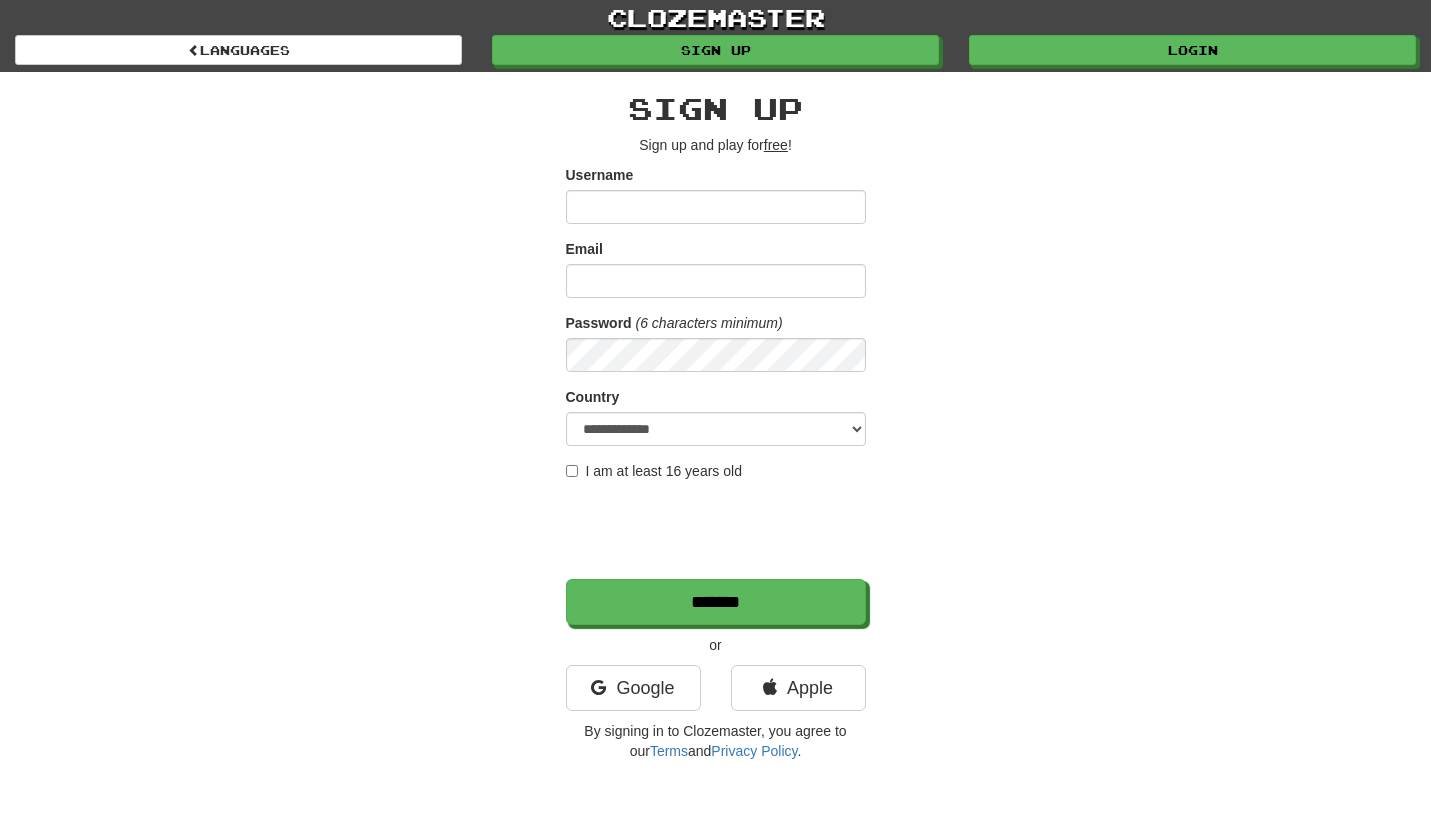 scroll, scrollTop: 0, scrollLeft: 0, axis: both 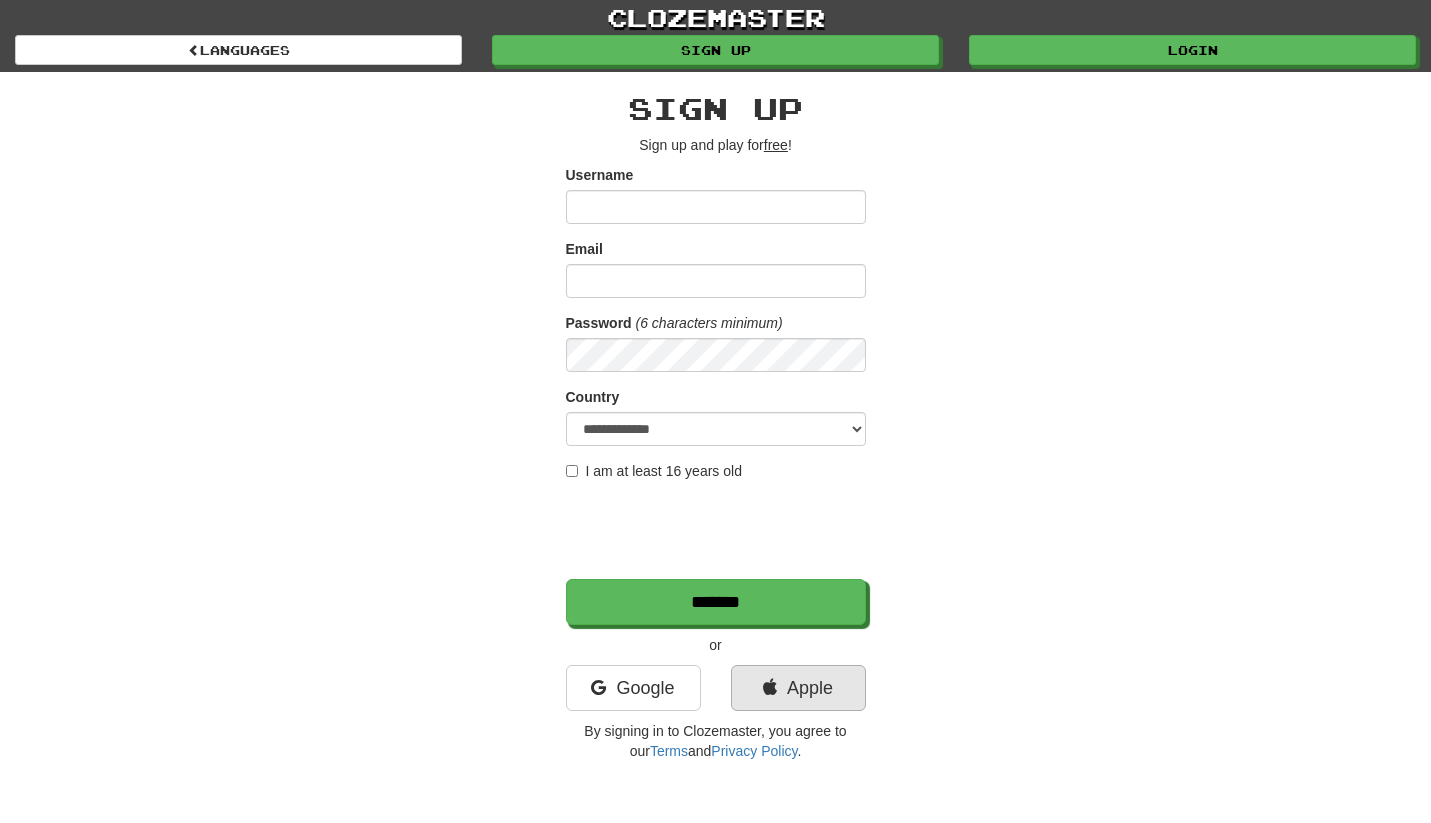 click on "Apple" at bounding box center (798, 688) 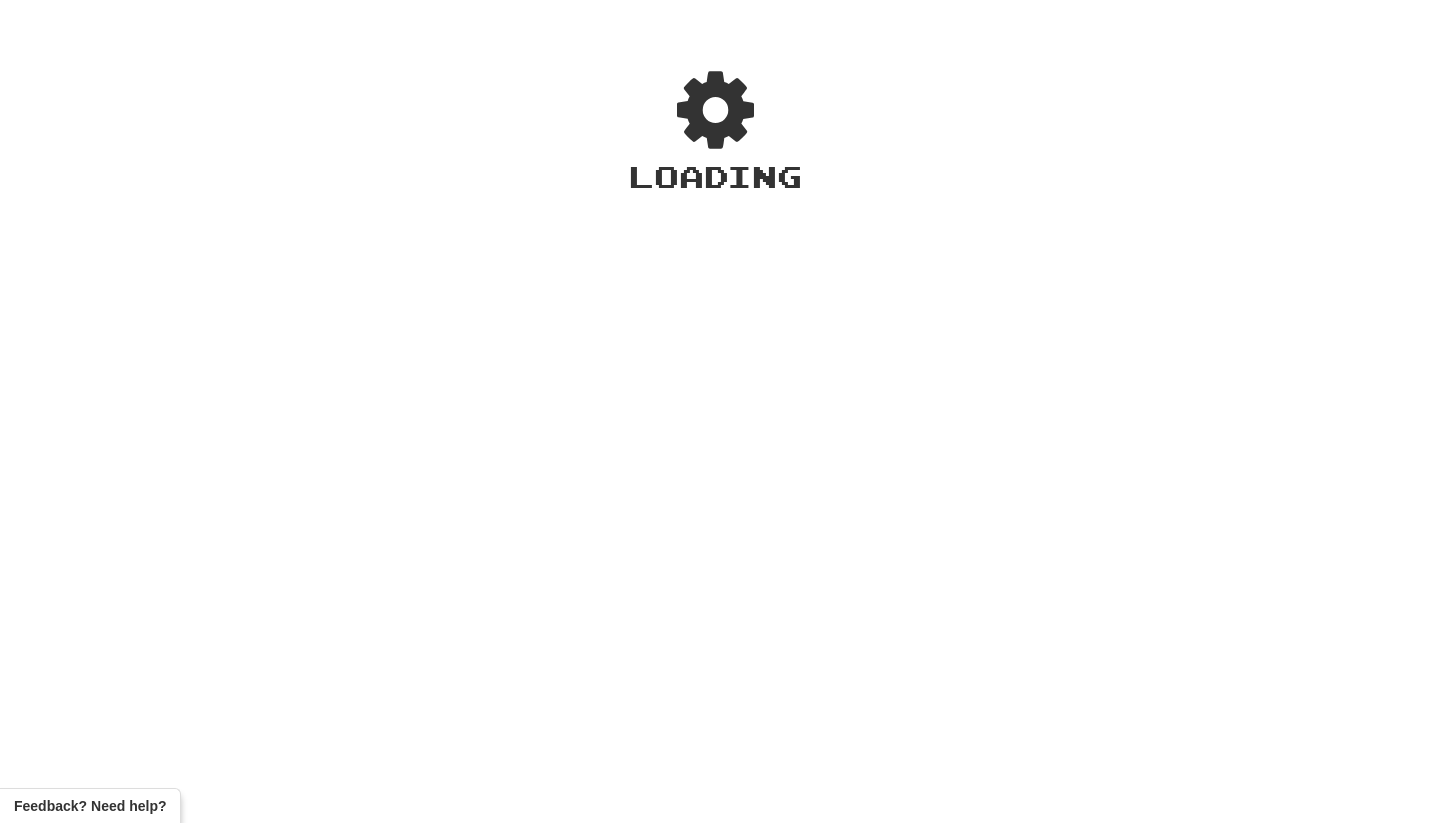 scroll, scrollTop: 0, scrollLeft: 0, axis: both 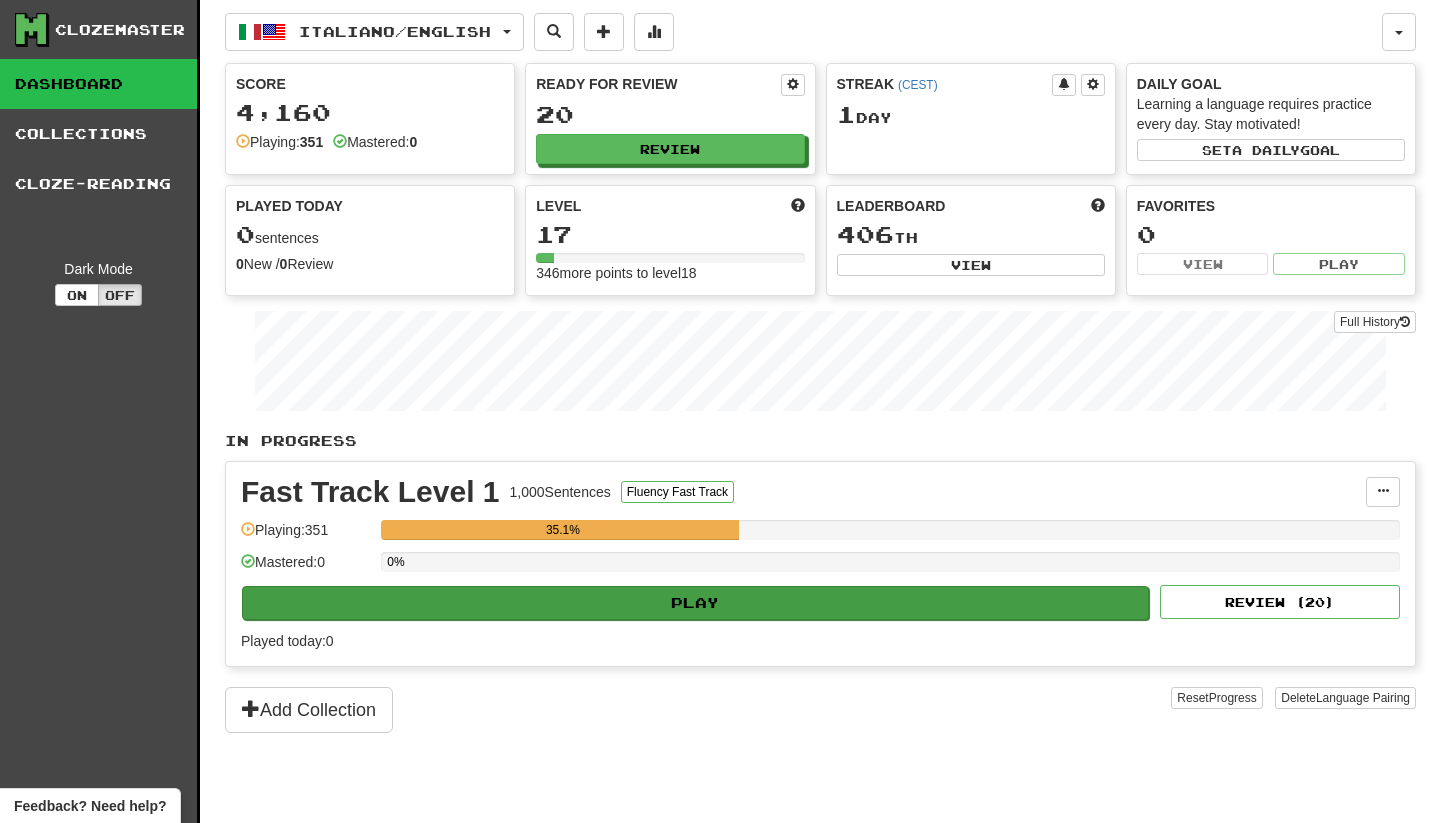 click on "Play" at bounding box center [695, 603] 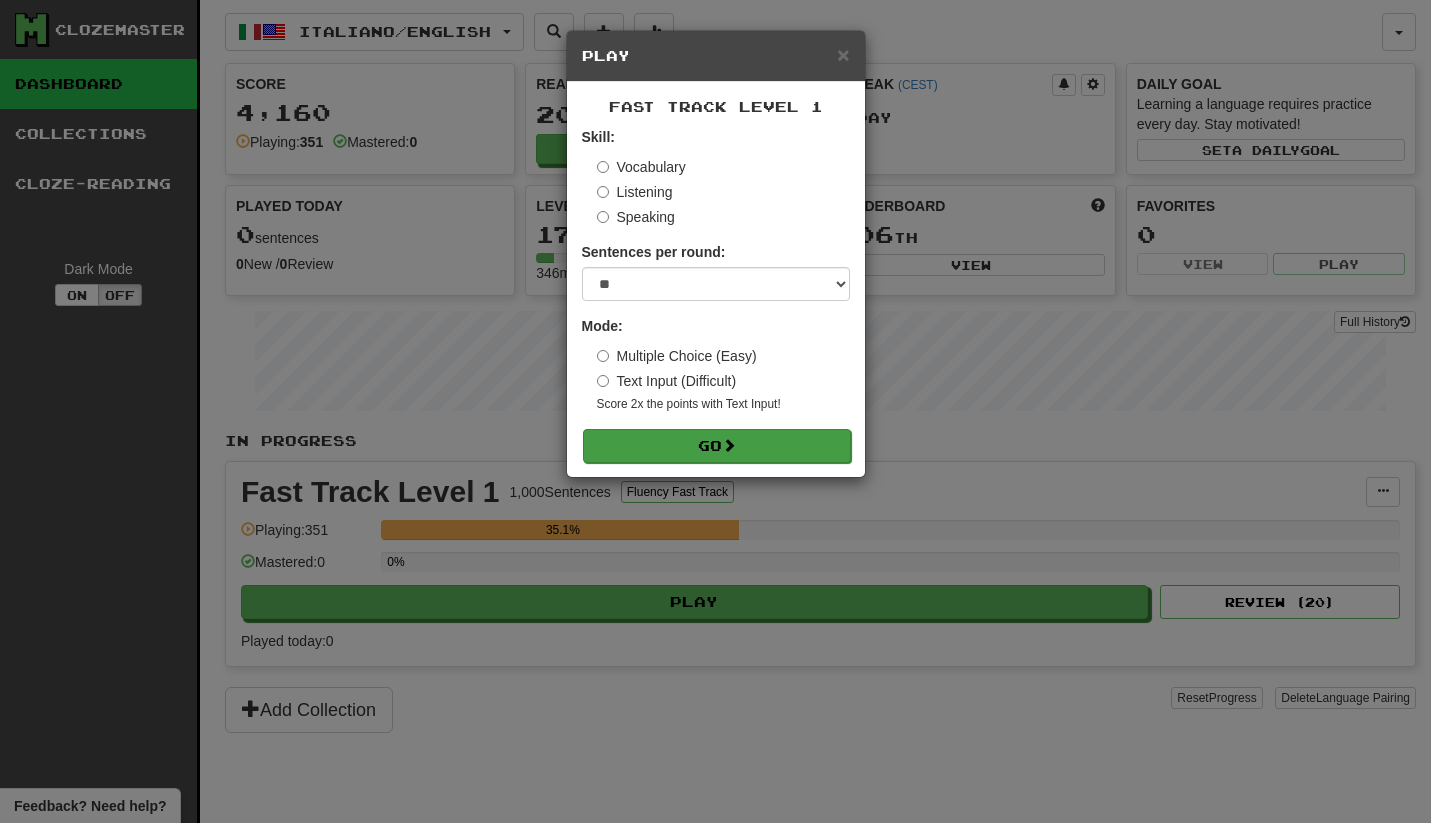 click on "Go" at bounding box center [717, 446] 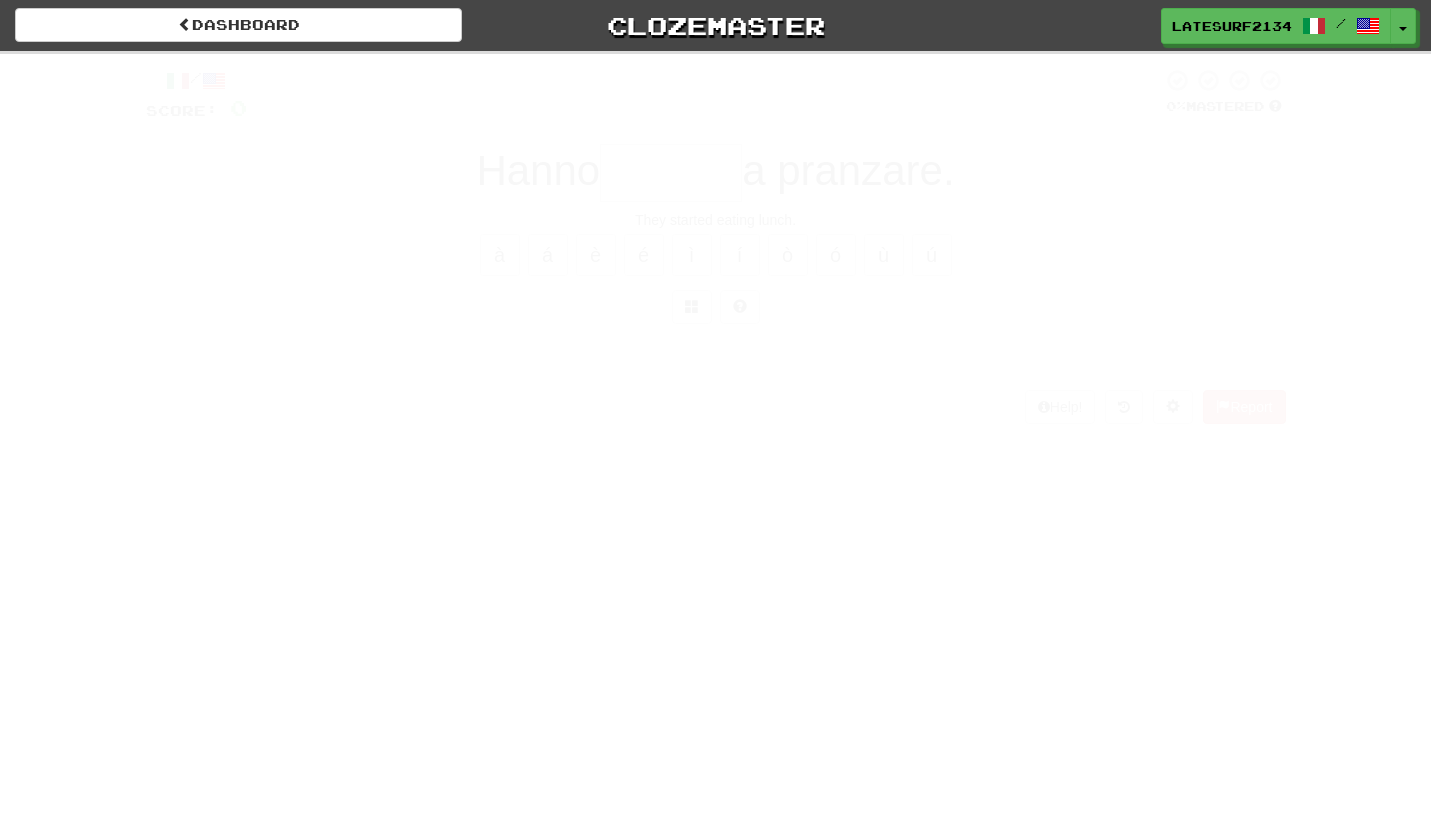 scroll, scrollTop: 0, scrollLeft: 0, axis: both 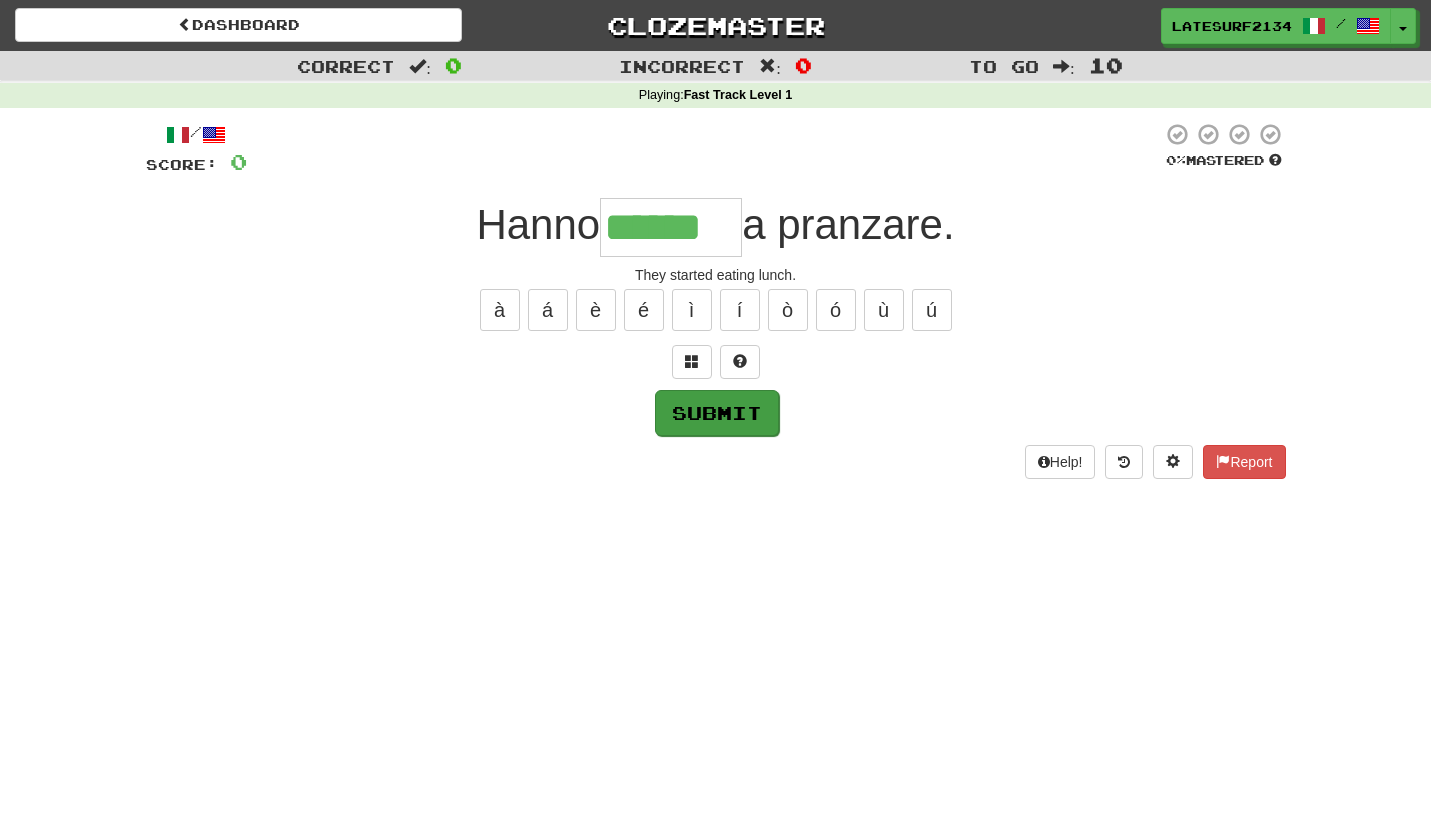 click on "Submit" at bounding box center (717, 413) 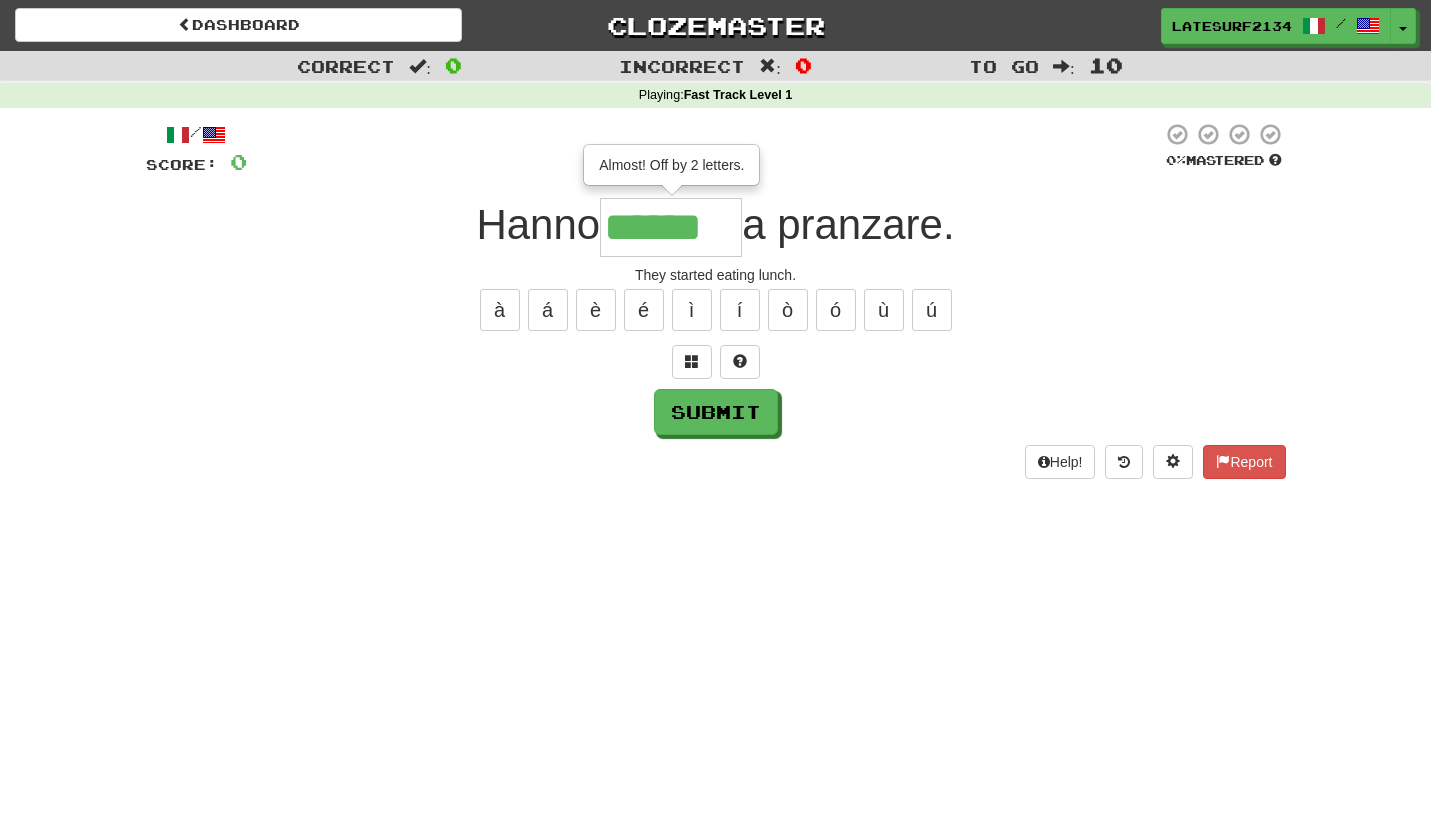 click on "******" at bounding box center (671, 227) 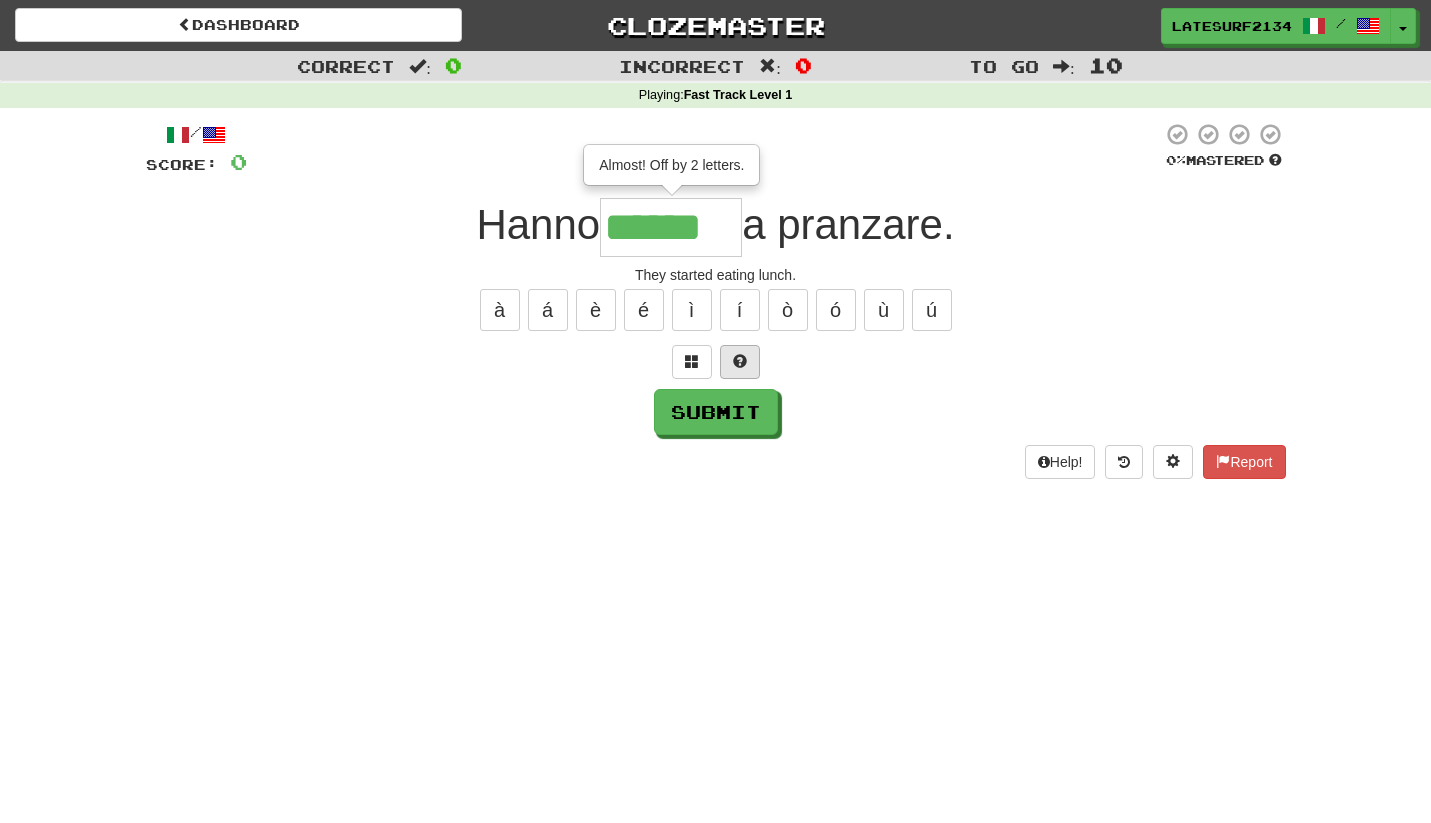 click at bounding box center [740, 361] 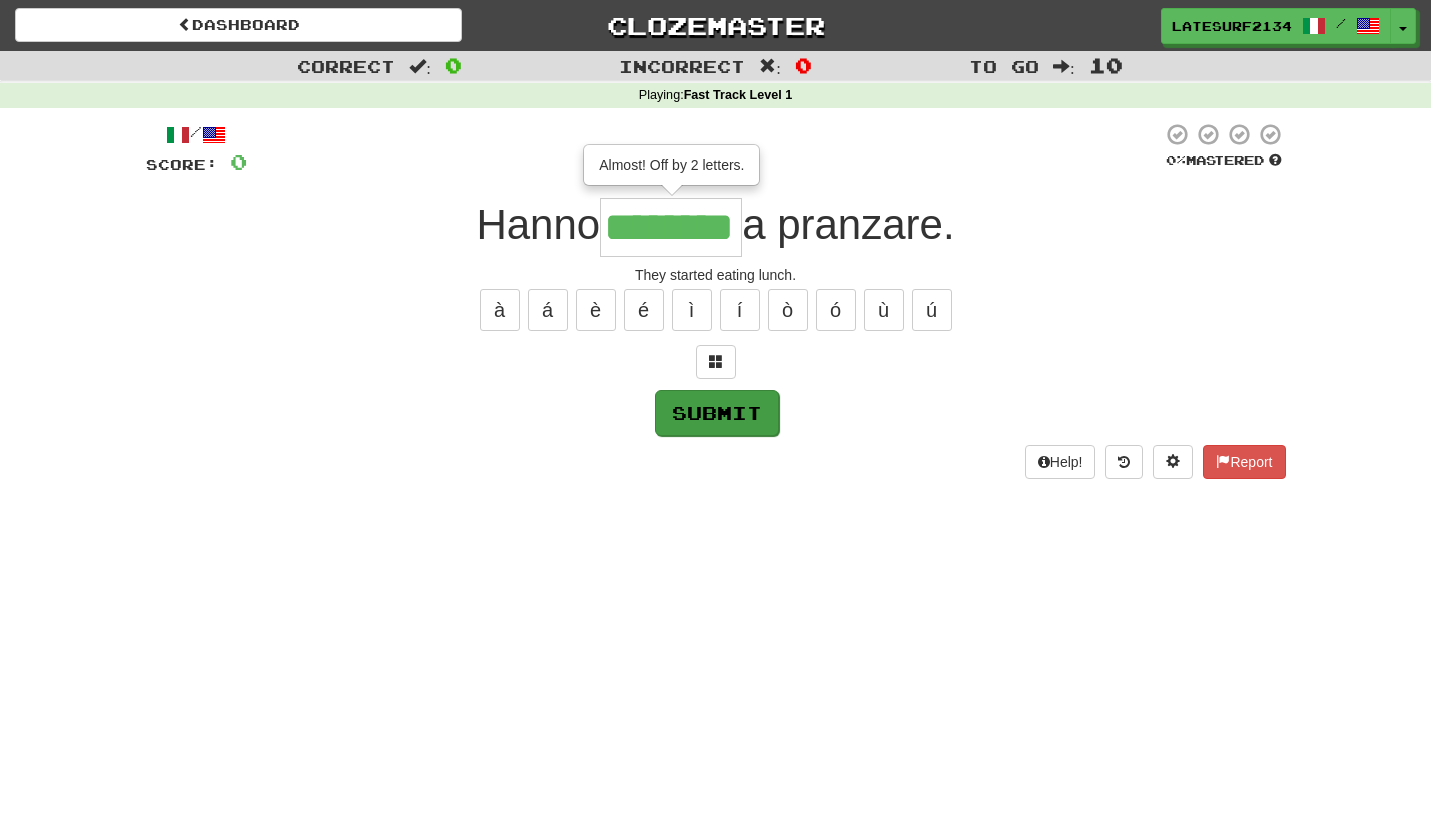 type on "********" 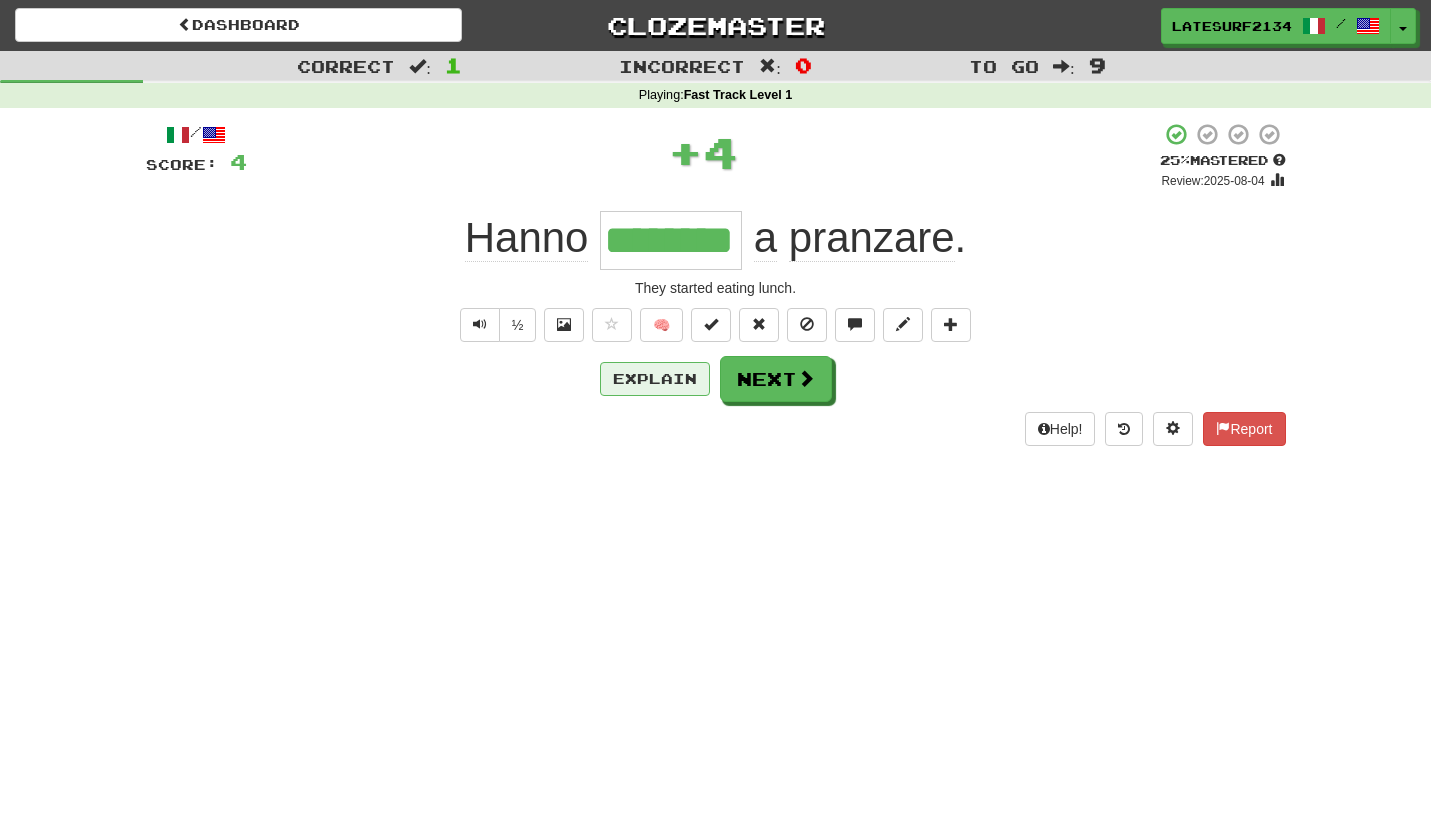 click on "Explain" at bounding box center (655, 379) 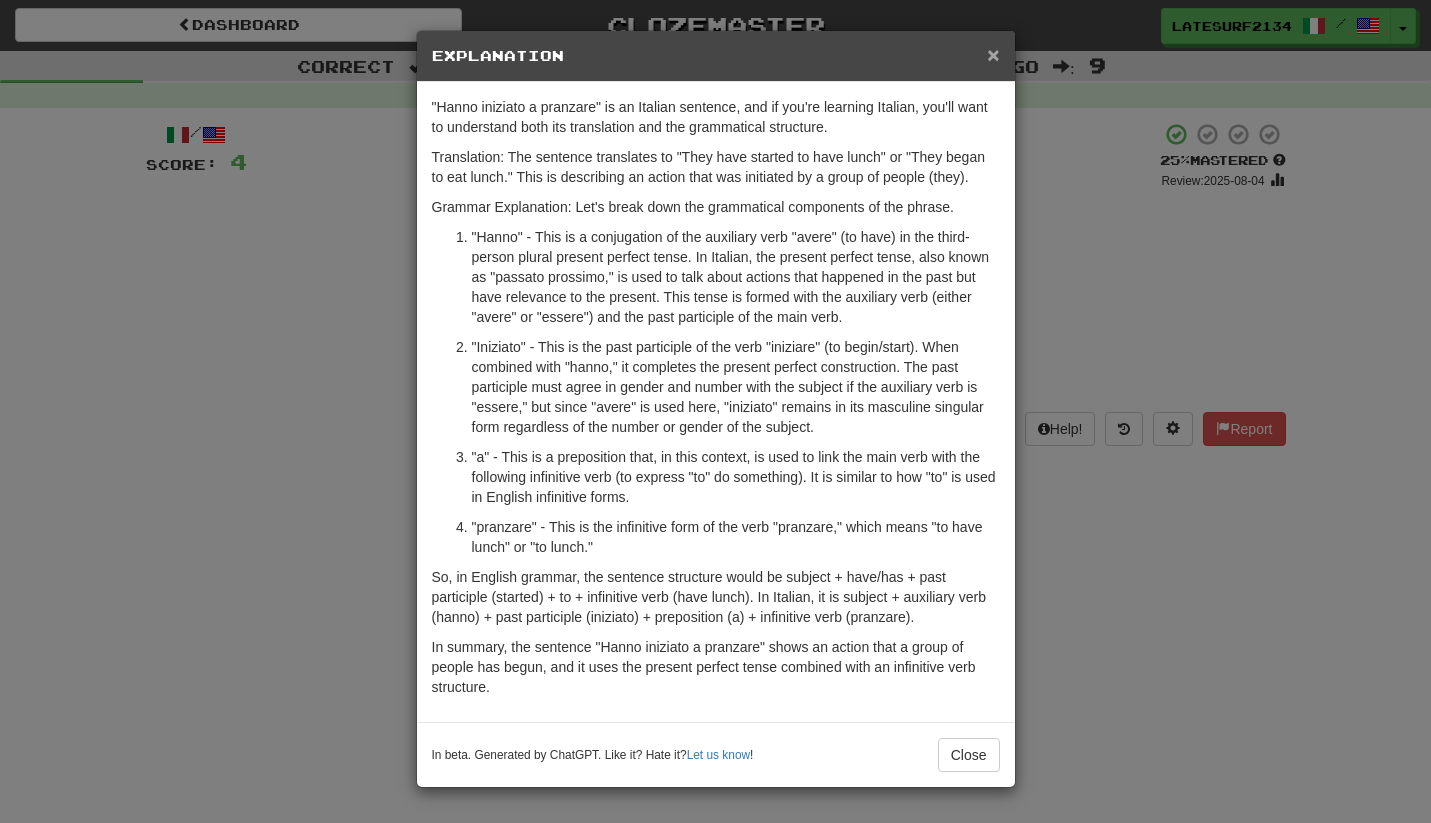 click on "×" at bounding box center (993, 54) 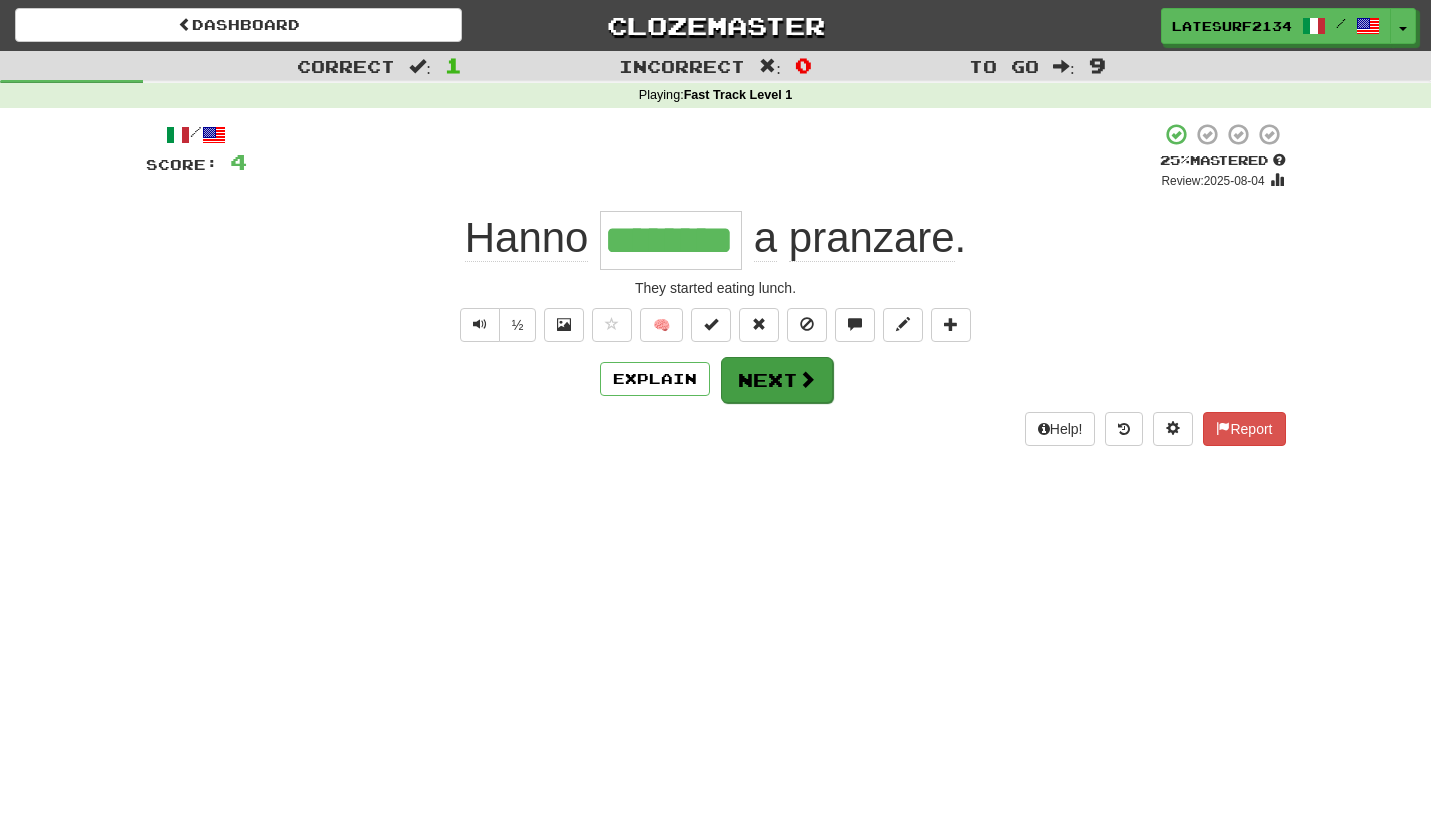 click on "Next" at bounding box center [777, 380] 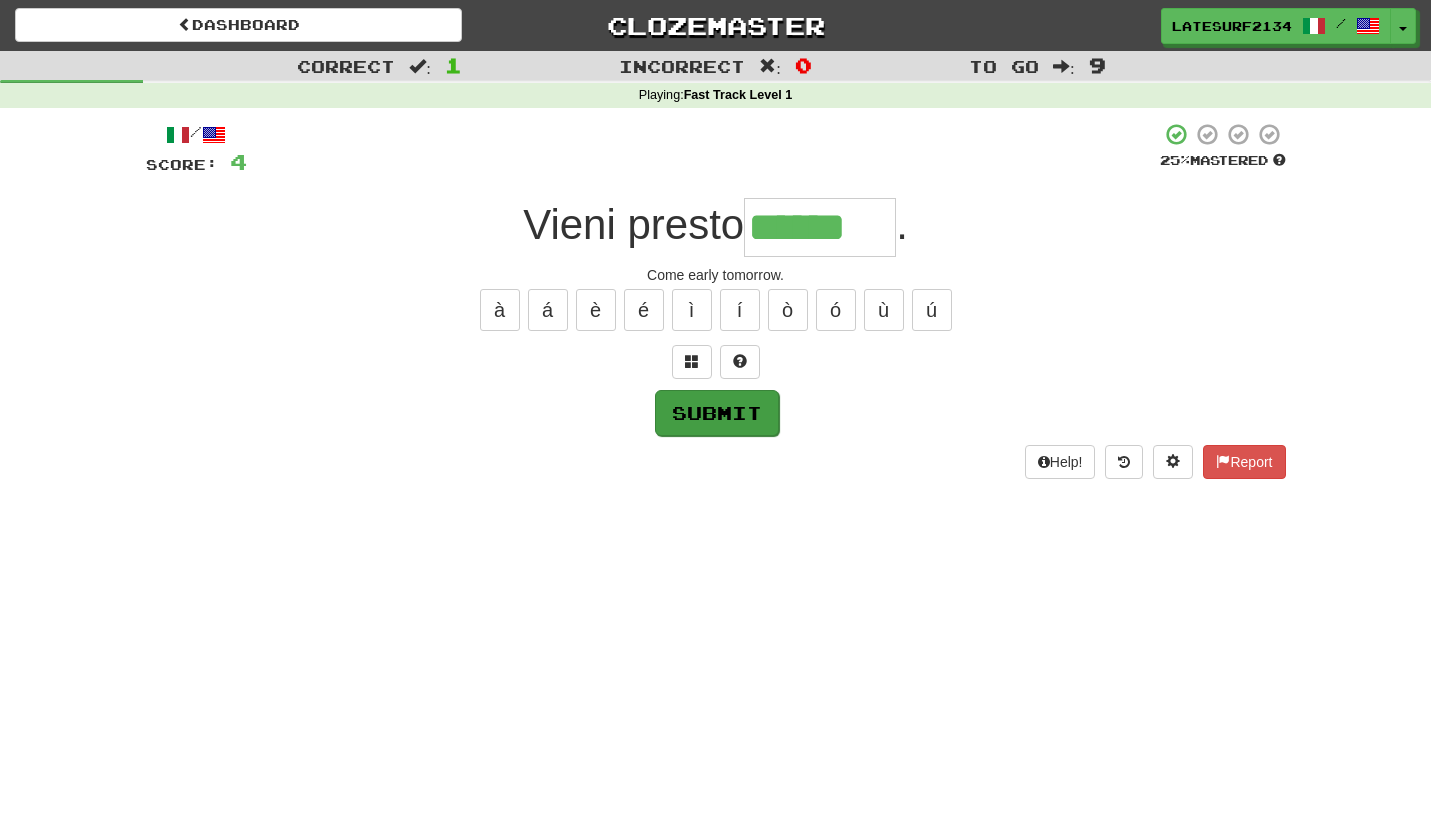 type on "******" 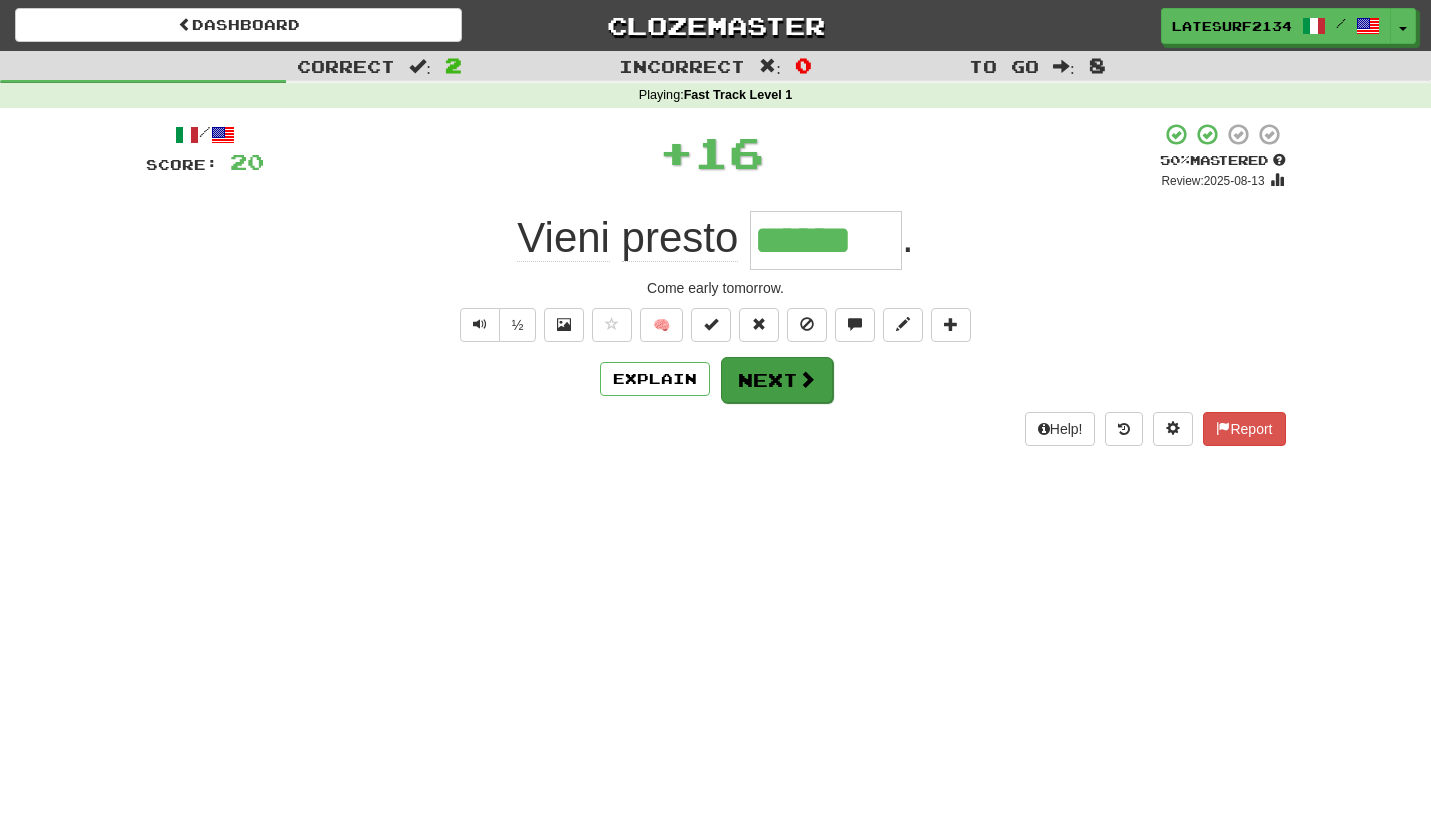 click on "Next" at bounding box center (777, 380) 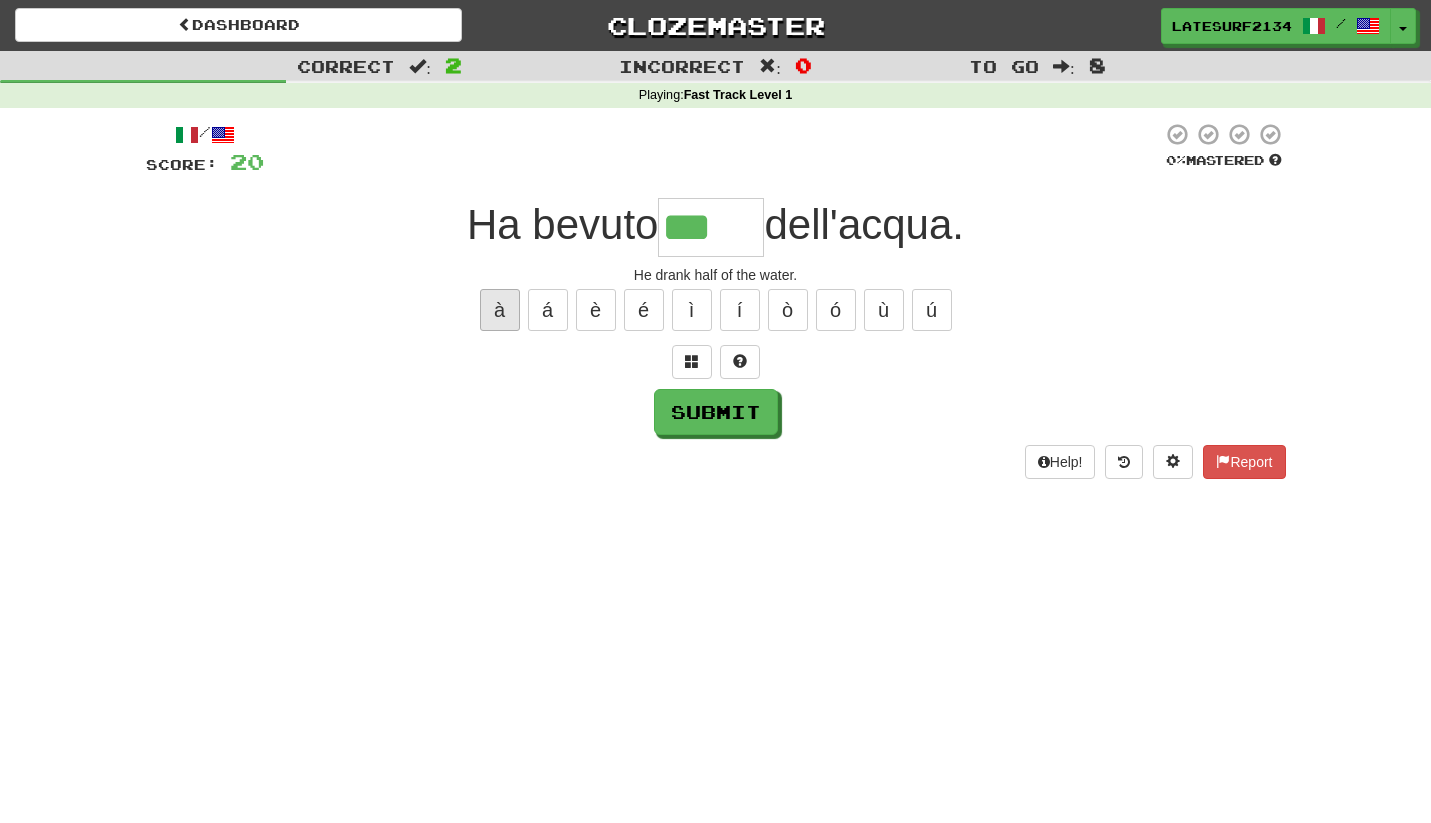 click on "à" at bounding box center (500, 310) 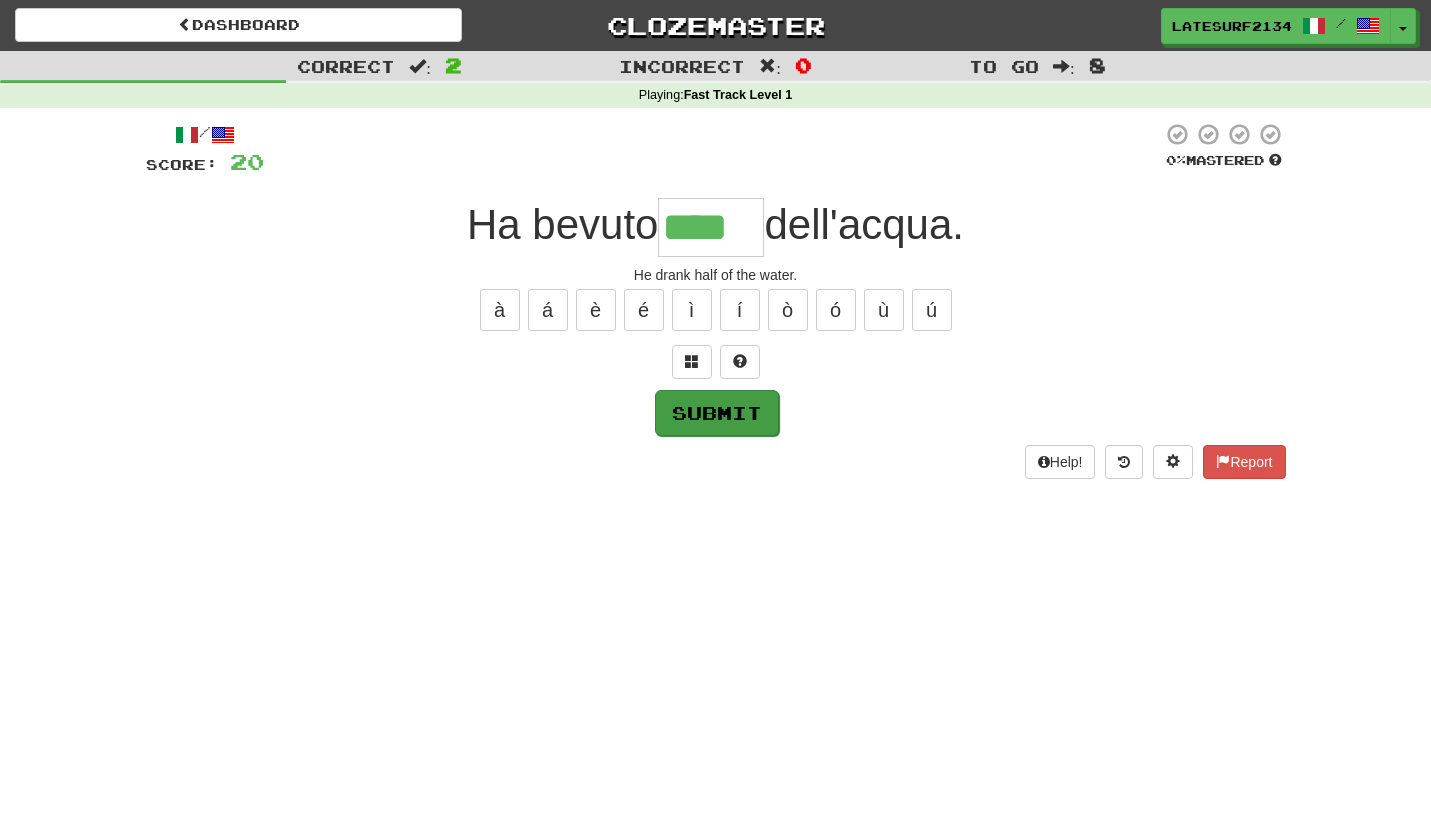 click on "Submit" at bounding box center (717, 413) 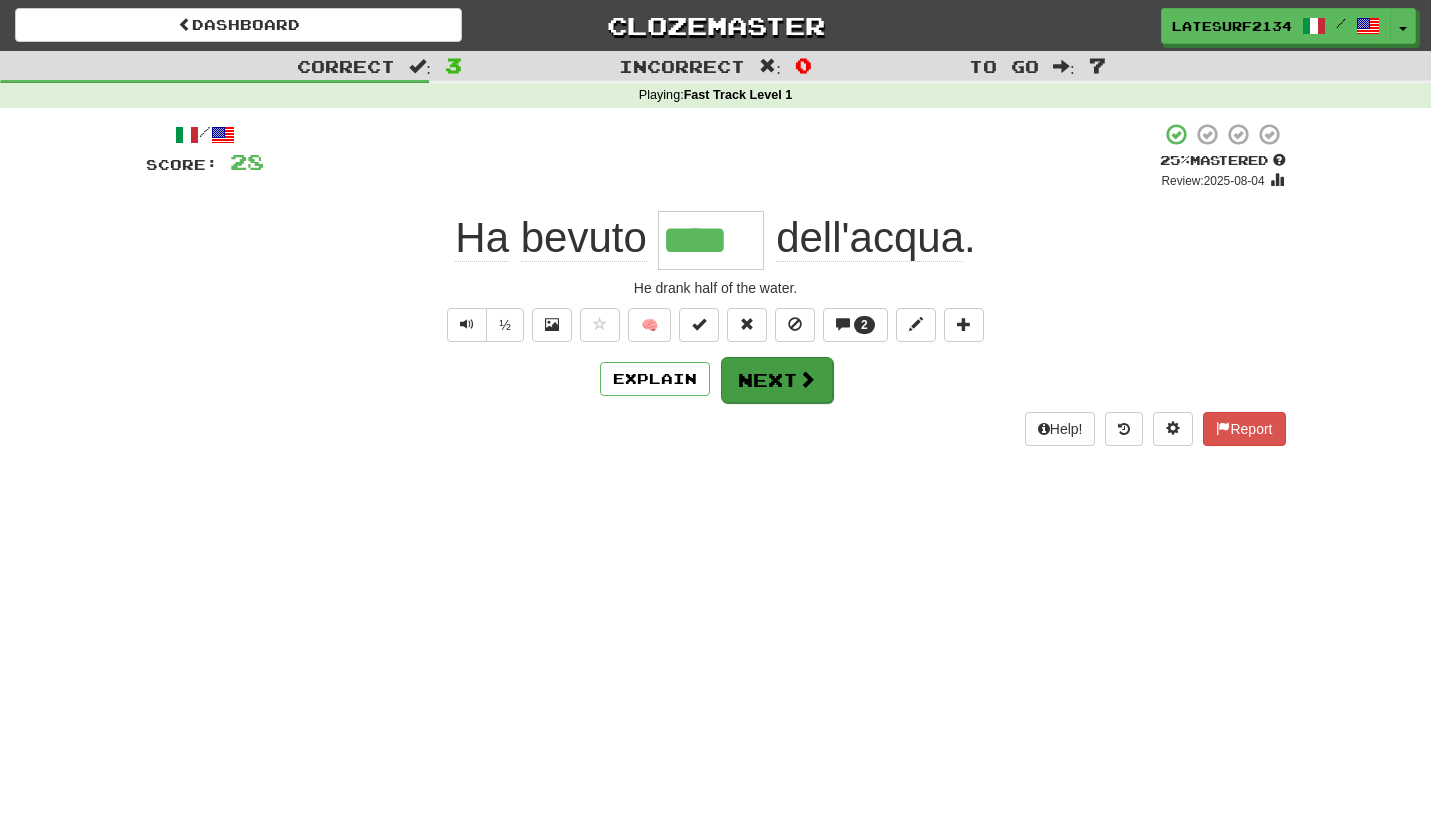 click on "Next" at bounding box center [777, 380] 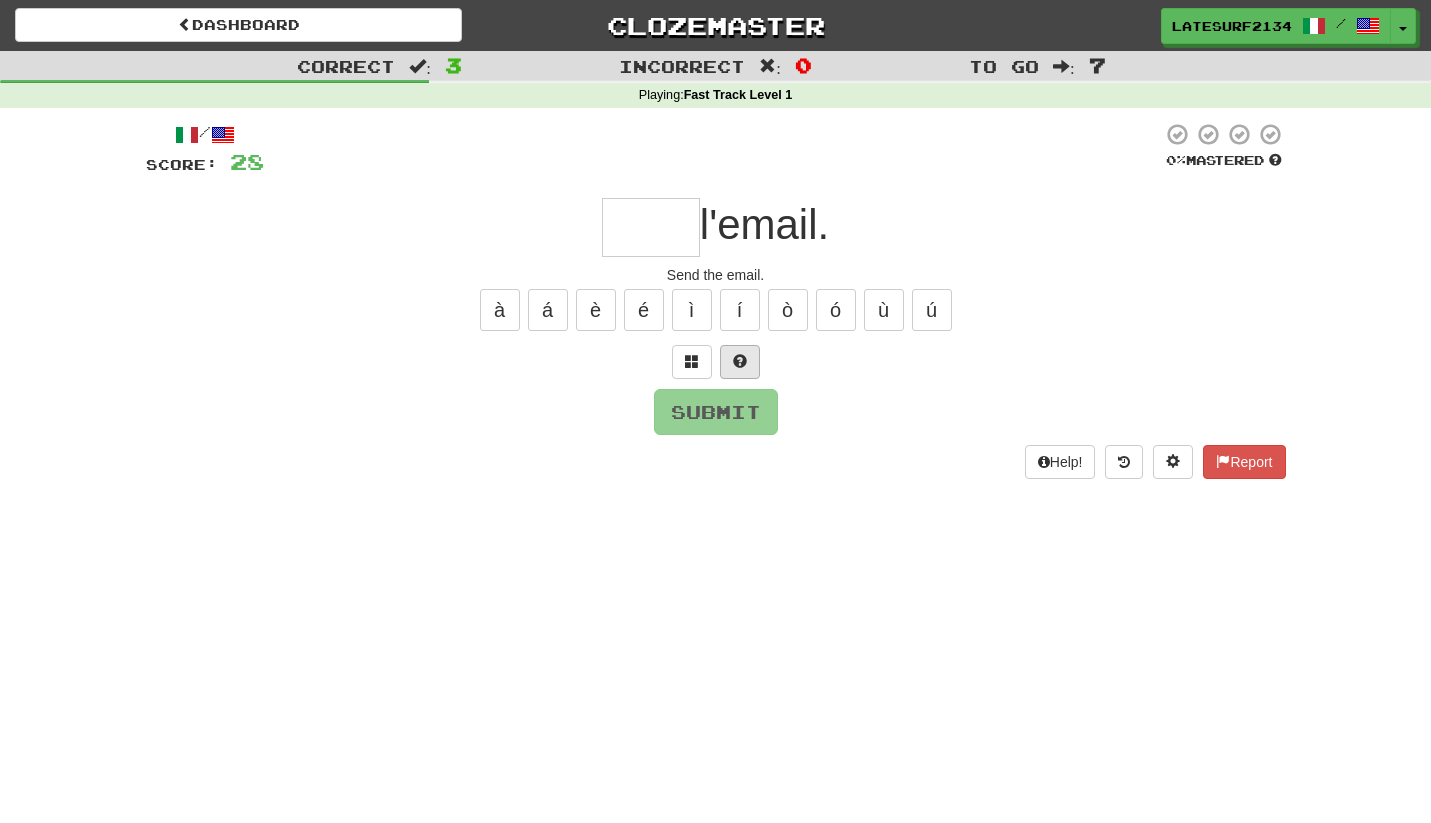 click at bounding box center [740, 361] 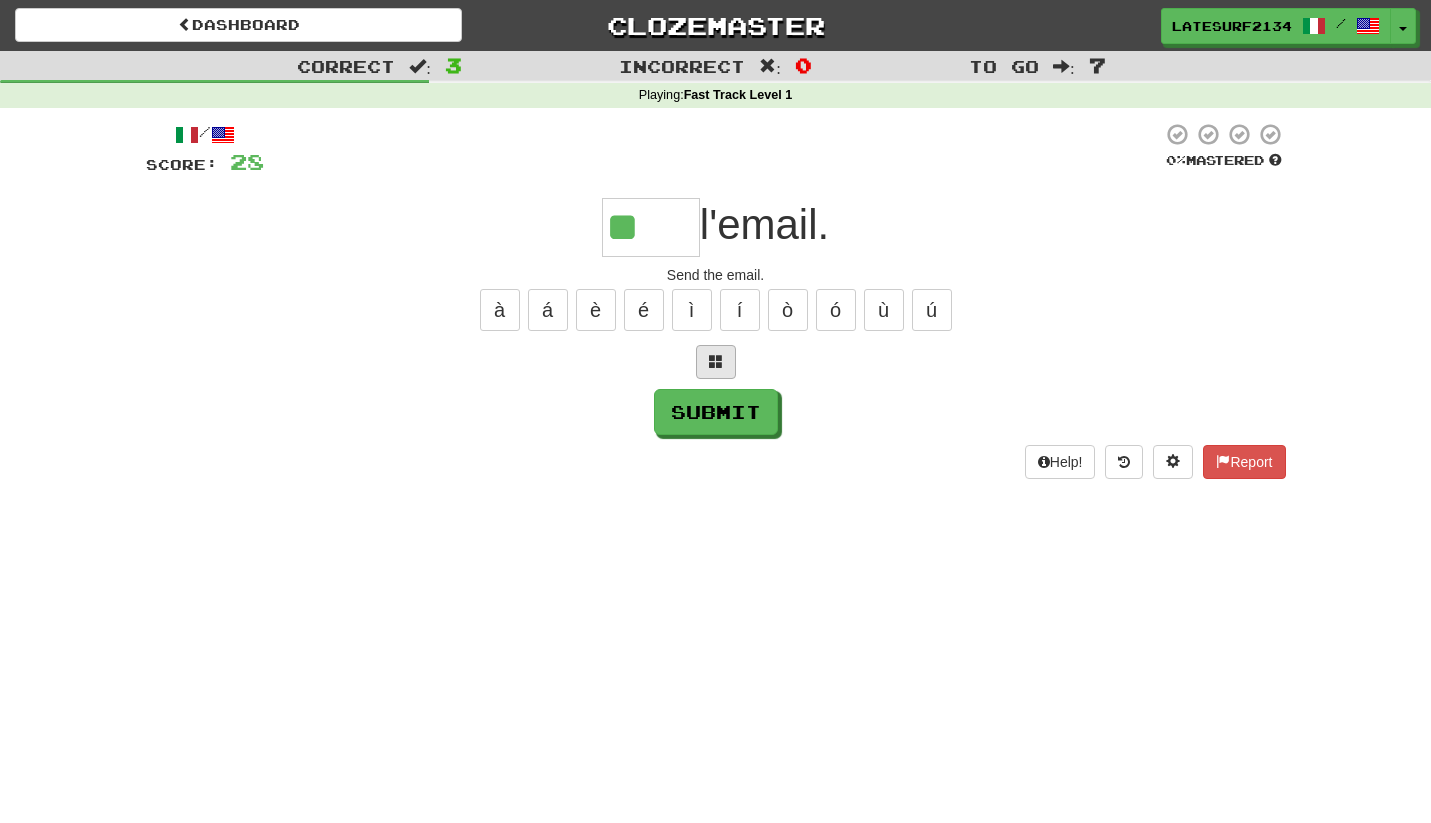 click at bounding box center (716, 361) 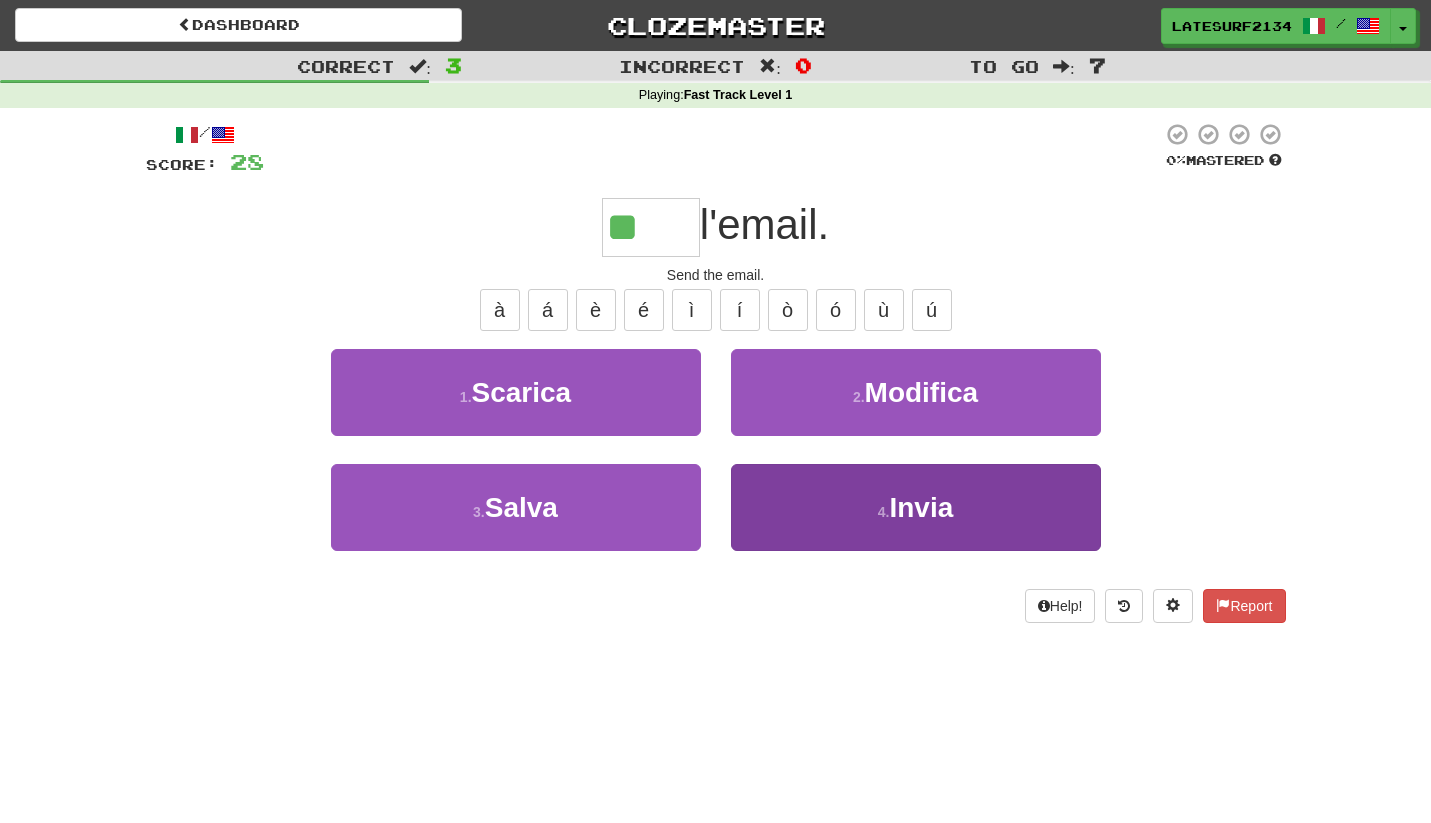click on "4 .  Invia" at bounding box center [916, 507] 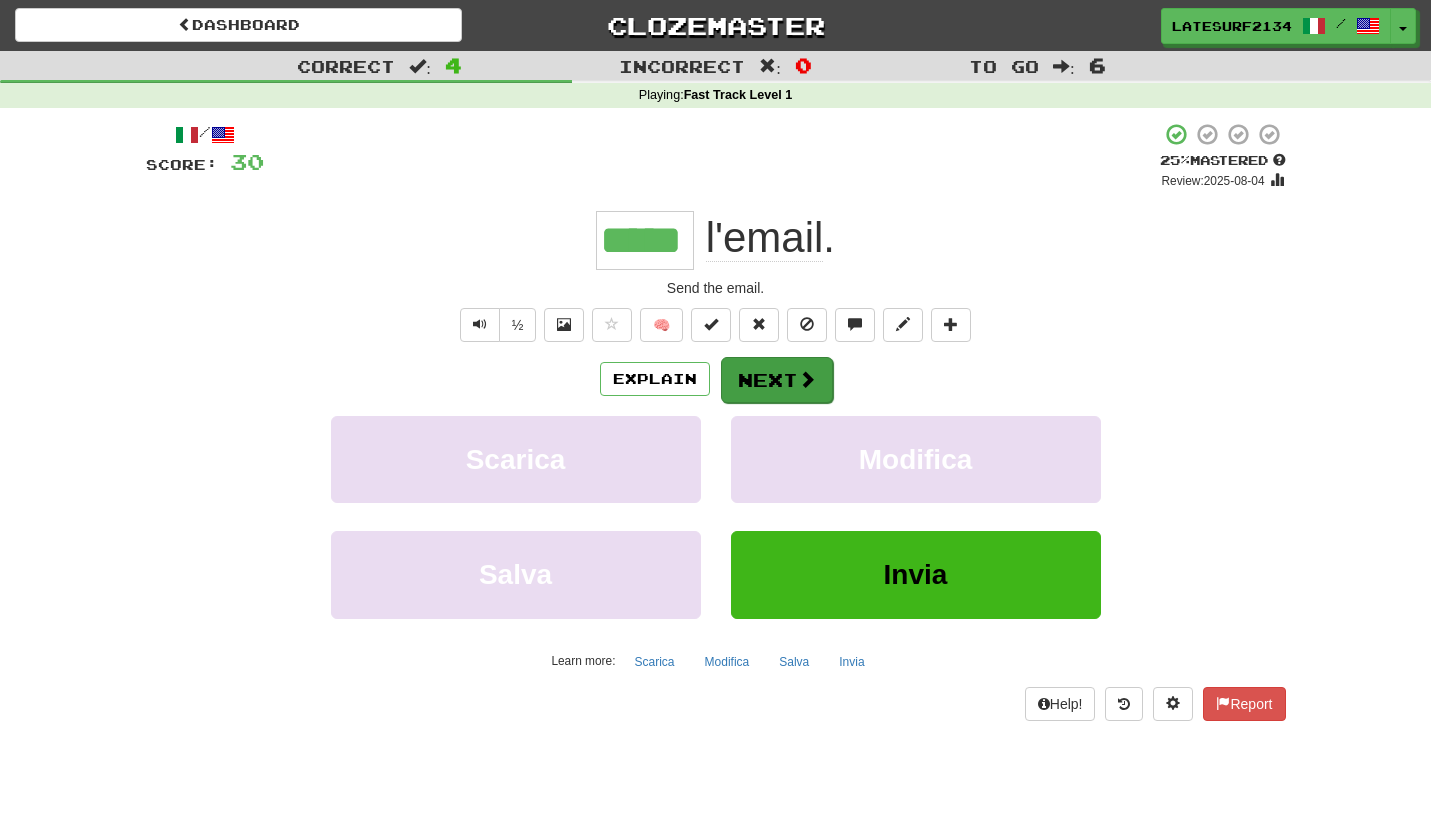 click on "Next" at bounding box center [777, 380] 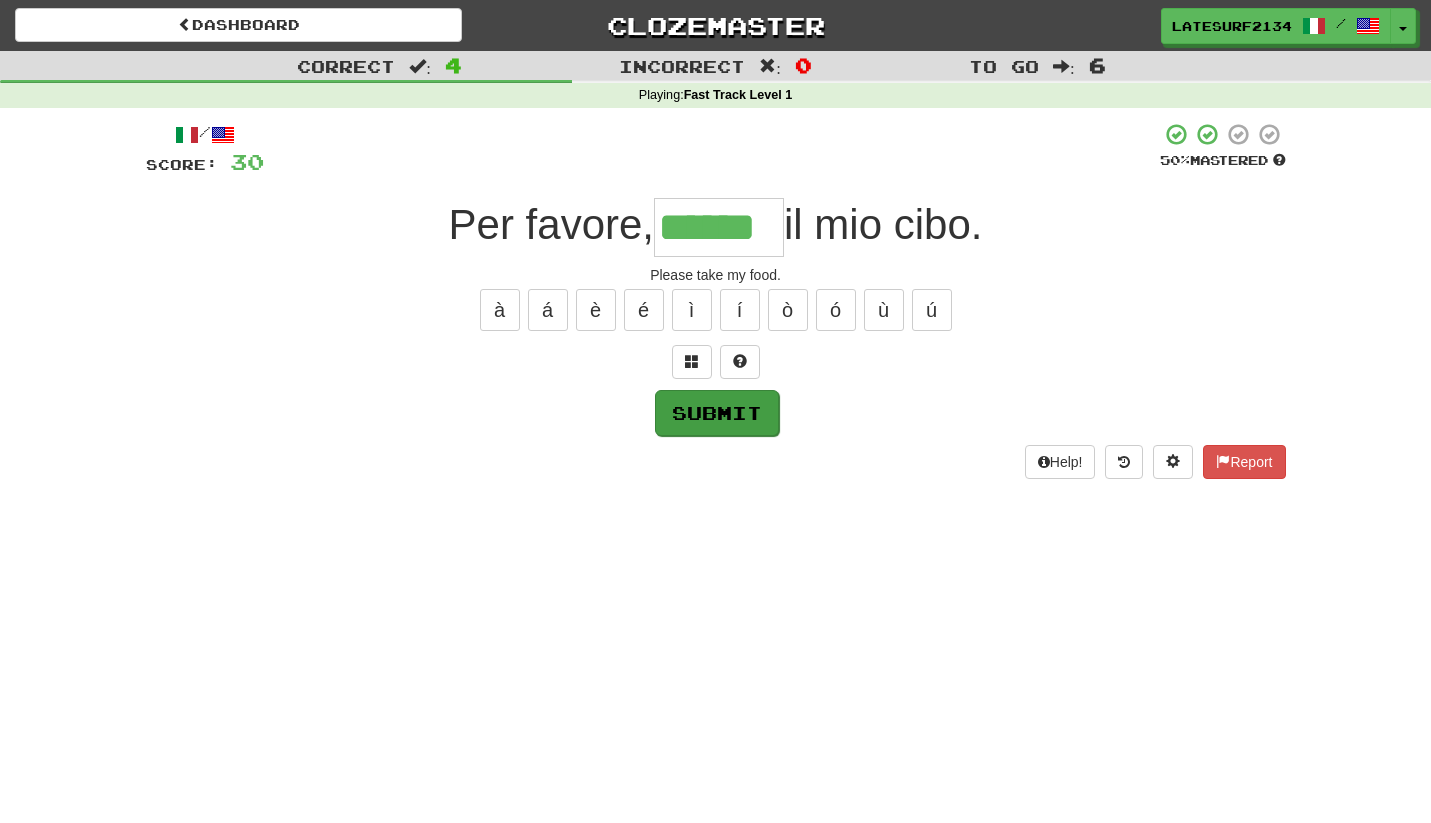 click on "Submit" at bounding box center (717, 413) 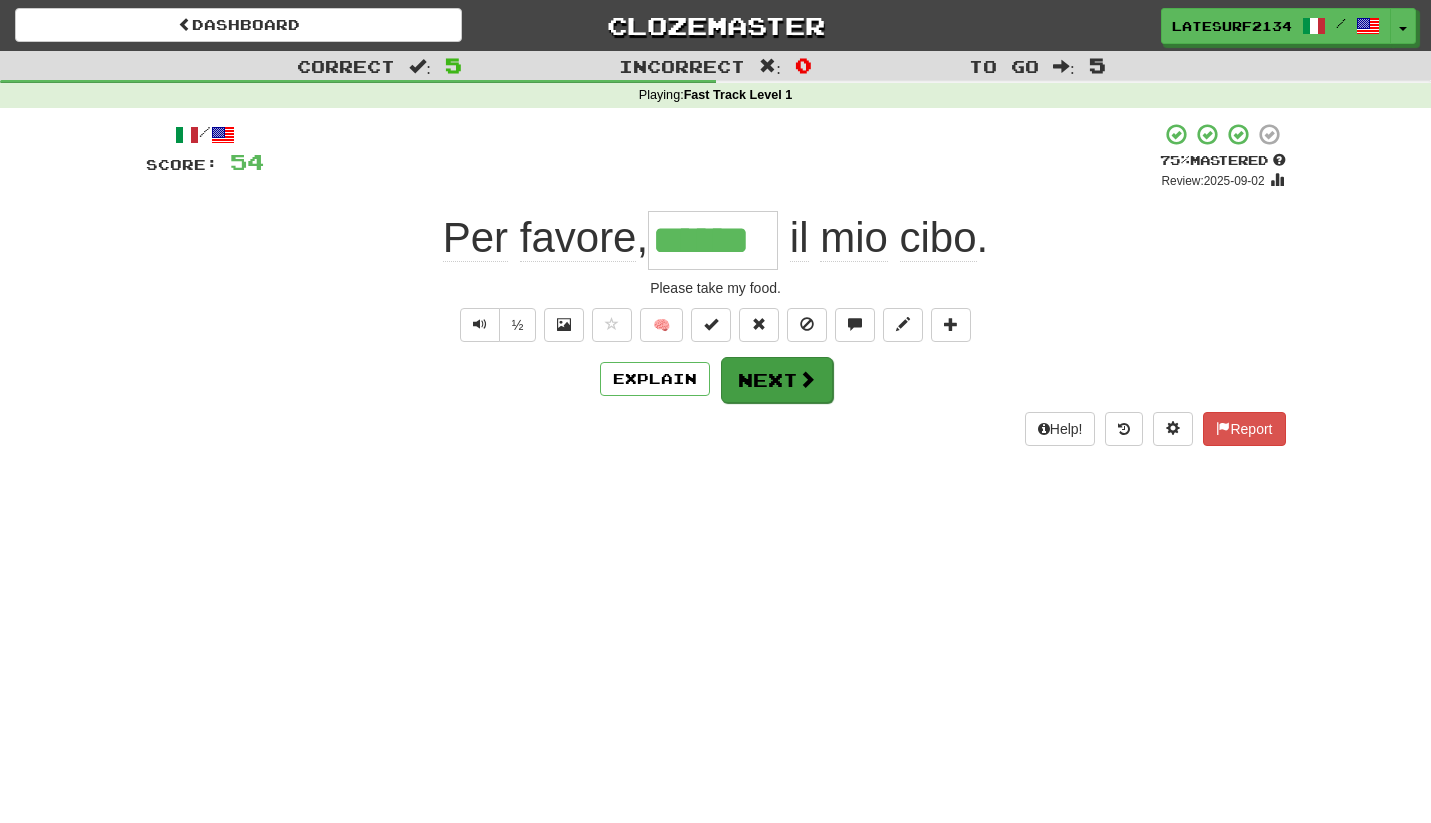 click on "Next" at bounding box center (777, 380) 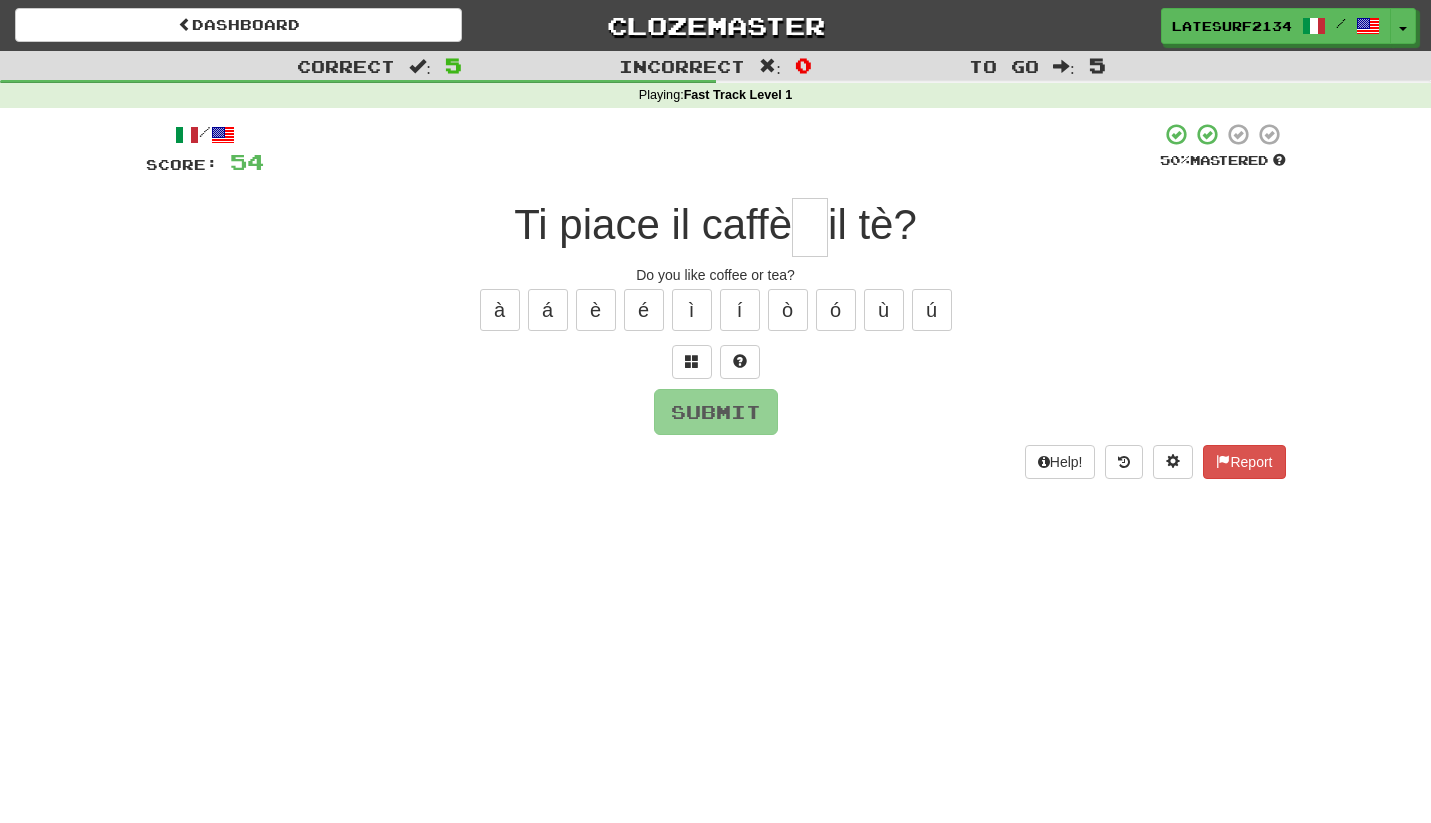 type on "*" 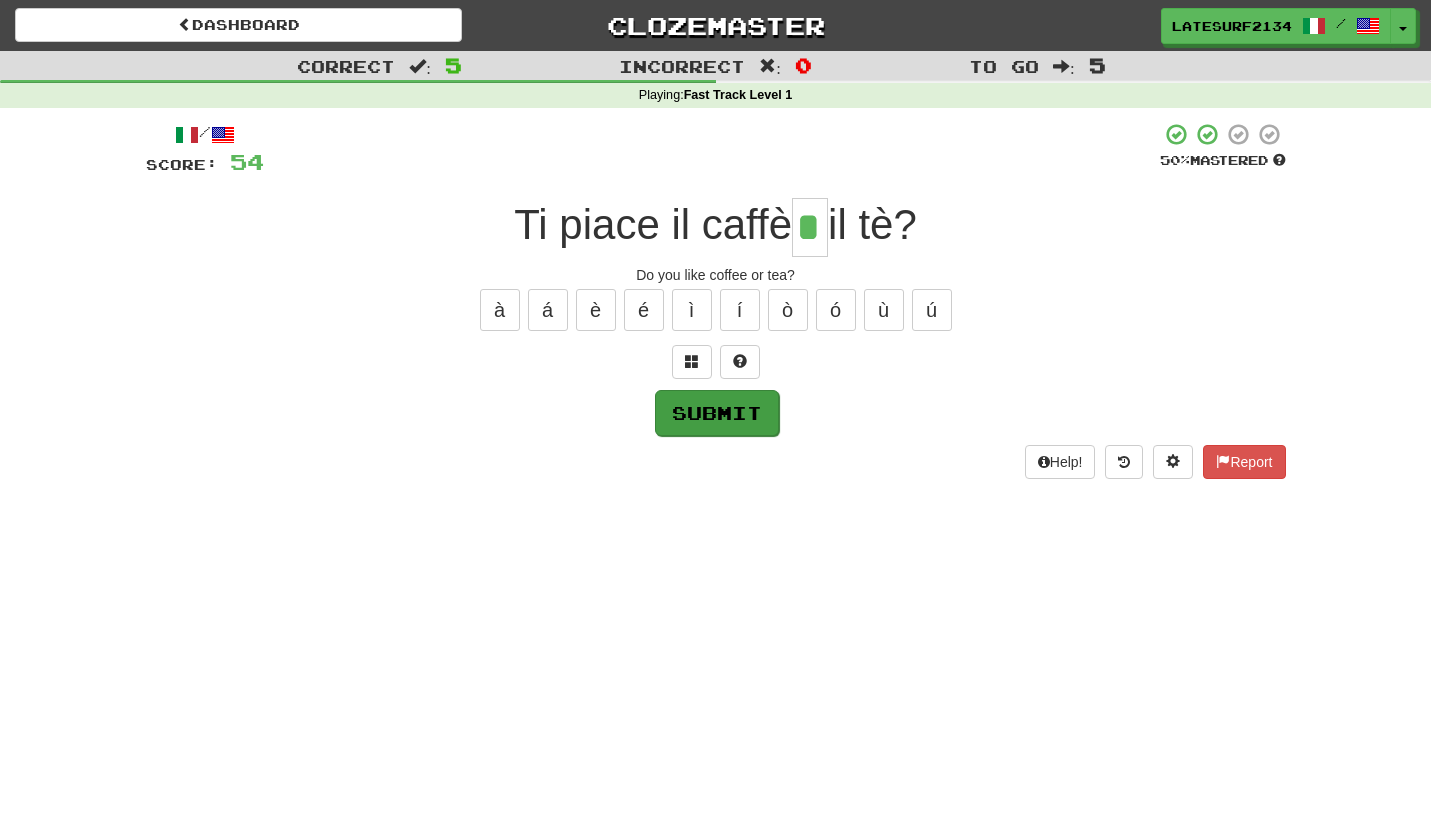 type on "*" 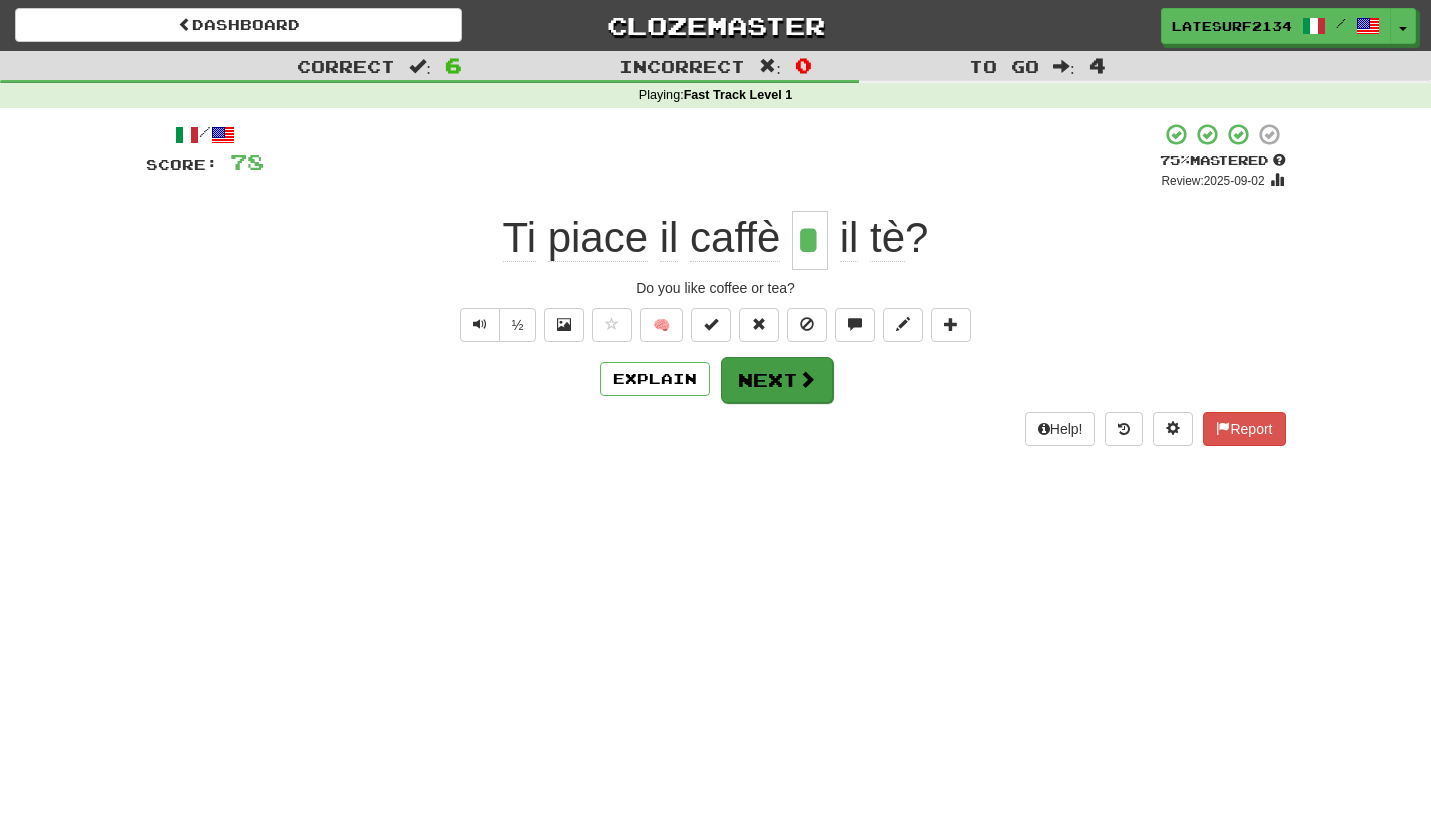 click on "Next" at bounding box center (777, 380) 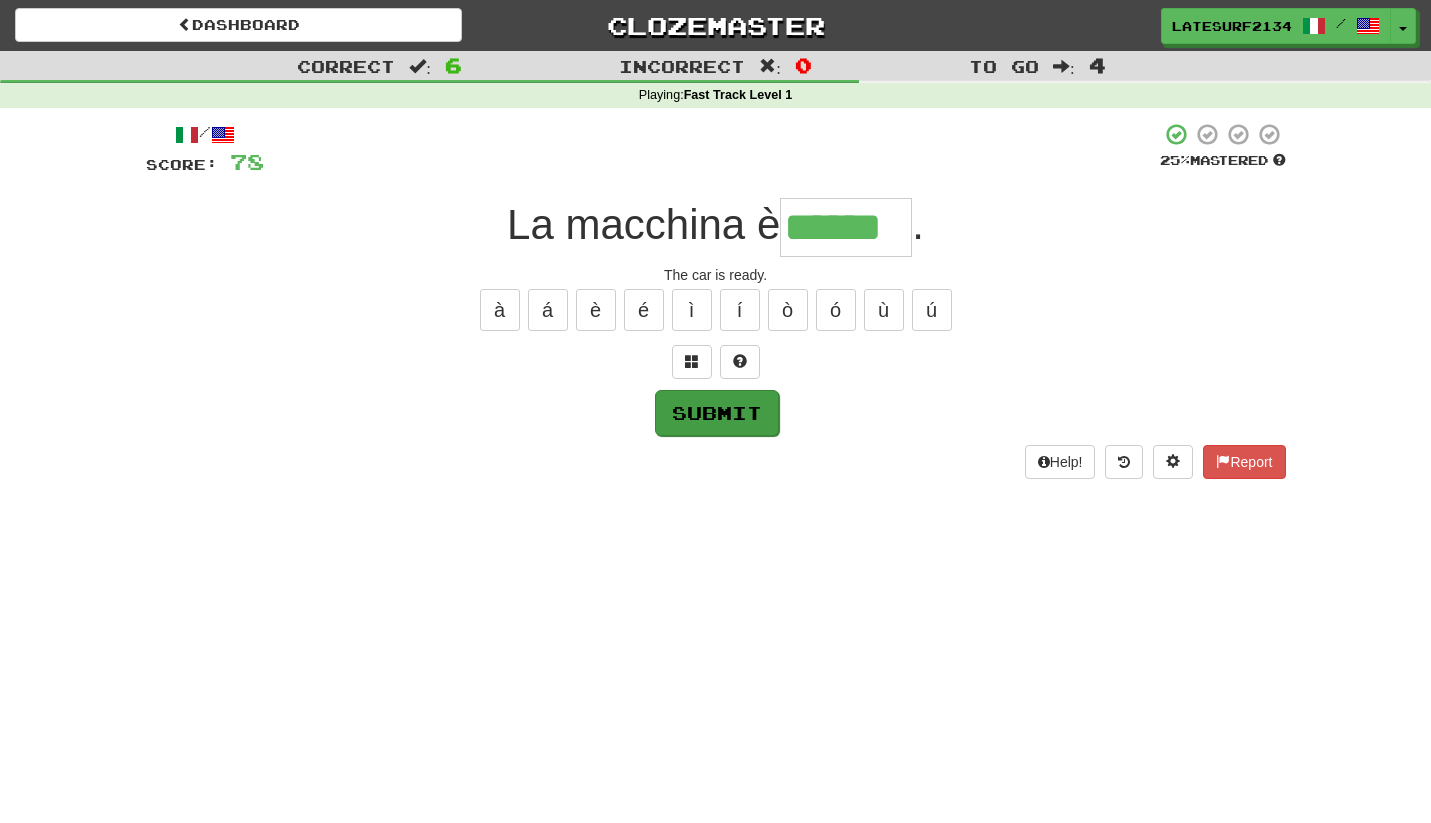 type on "******" 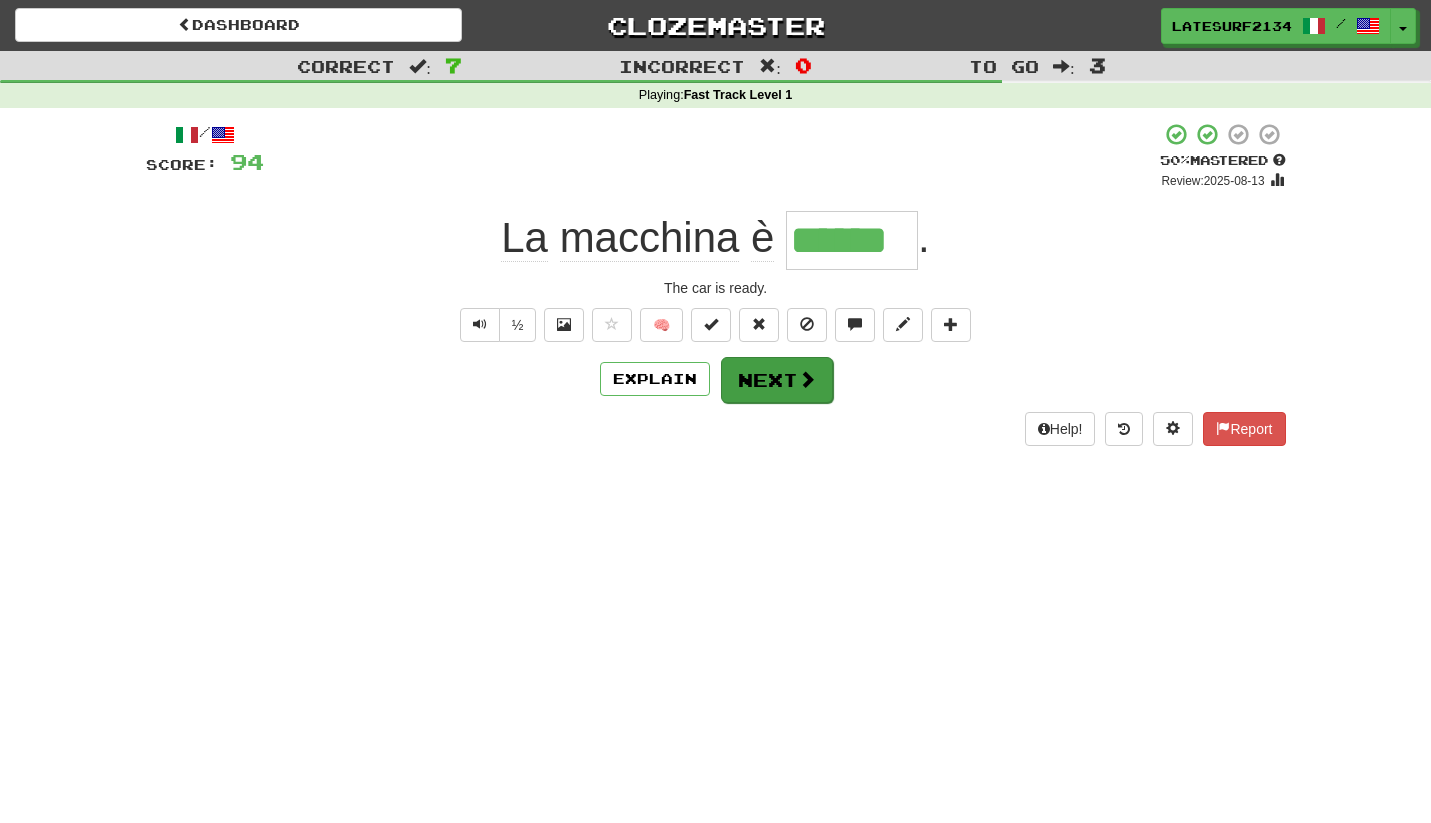 click on "Next" at bounding box center (777, 380) 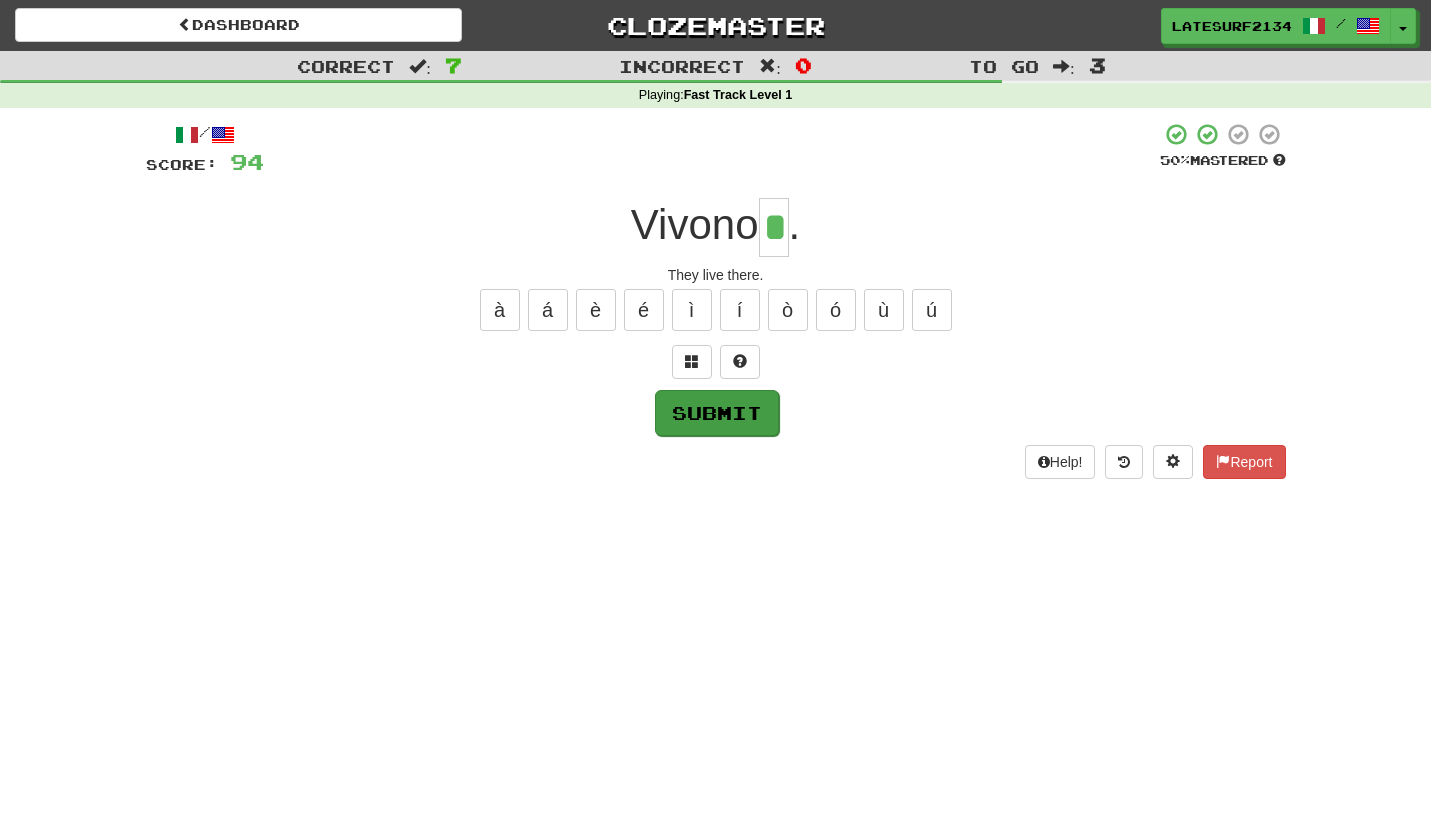 click on "Submit" at bounding box center [717, 413] 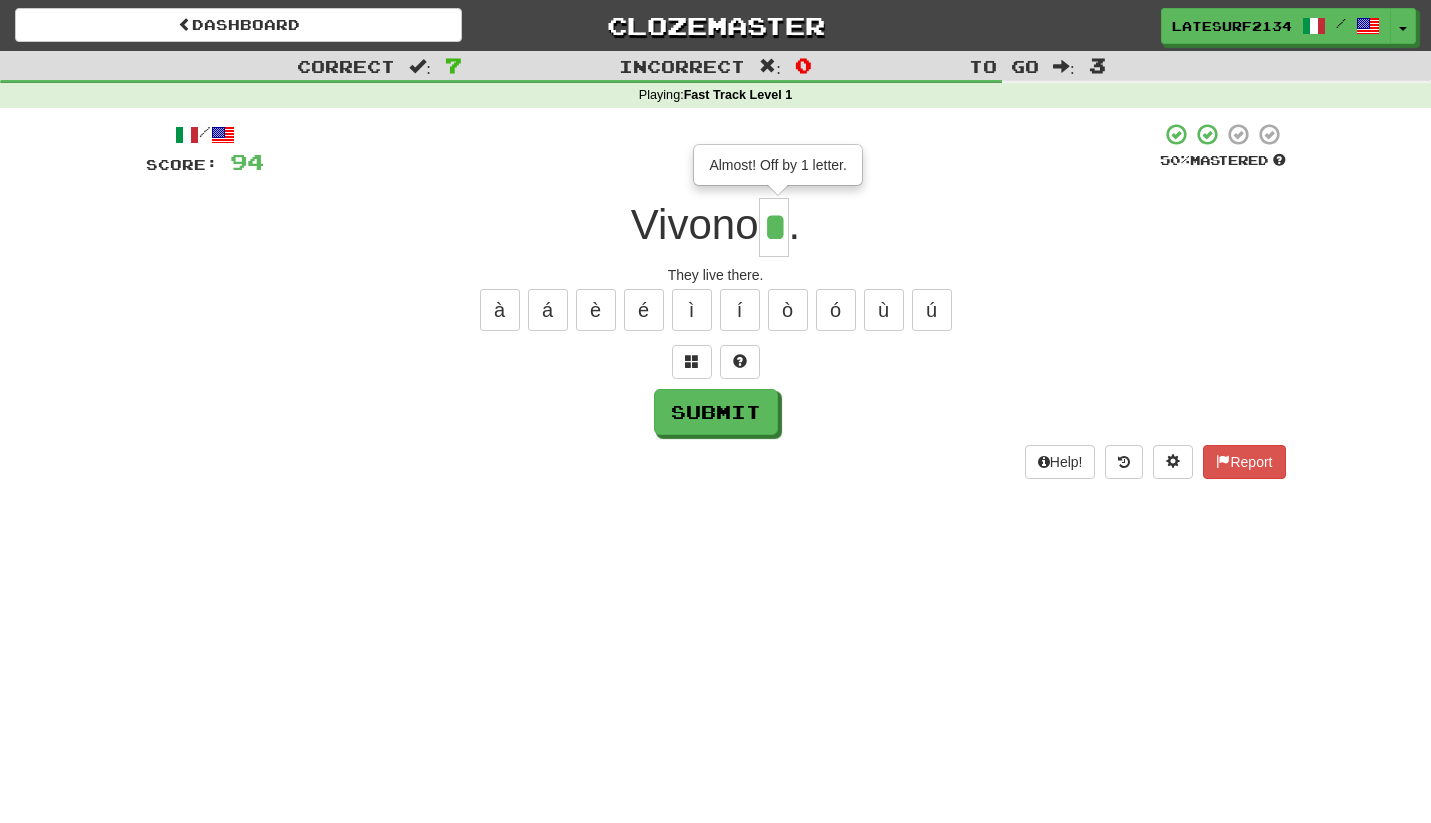 click on "*" at bounding box center [774, 227] 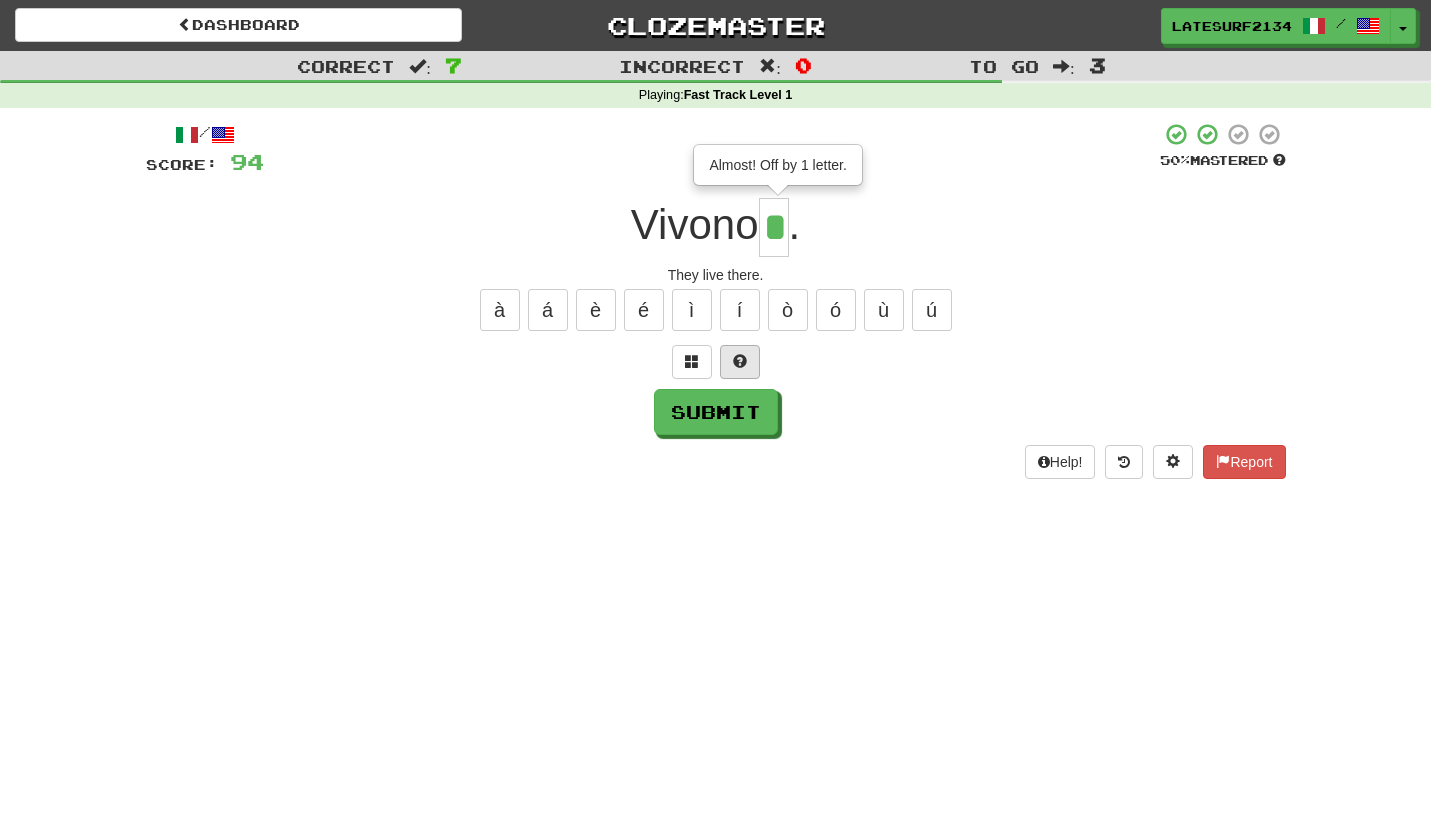 click at bounding box center [740, 362] 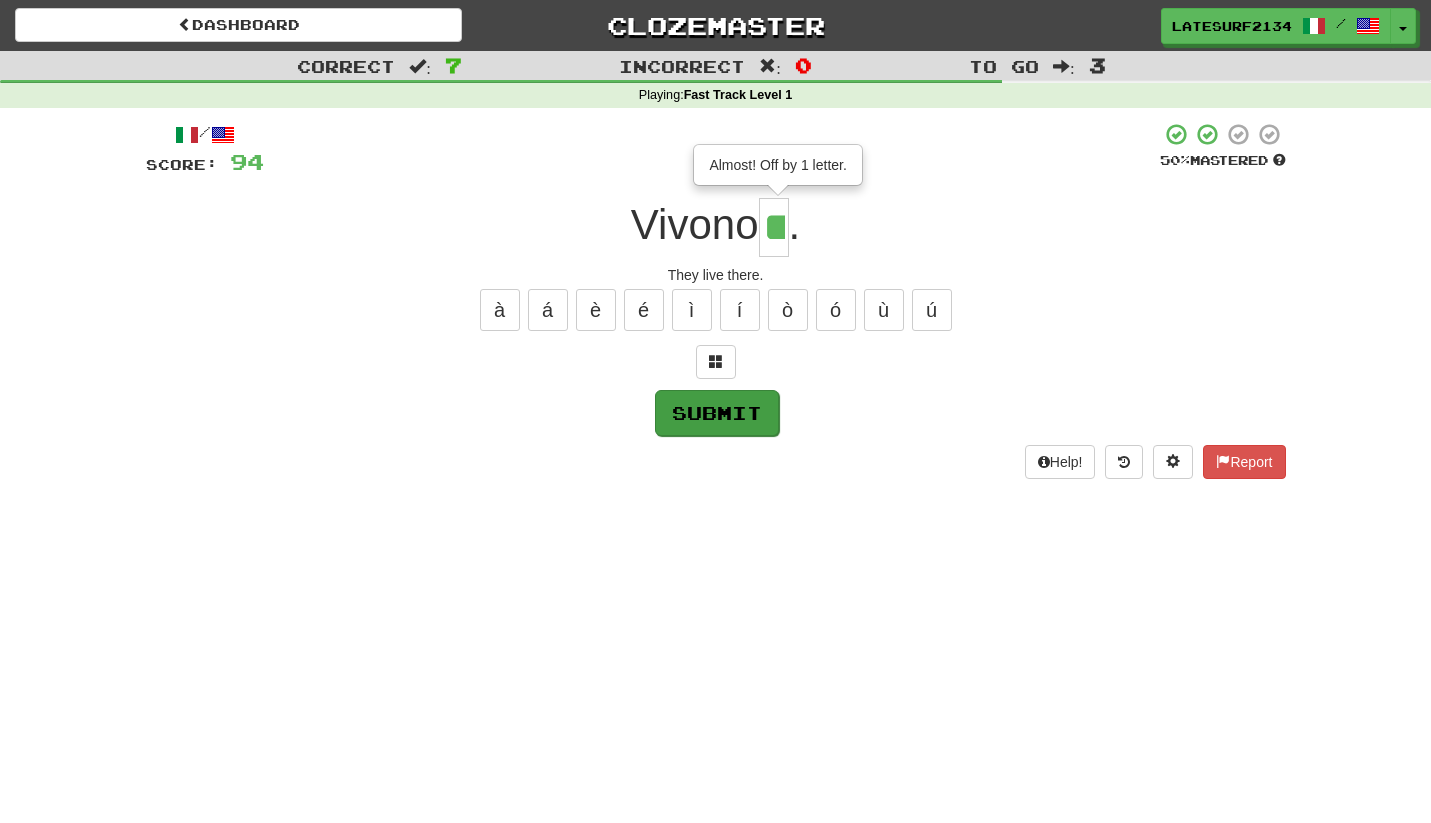 click on "Submit" at bounding box center [717, 413] 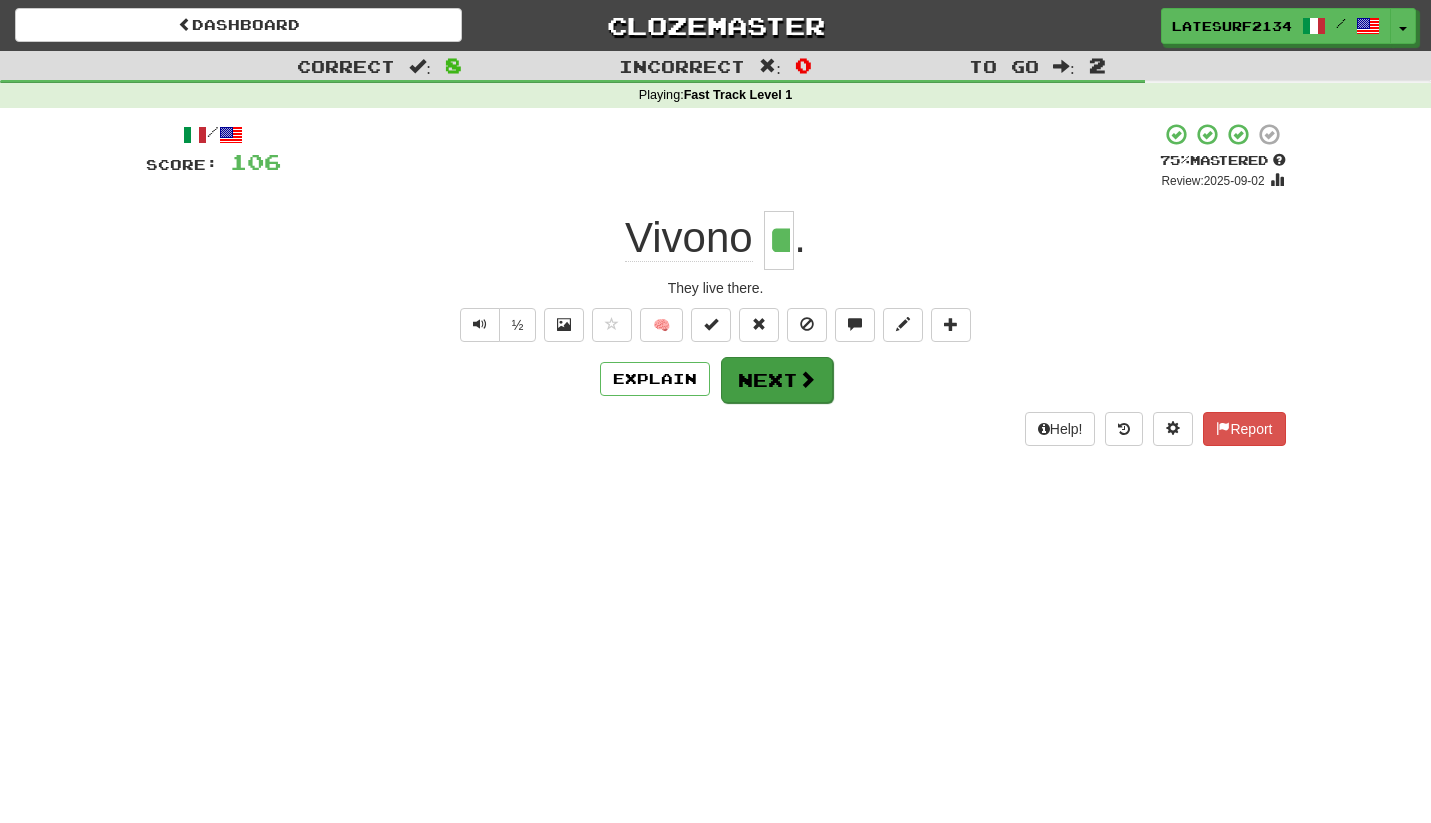 click on "Next" at bounding box center [777, 380] 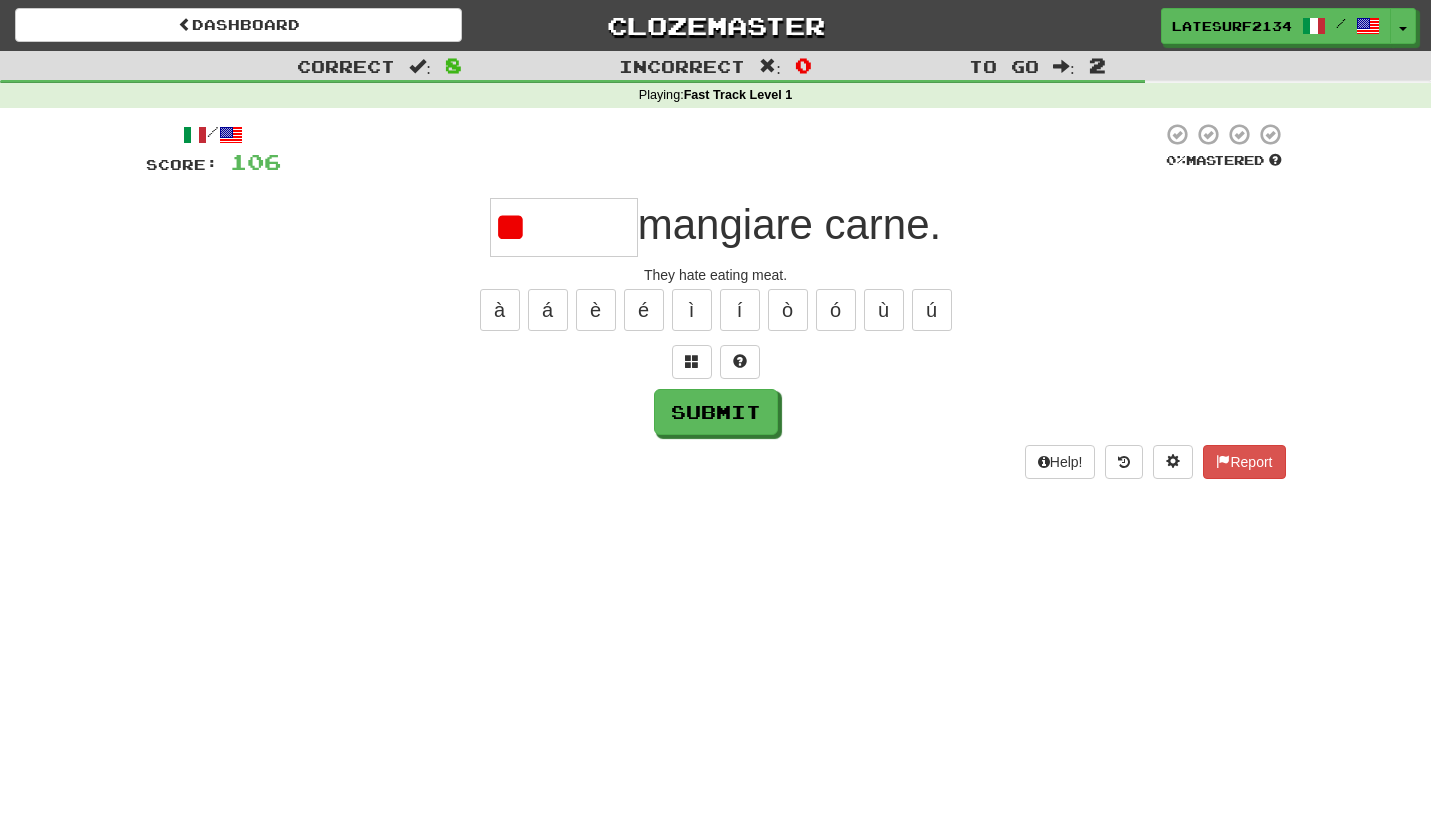 type on "*" 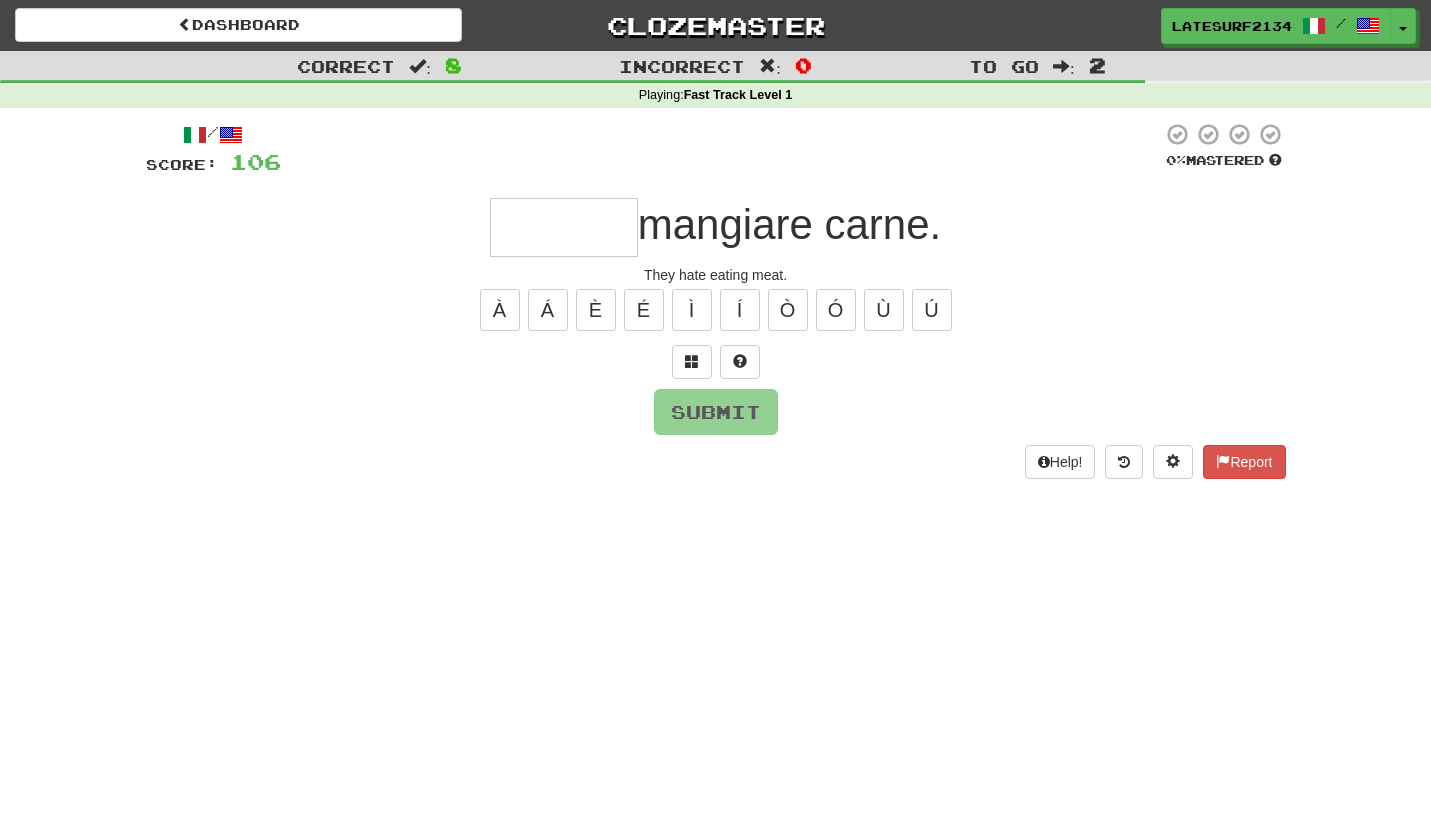 type on "*" 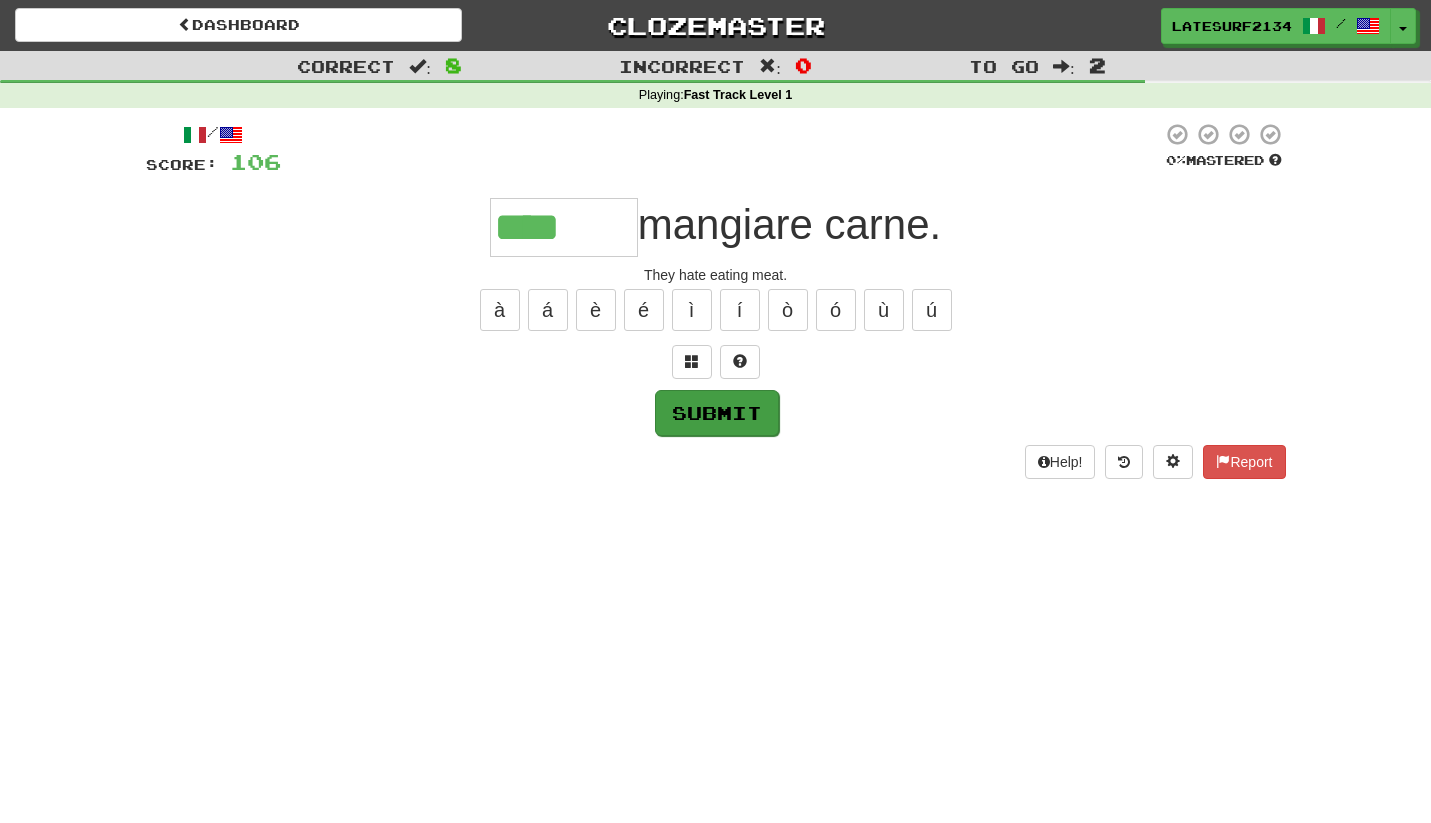 click on "Submit" at bounding box center (717, 413) 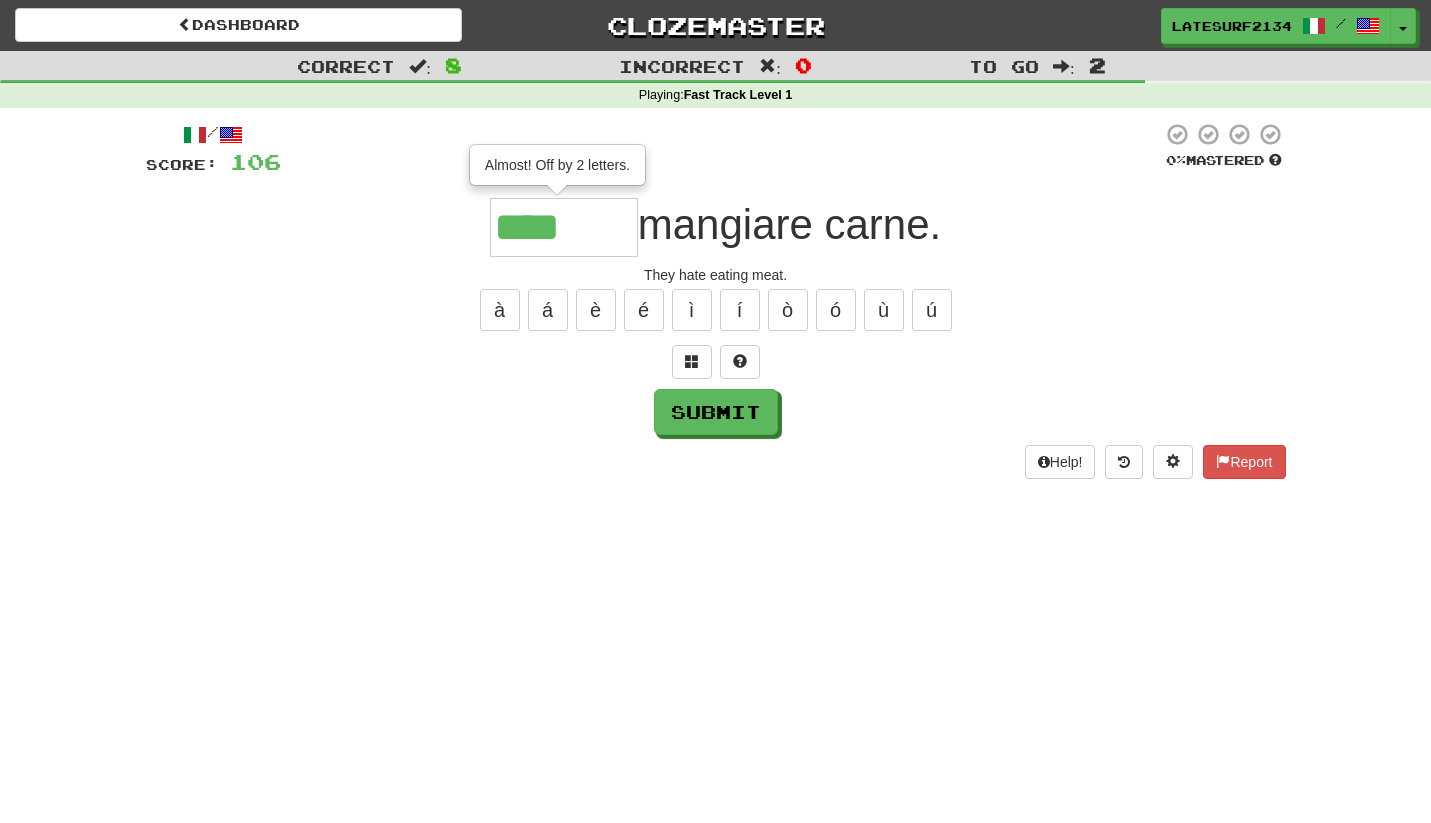 click on "****" at bounding box center (564, 227) 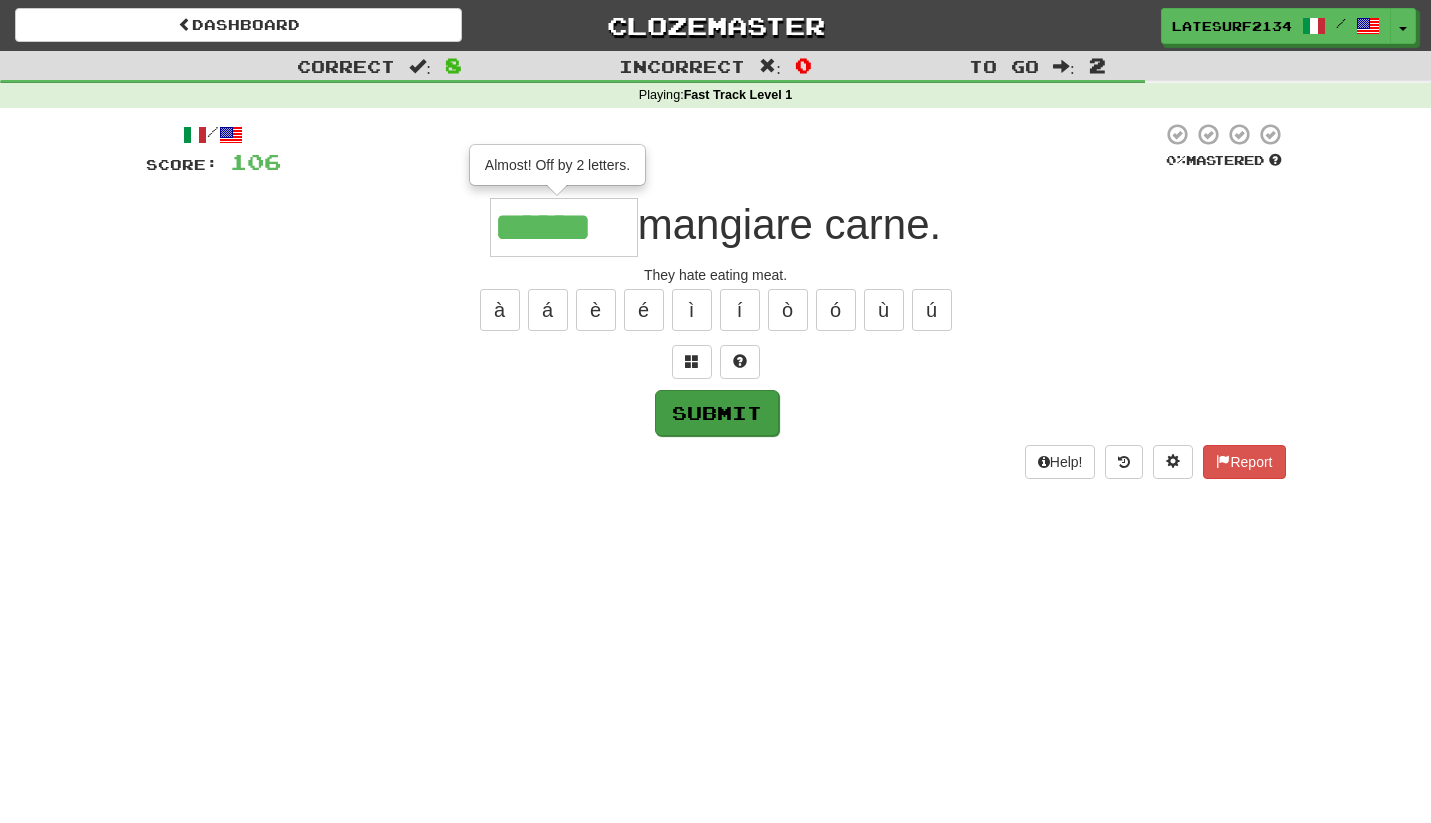 type on "******" 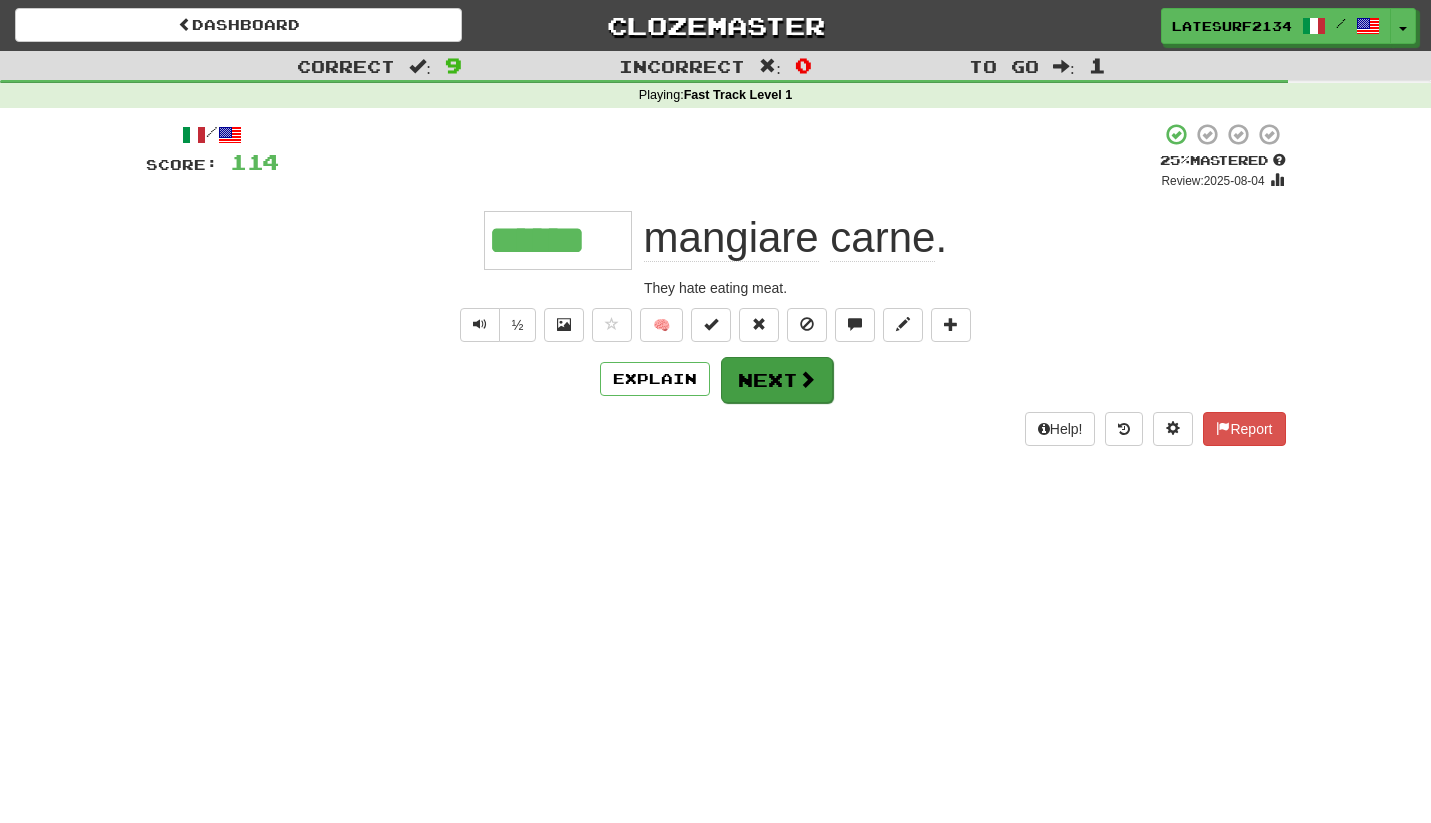 click on "Next" at bounding box center [777, 380] 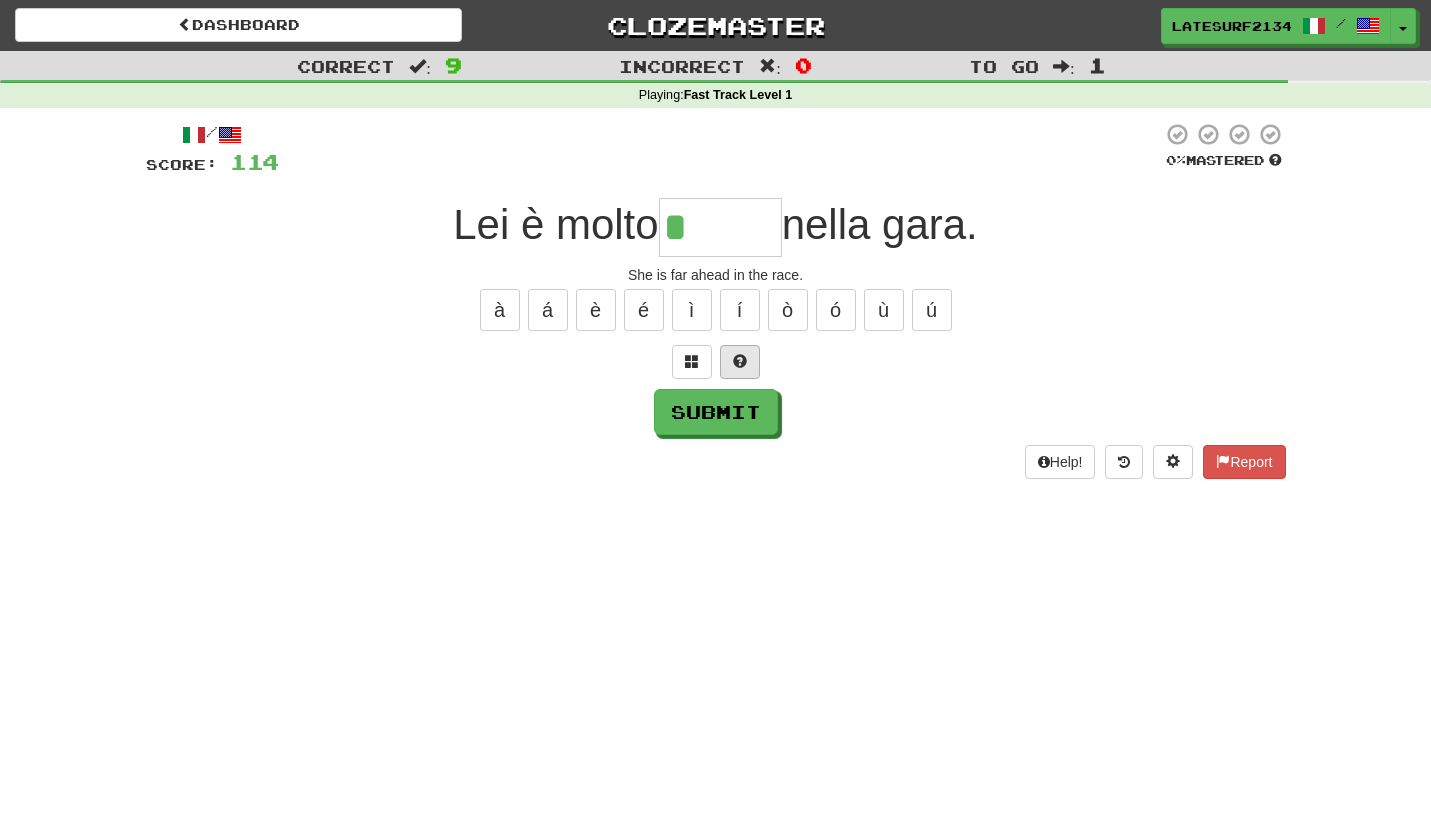 click at bounding box center [740, 362] 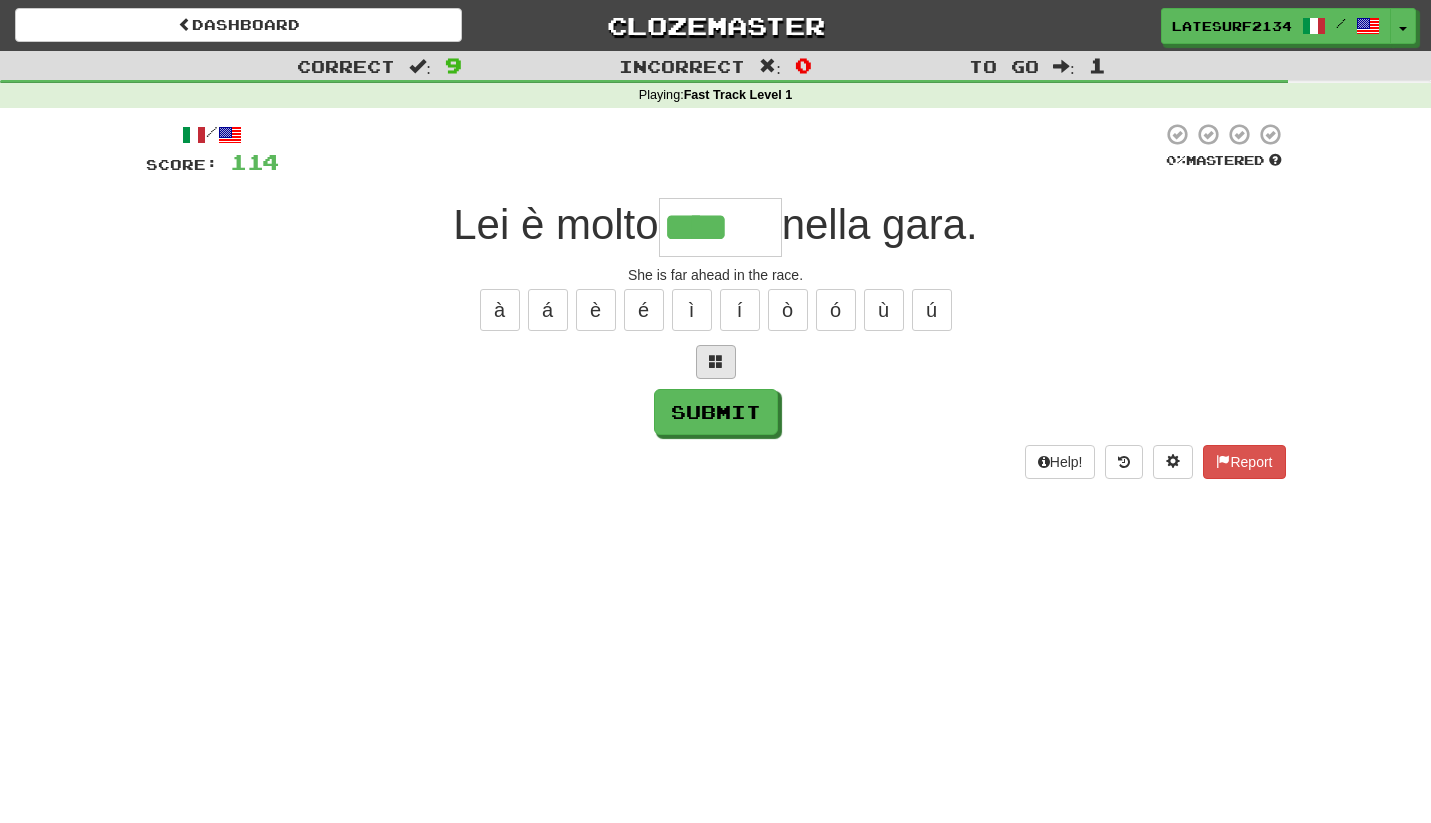 click at bounding box center (716, 361) 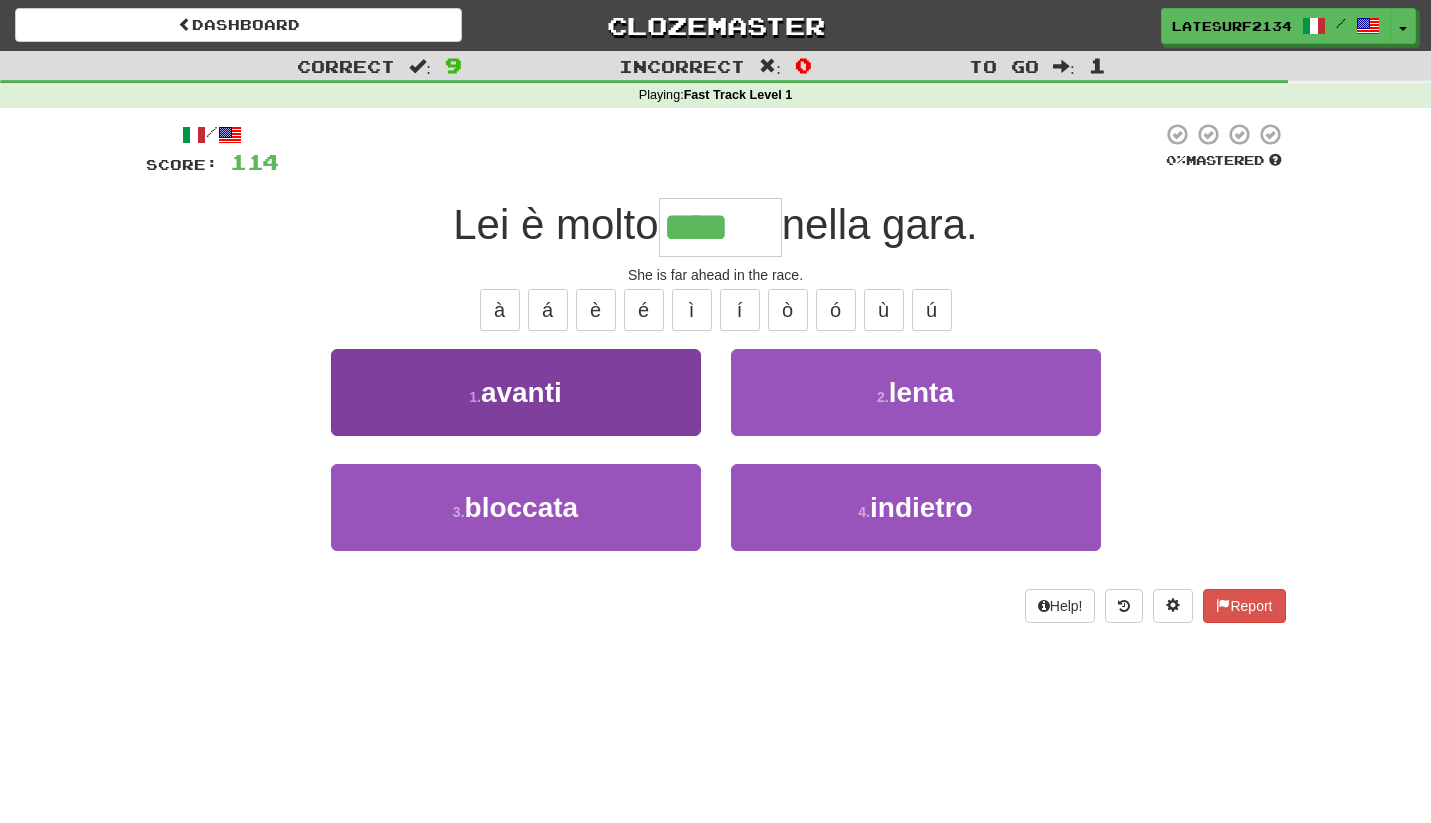 click on "avanti" at bounding box center (521, 392) 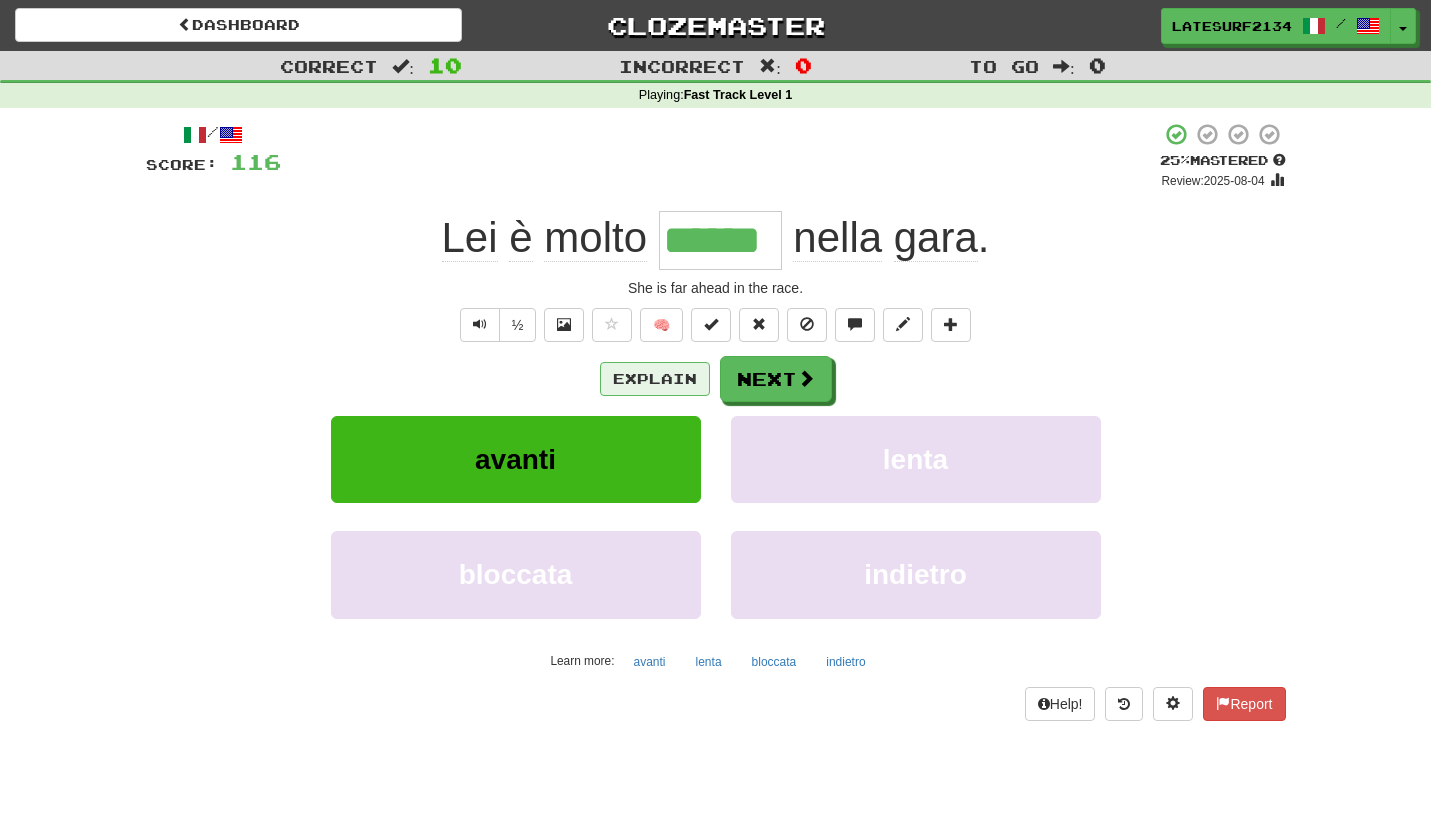 click on "Explain" at bounding box center [655, 379] 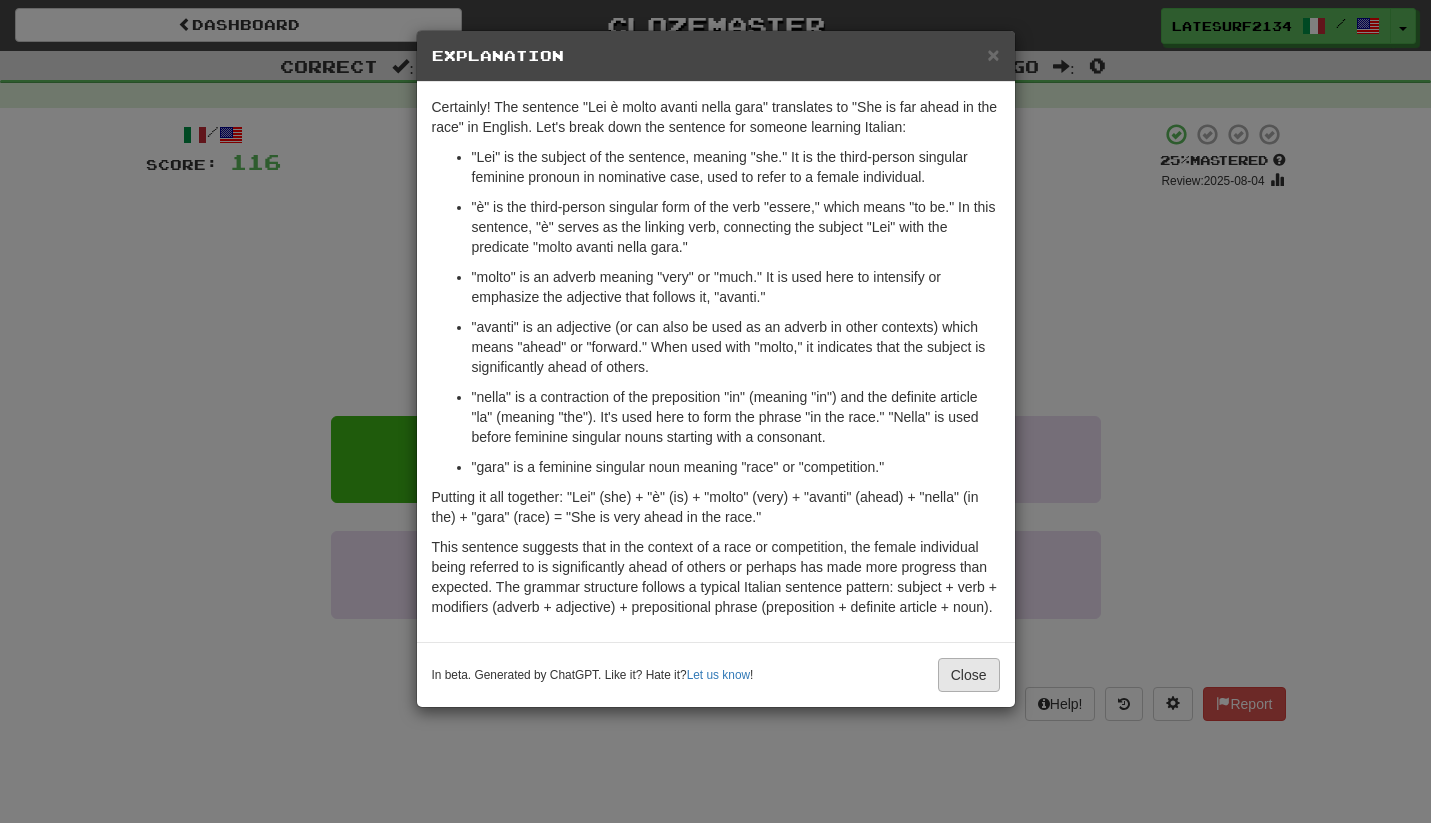 click on "Close" at bounding box center (969, 675) 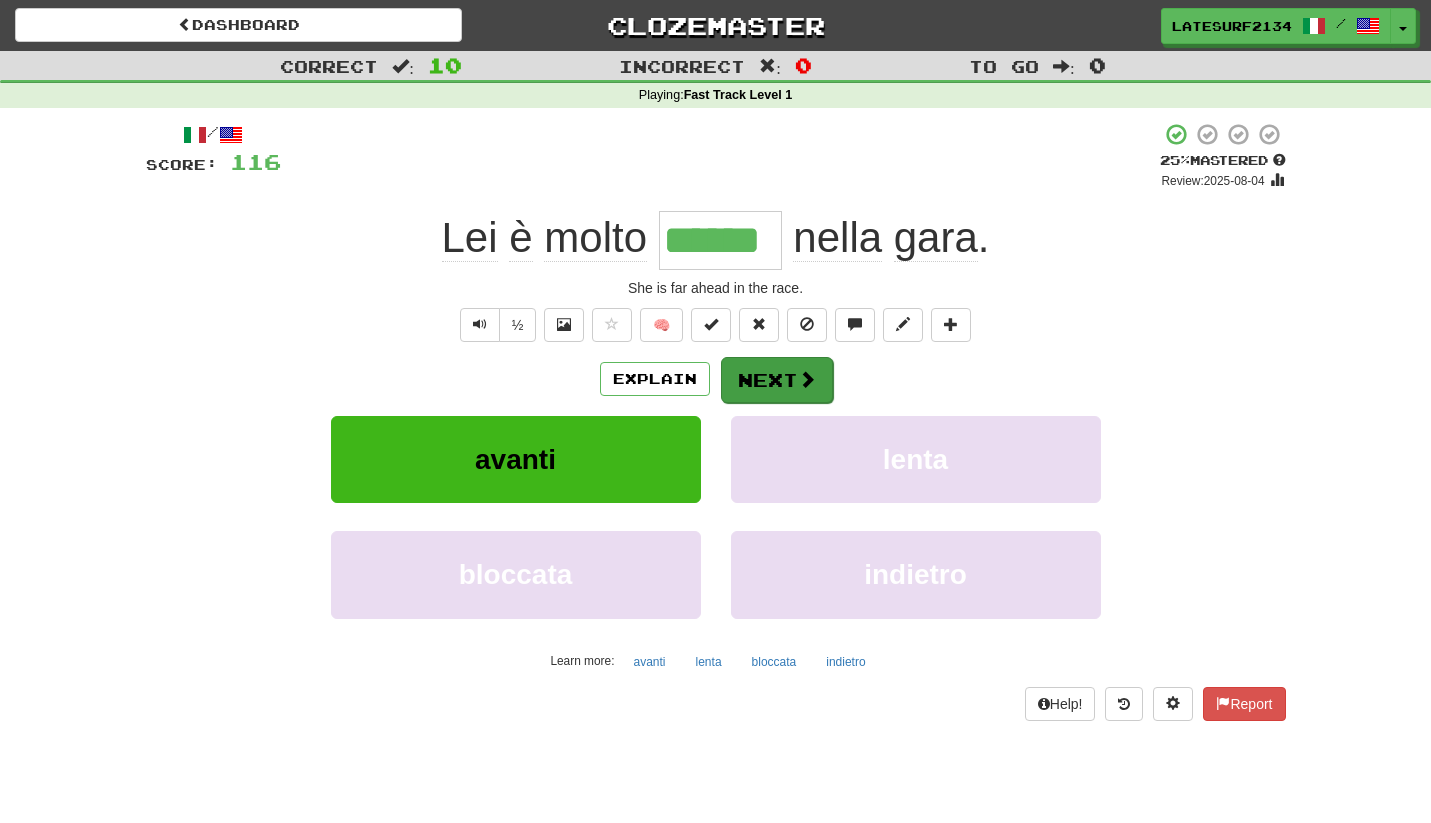 click at bounding box center (807, 379) 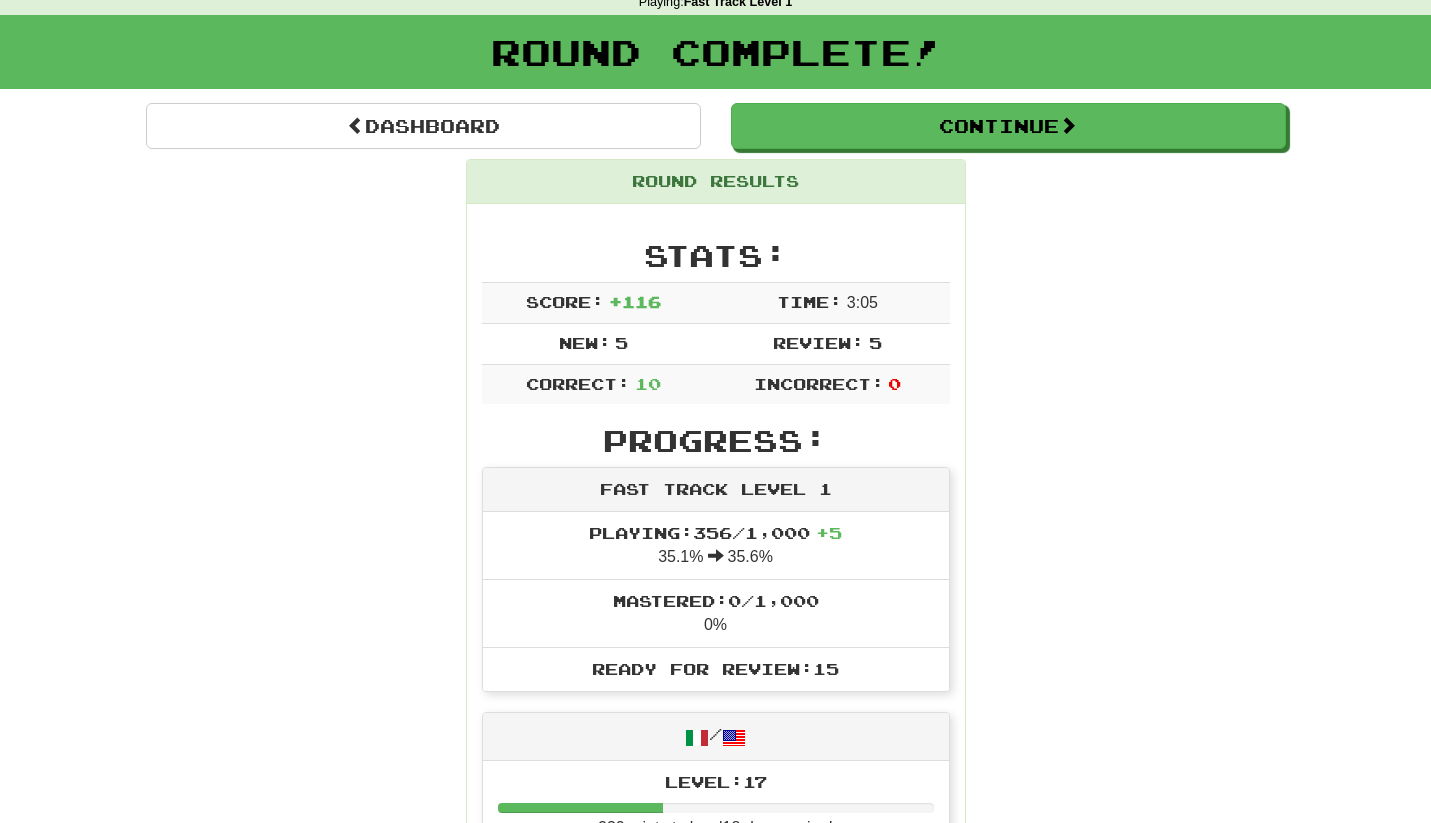 scroll, scrollTop: 97, scrollLeft: 0, axis: vertical 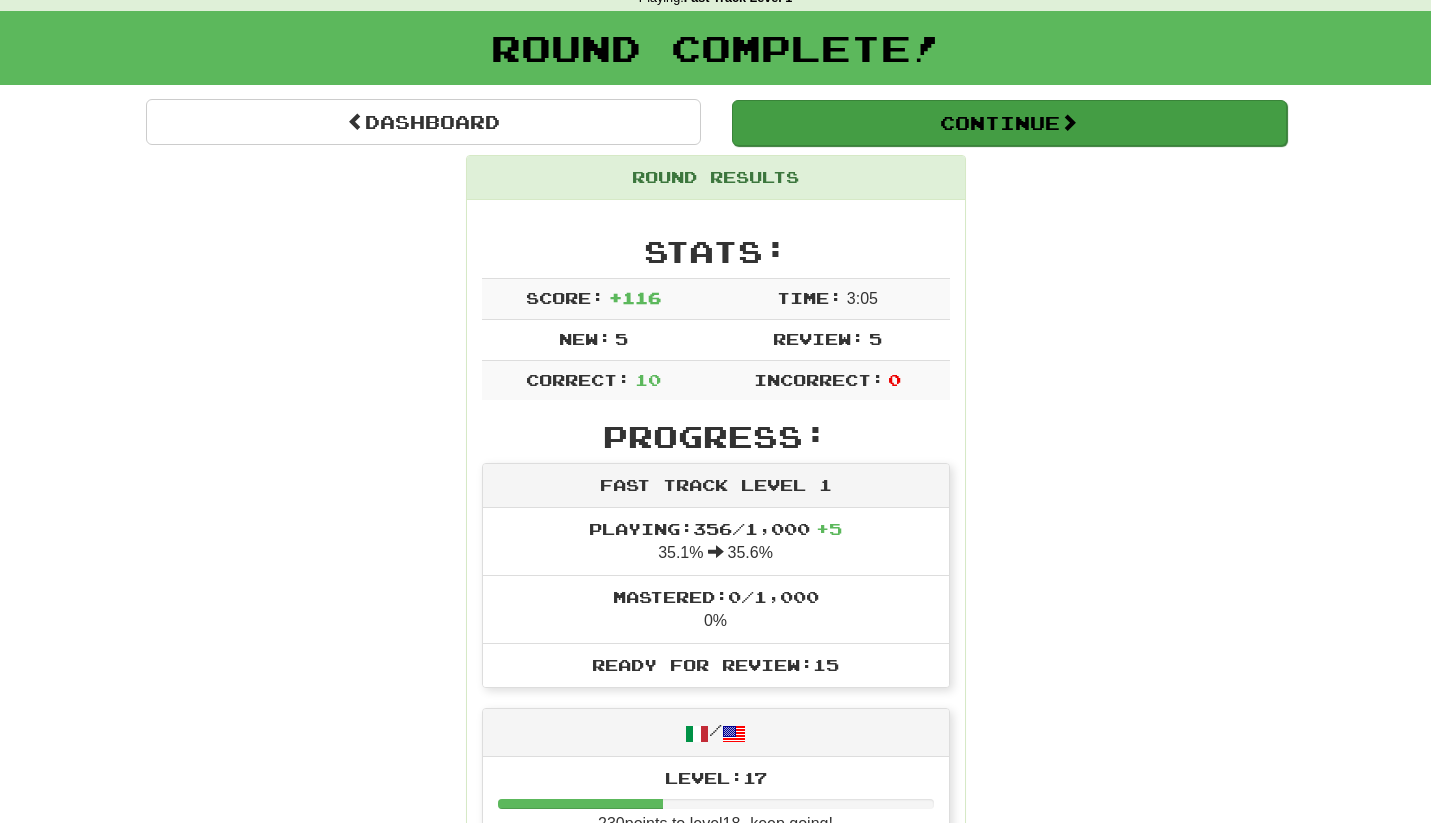 click on "Continue" at bounding box center [1009, 123] 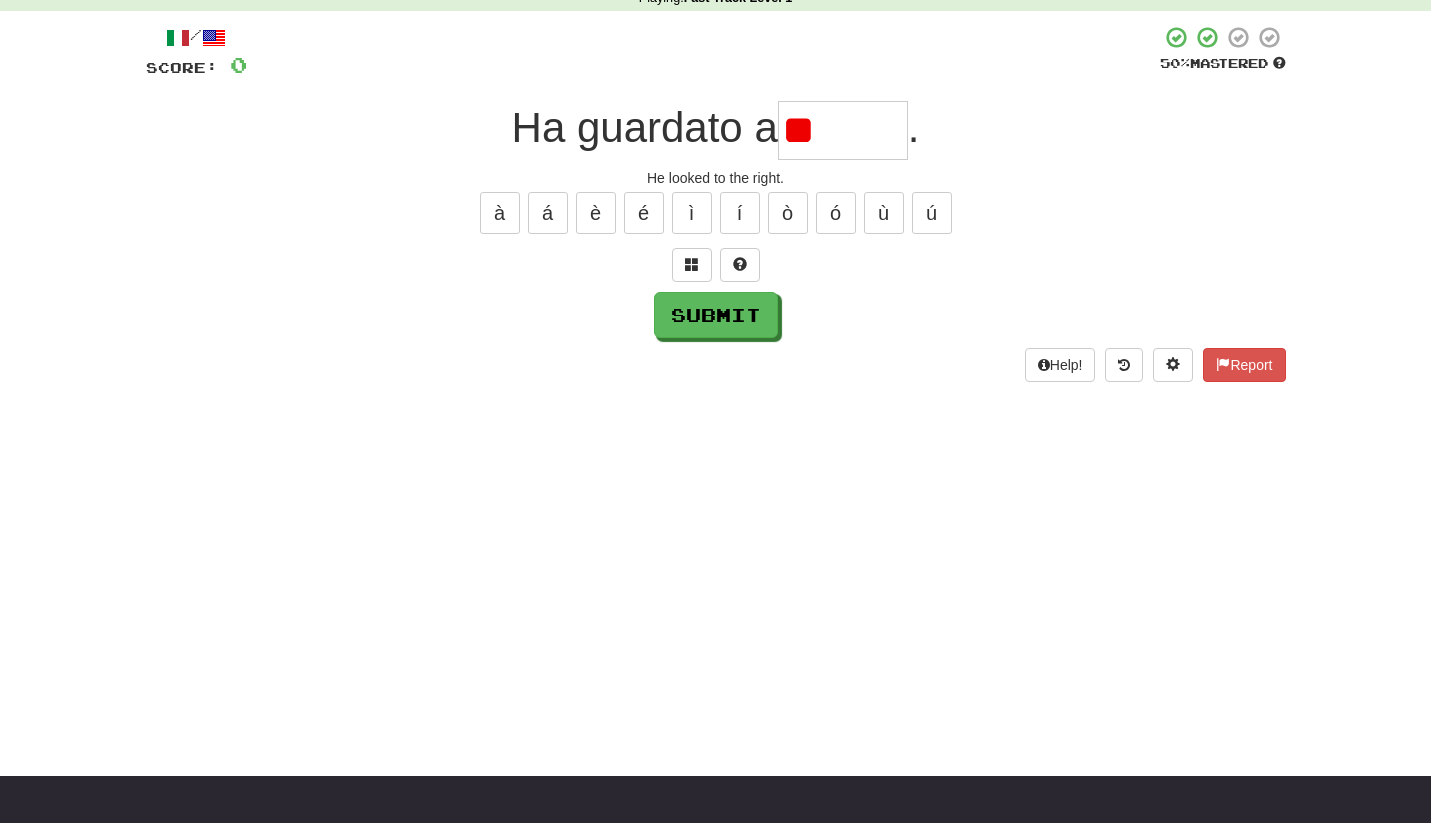 type on "*" 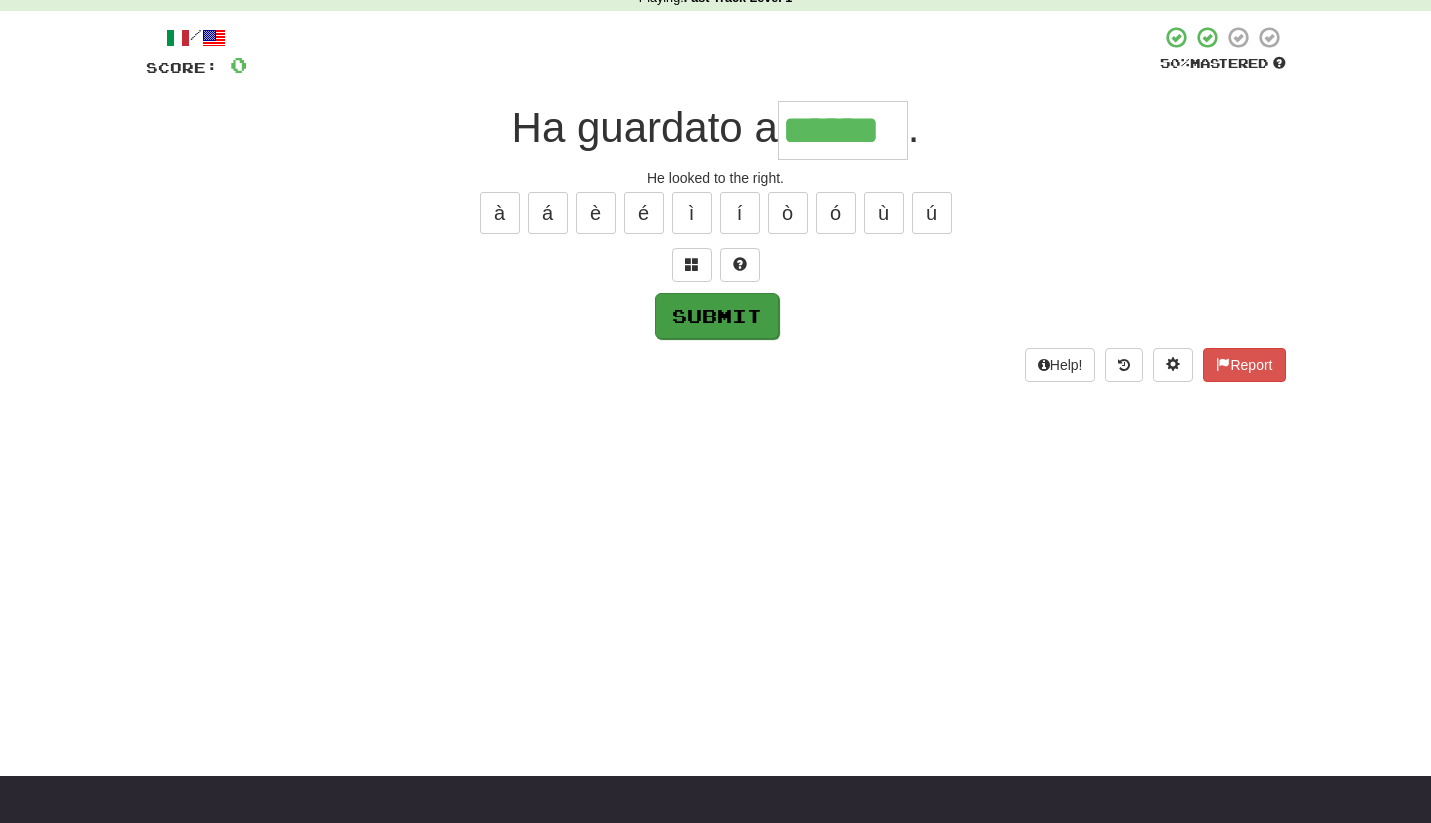 type on "******" 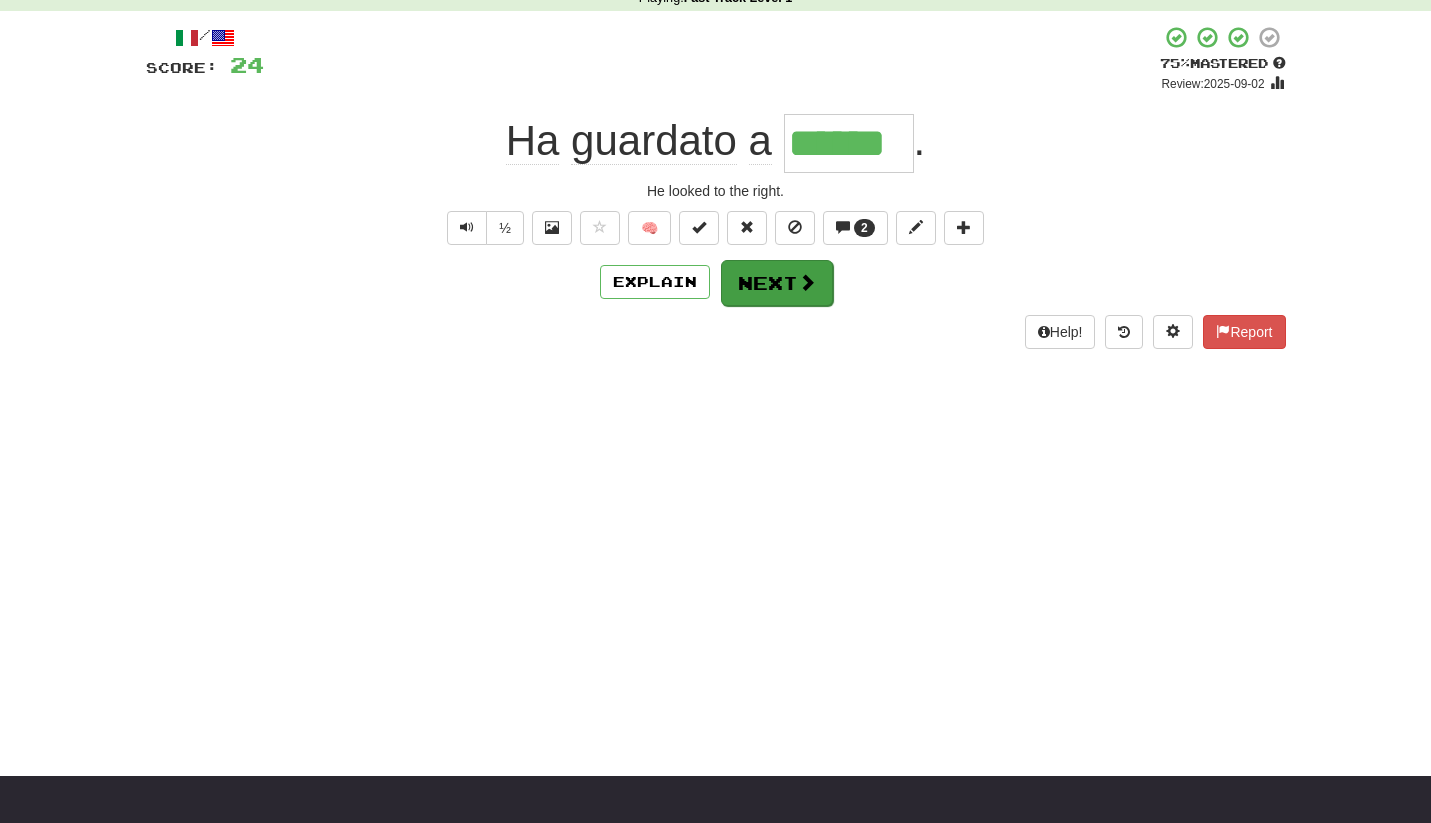 click on "Next" at bounding box center (777, 283) 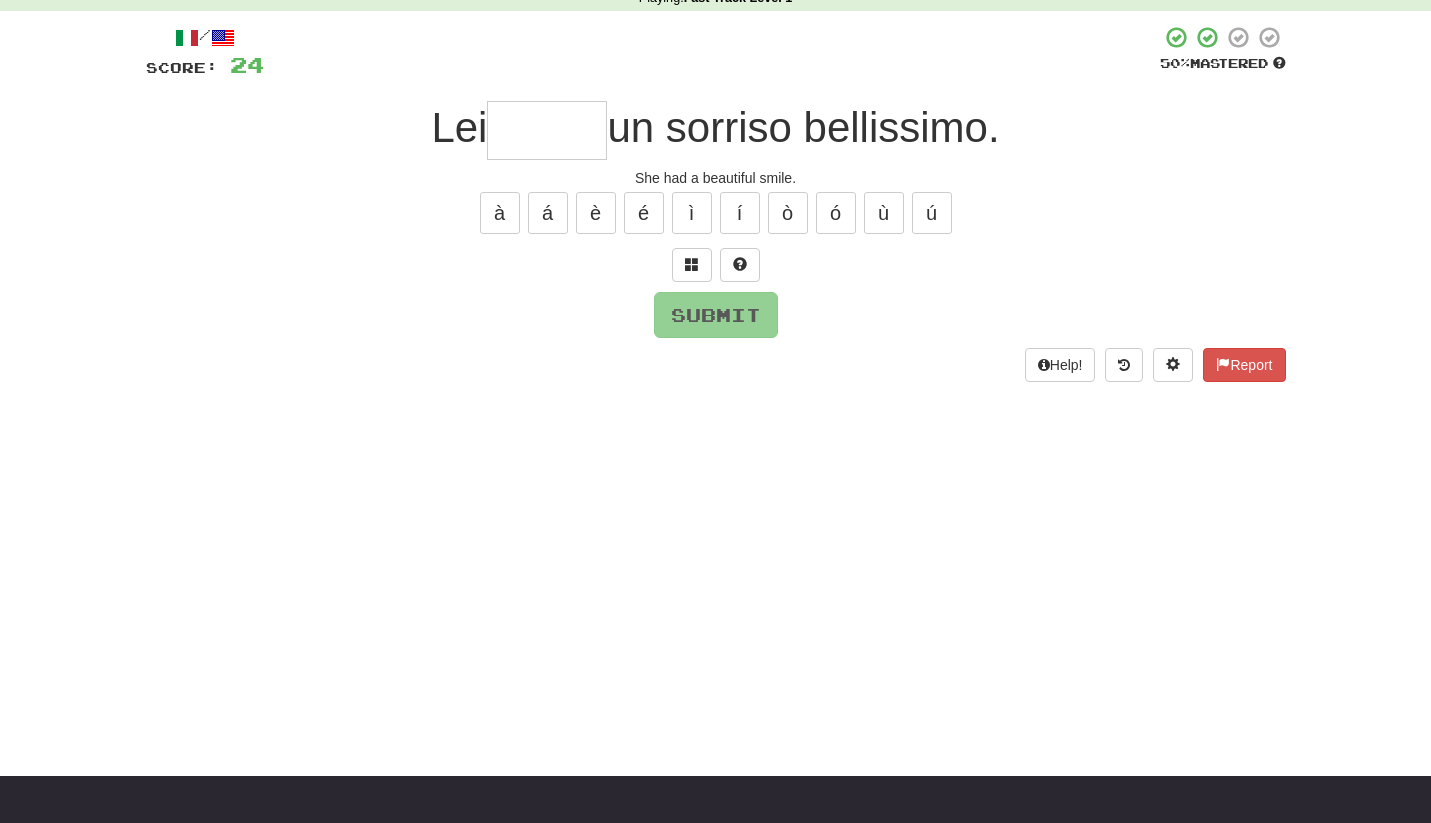 type on "*" 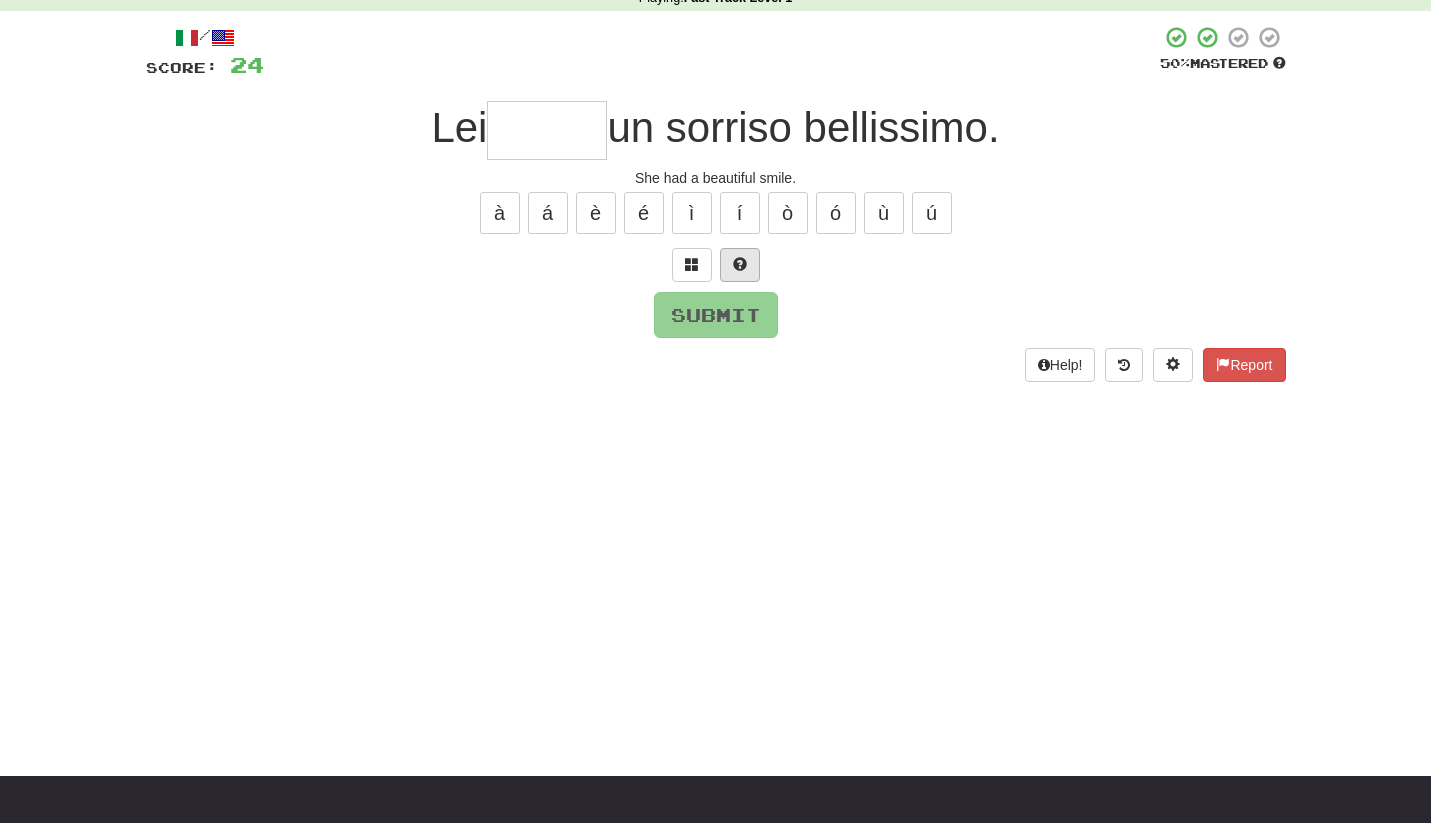 click at bounding box center [740, 265] 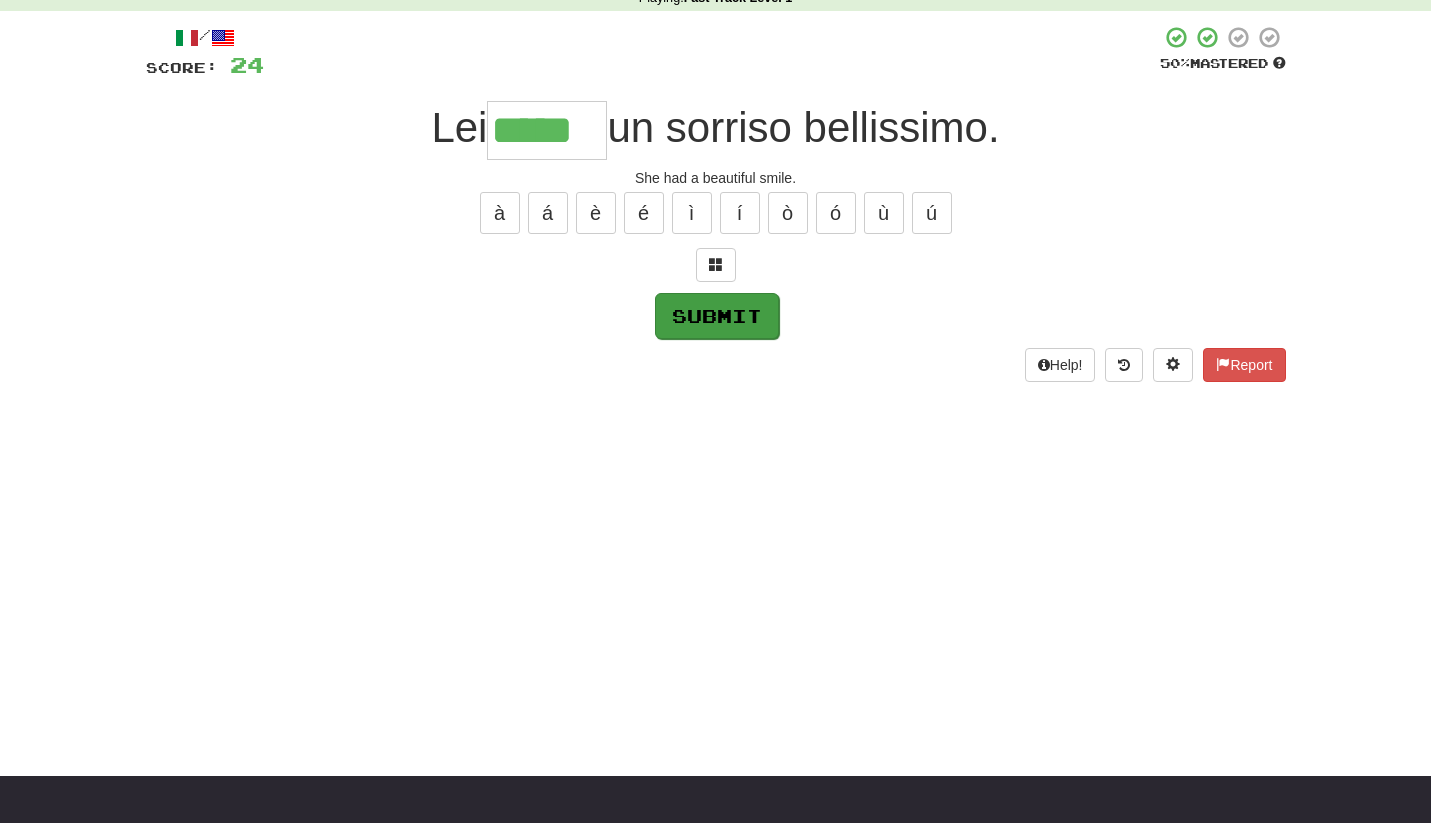 type on "*****" 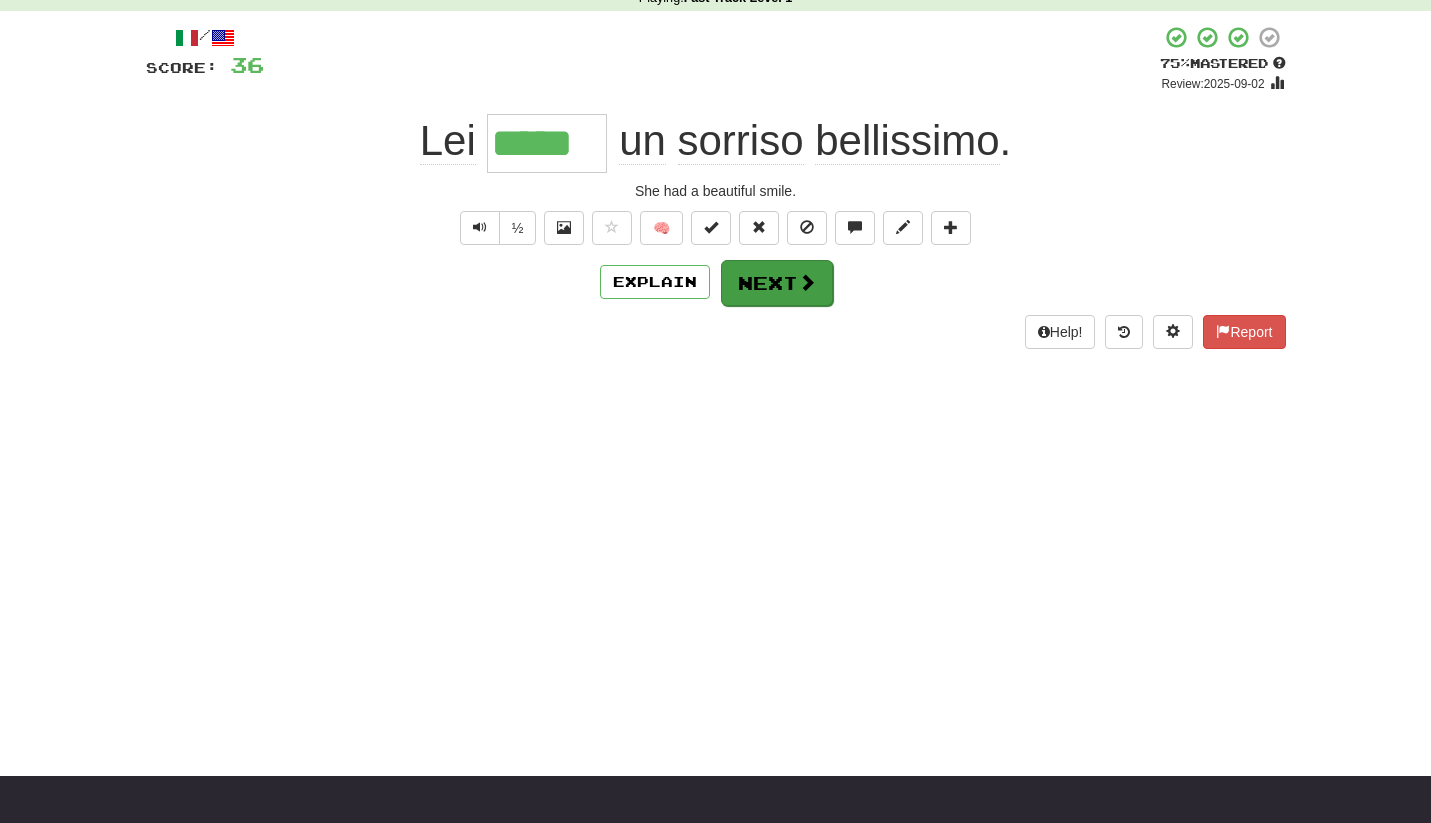 click on "Next" at bounding box center (777, 283) 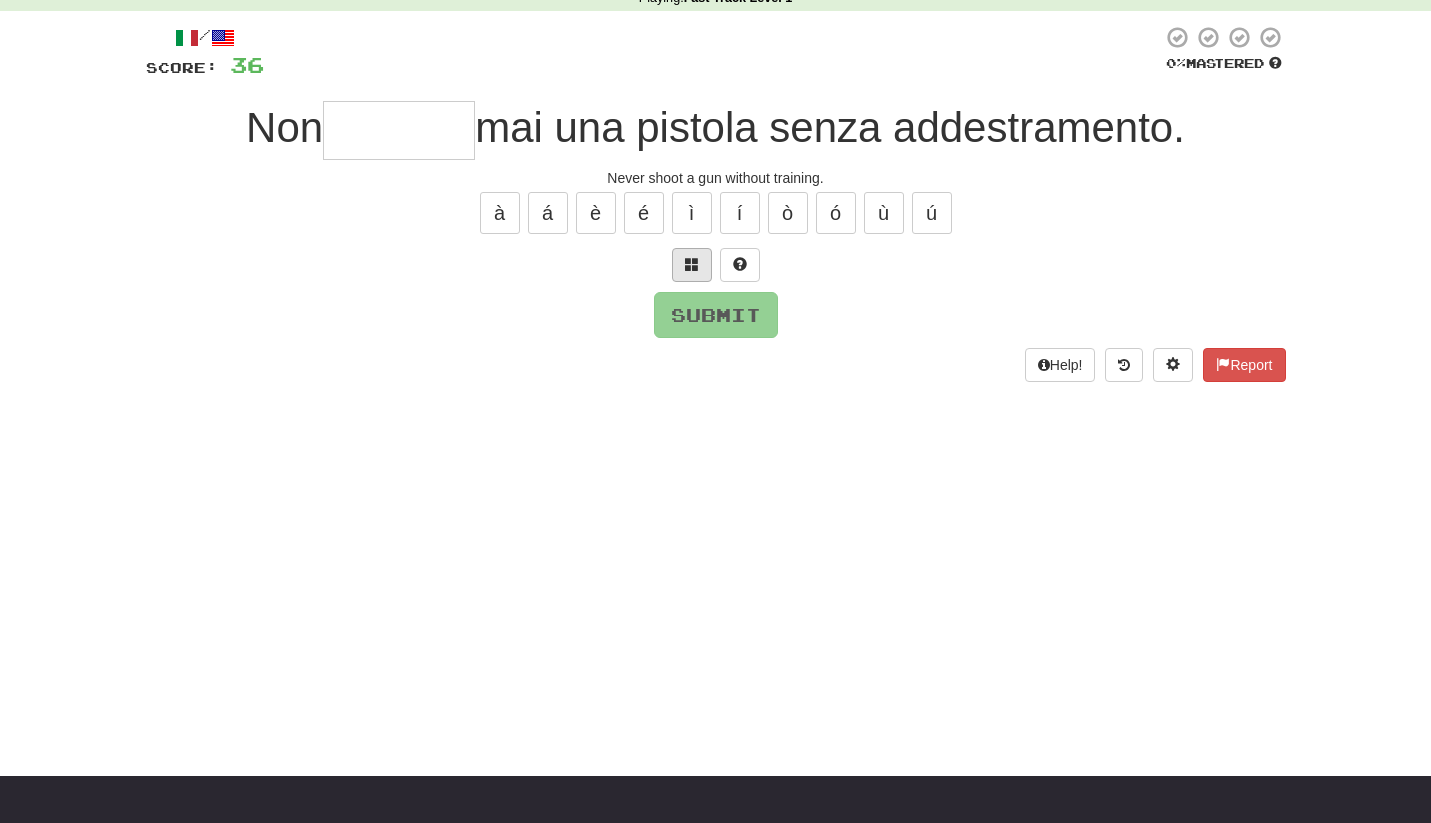 click at bounding box center (692, 264) 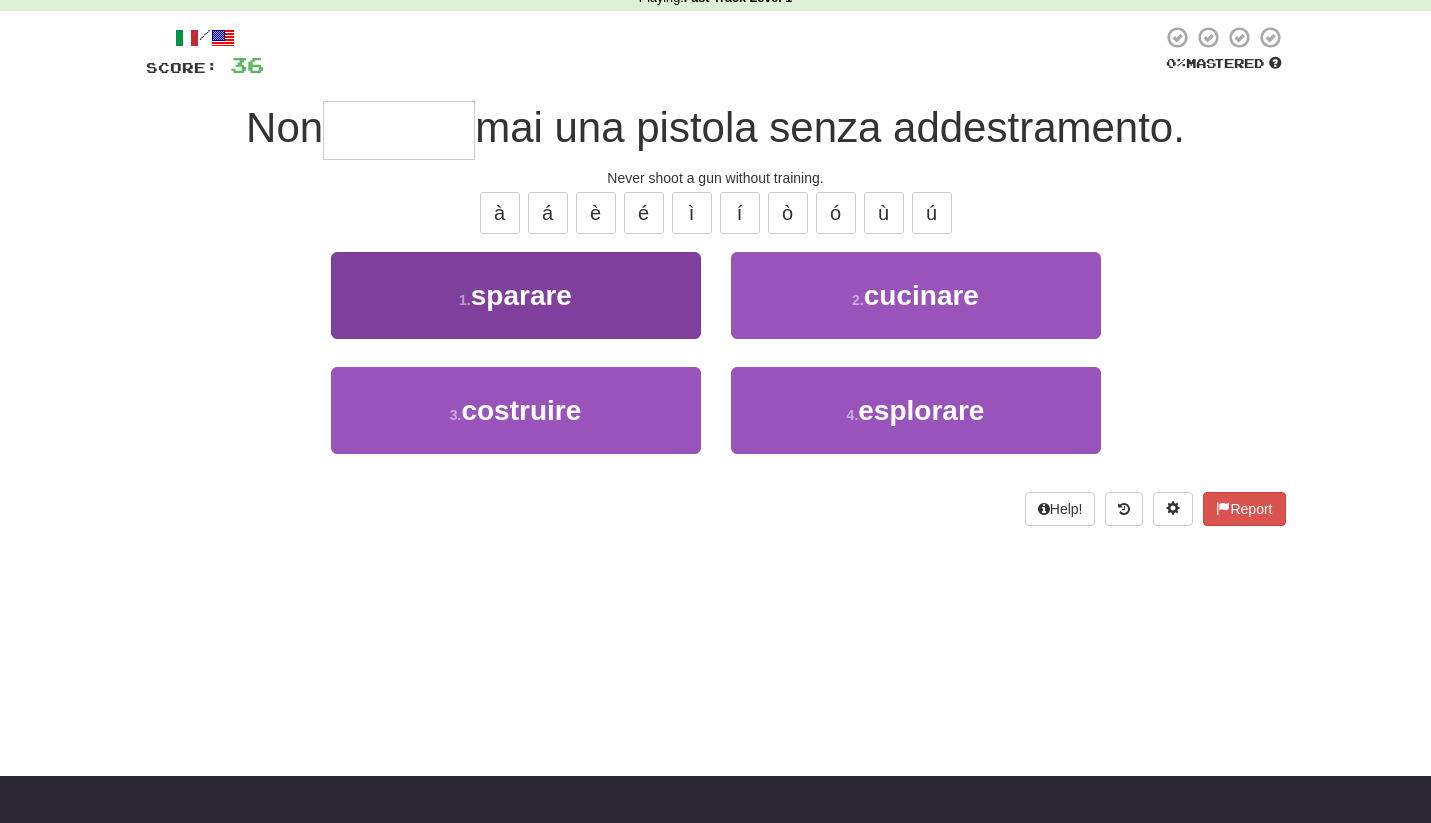 click on "1 .  sparare" at bounding box center (516, 295) 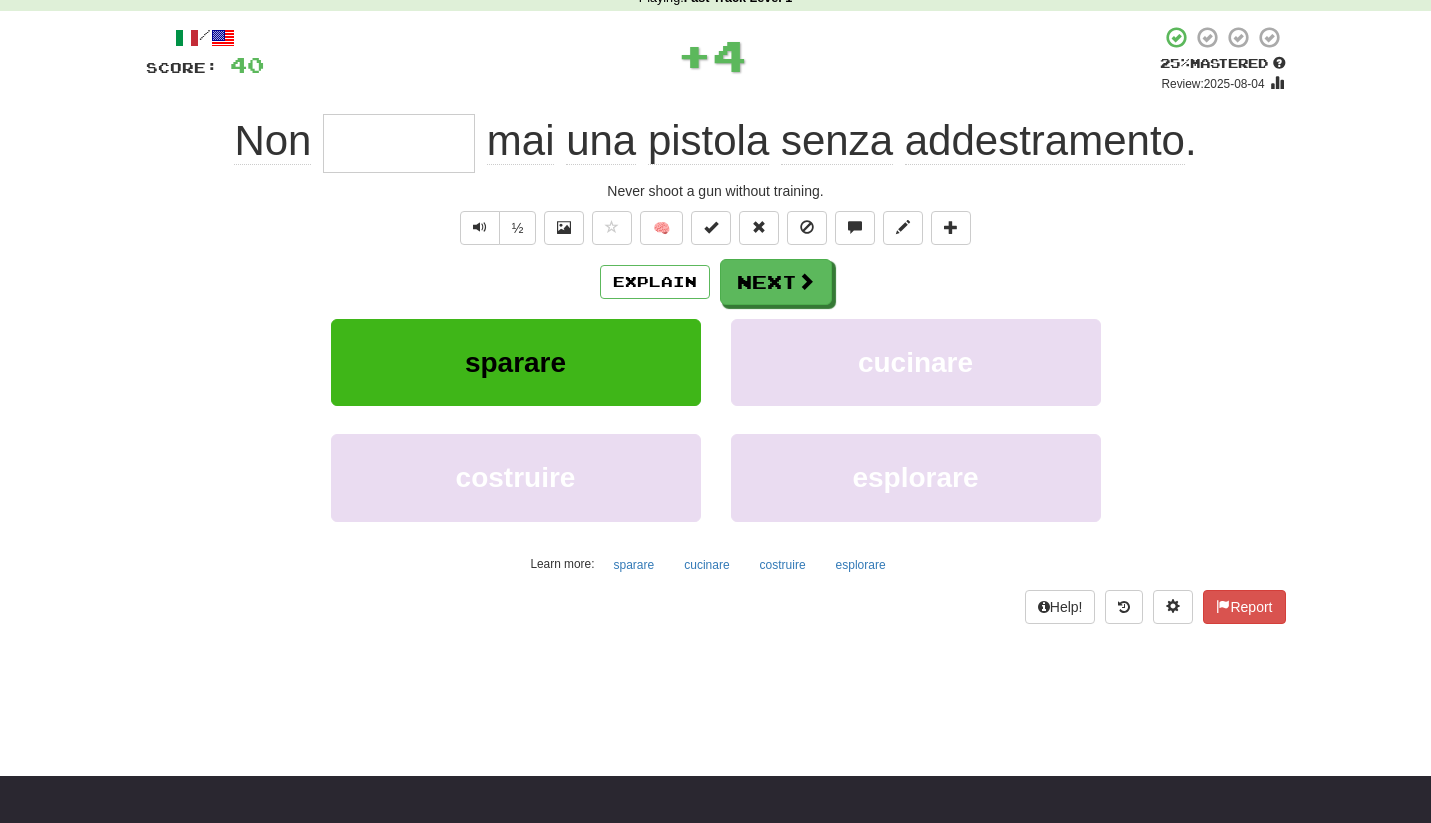 type on "*******" 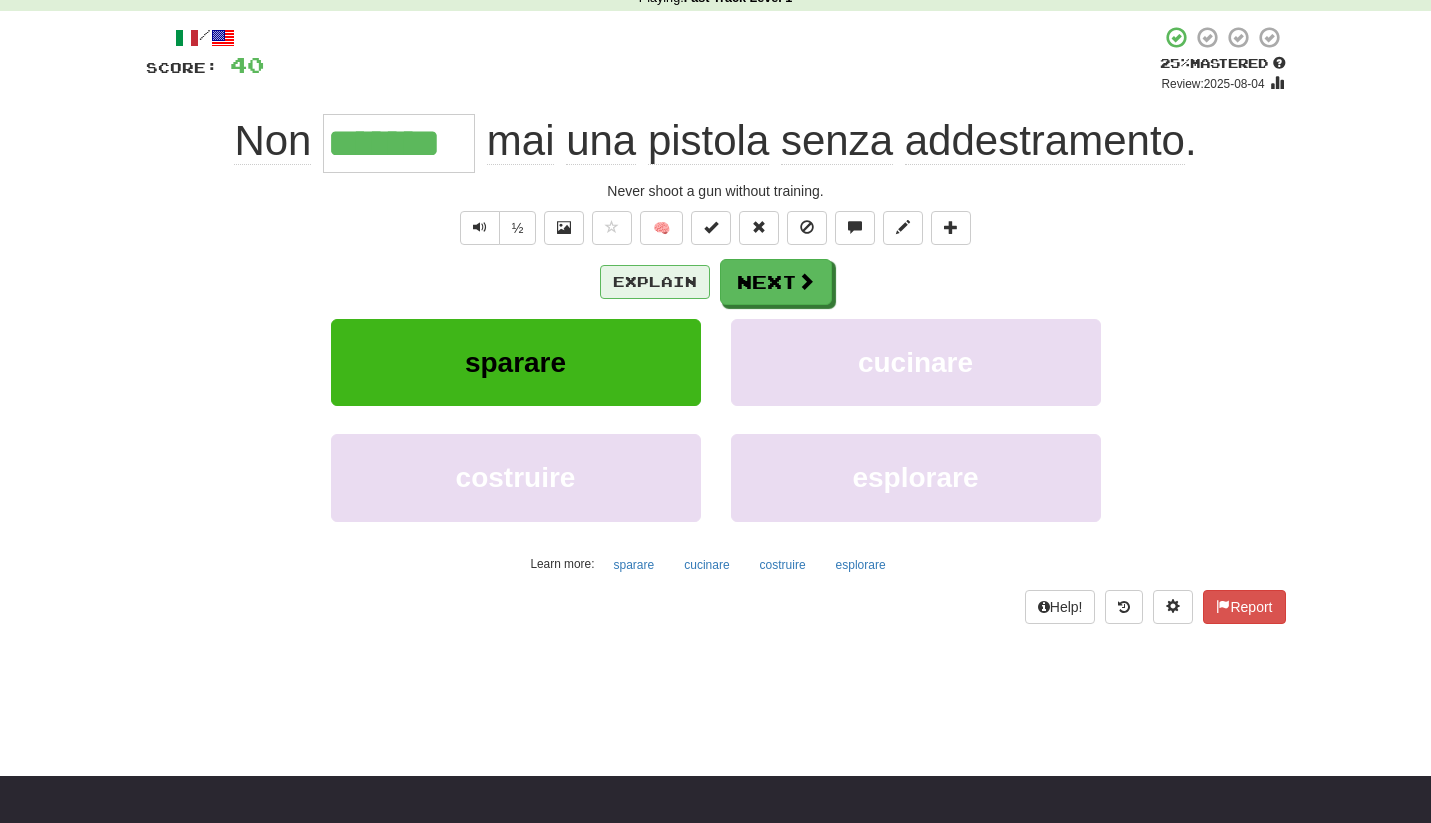 click on "Explain" at bounding box center [655, 282] 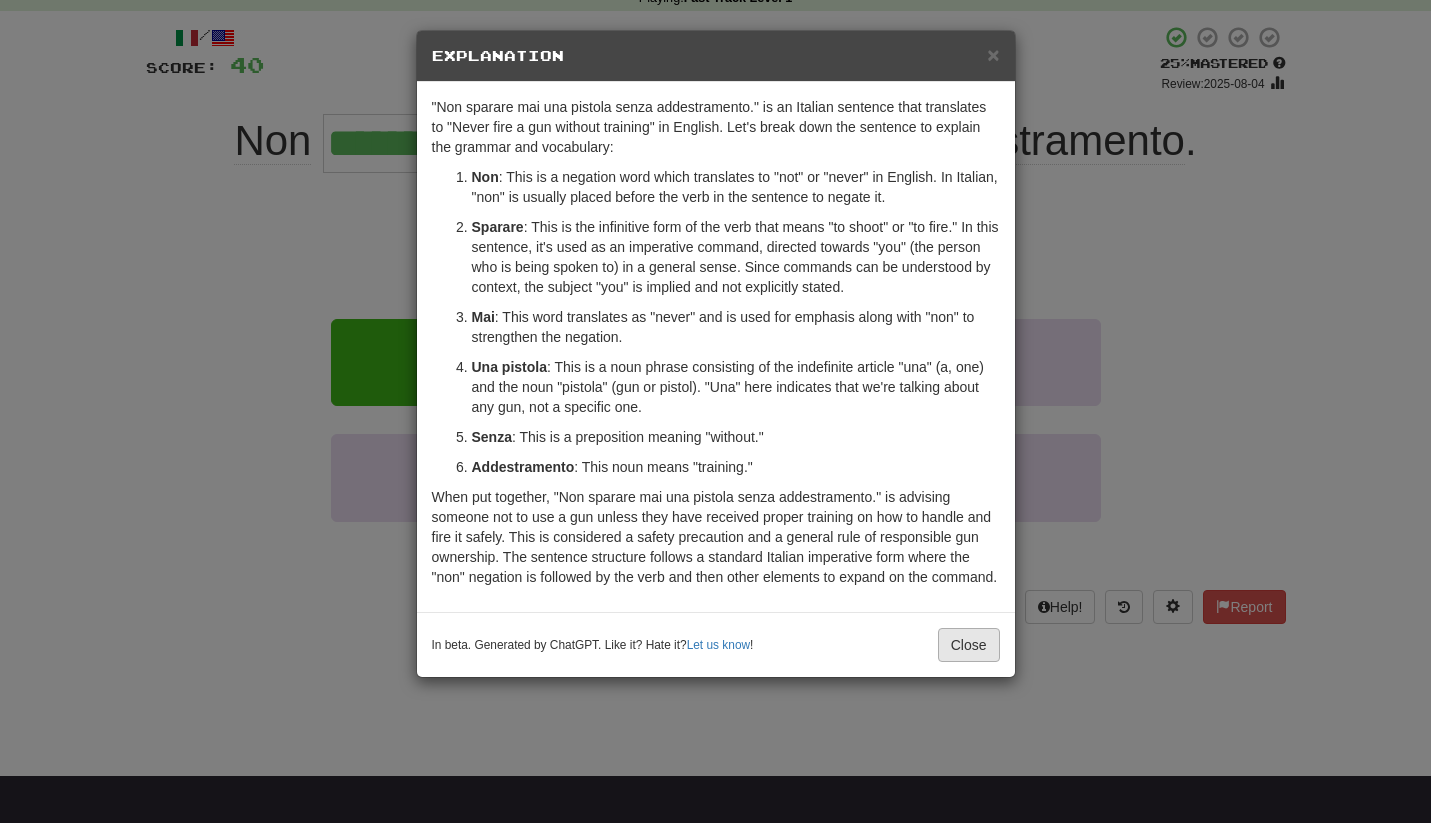 click on "Close" at bounding box center (969, 645) 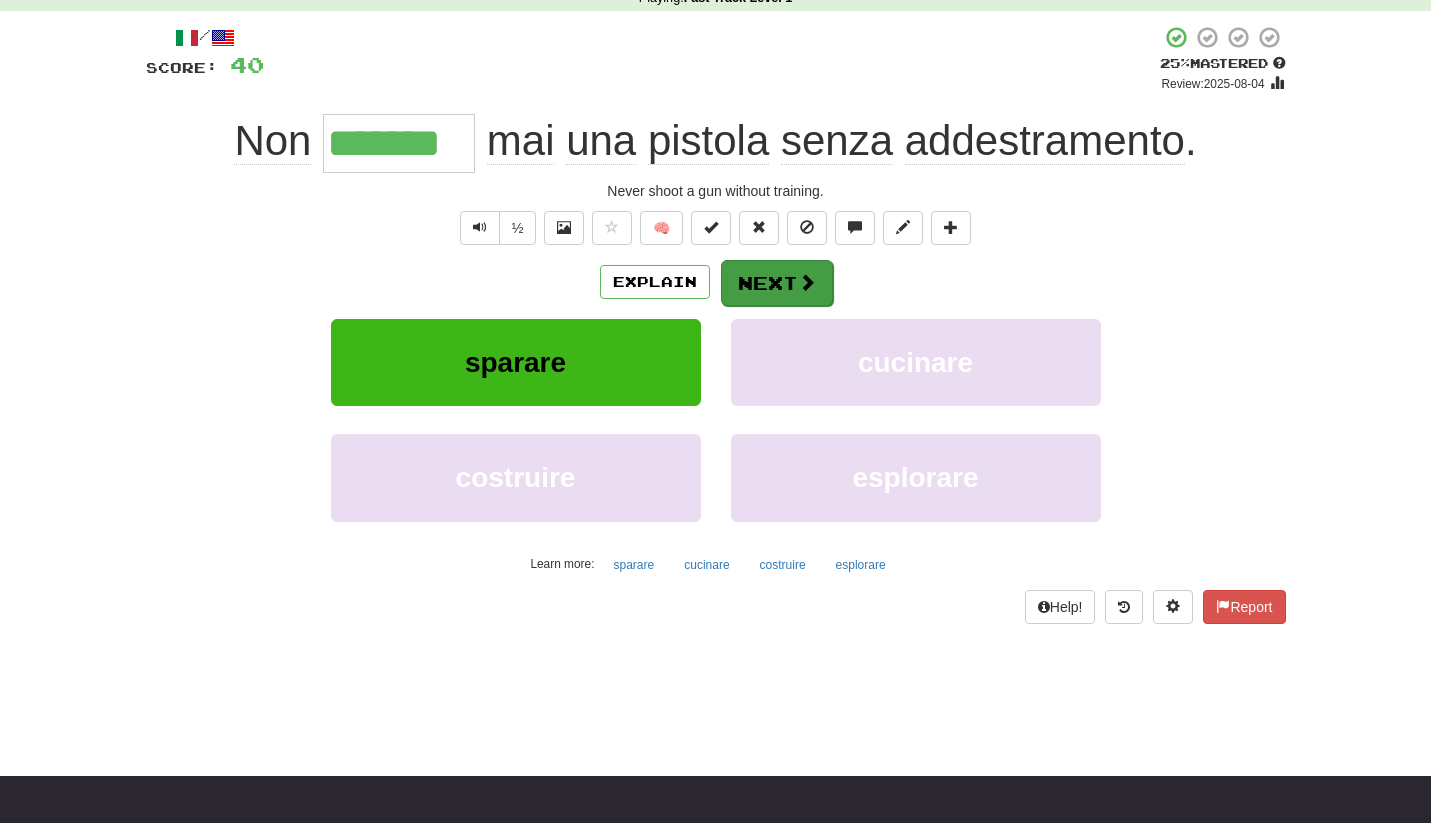 click on "Next" at bounding box center (777, 283) 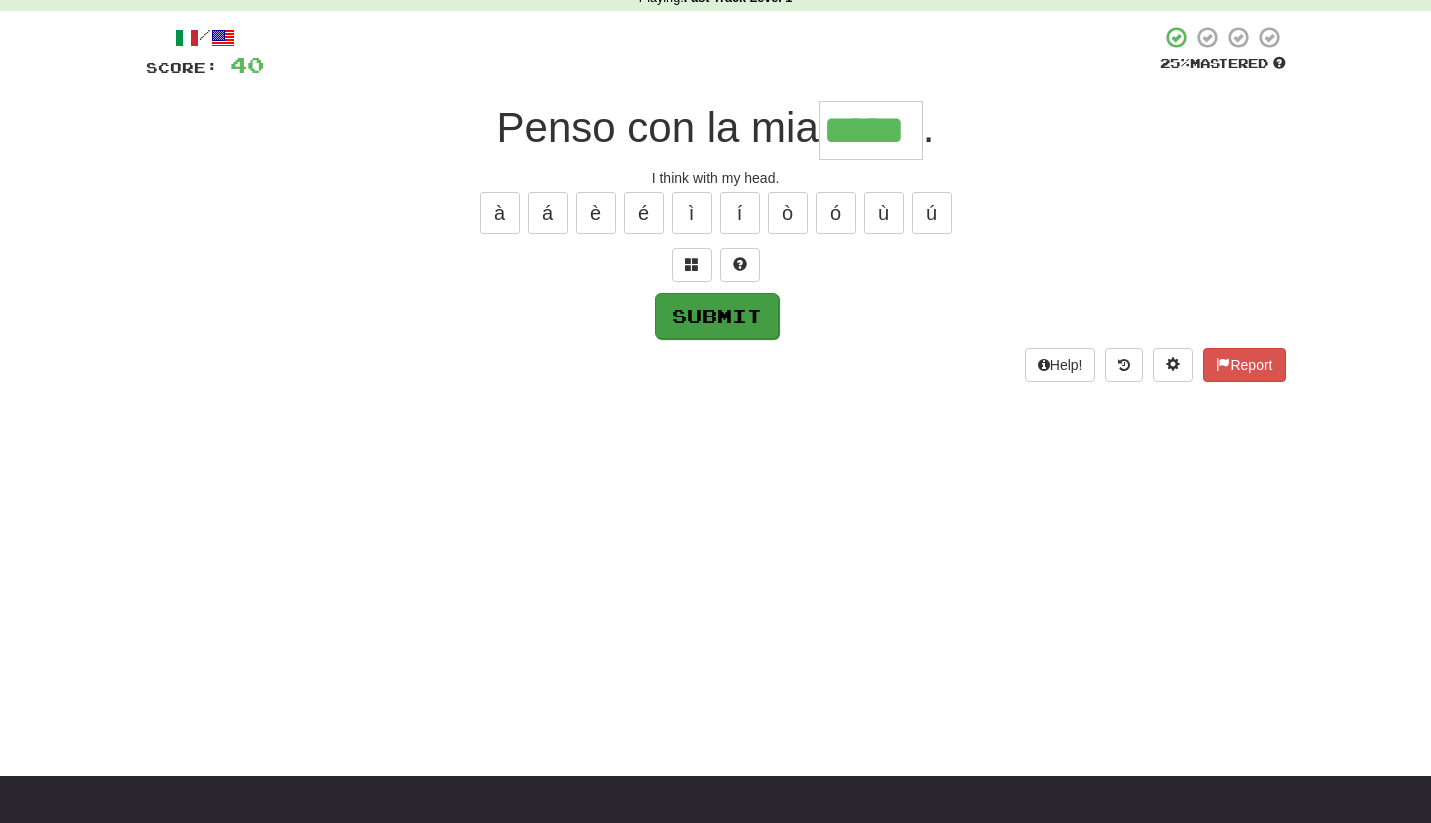 type on "*****" 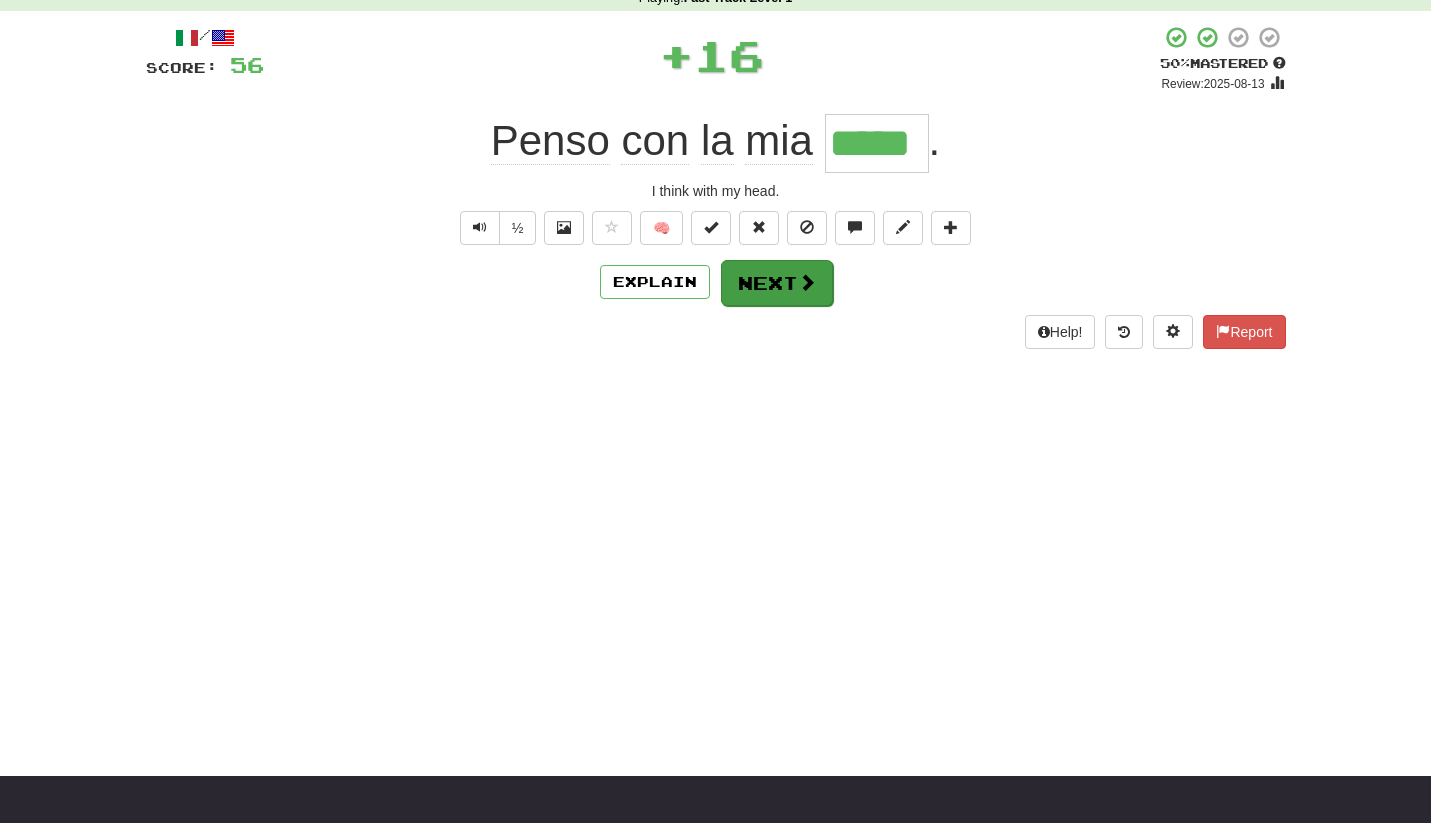 click at bounding box center (807, 282) 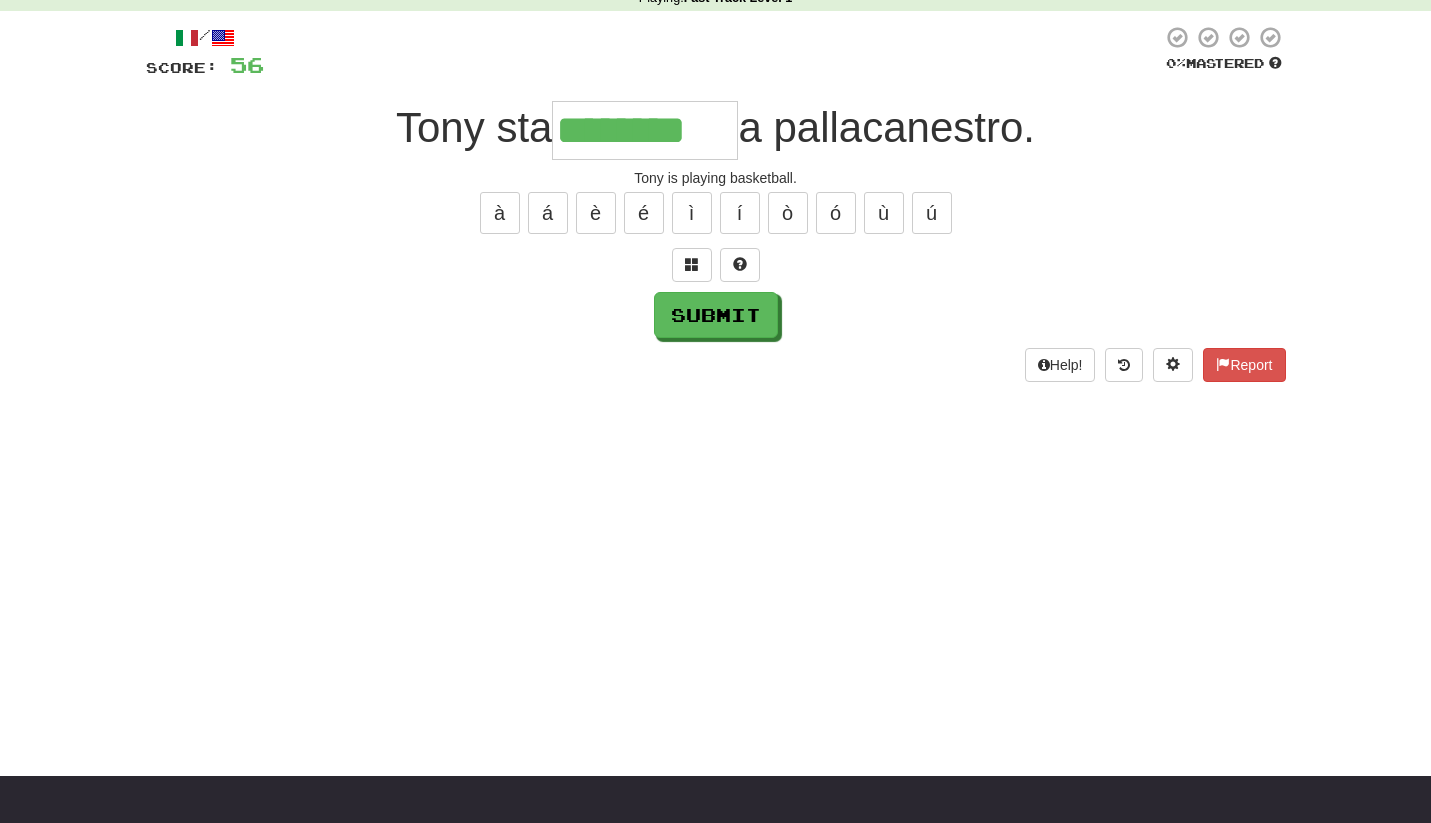 type on "********" 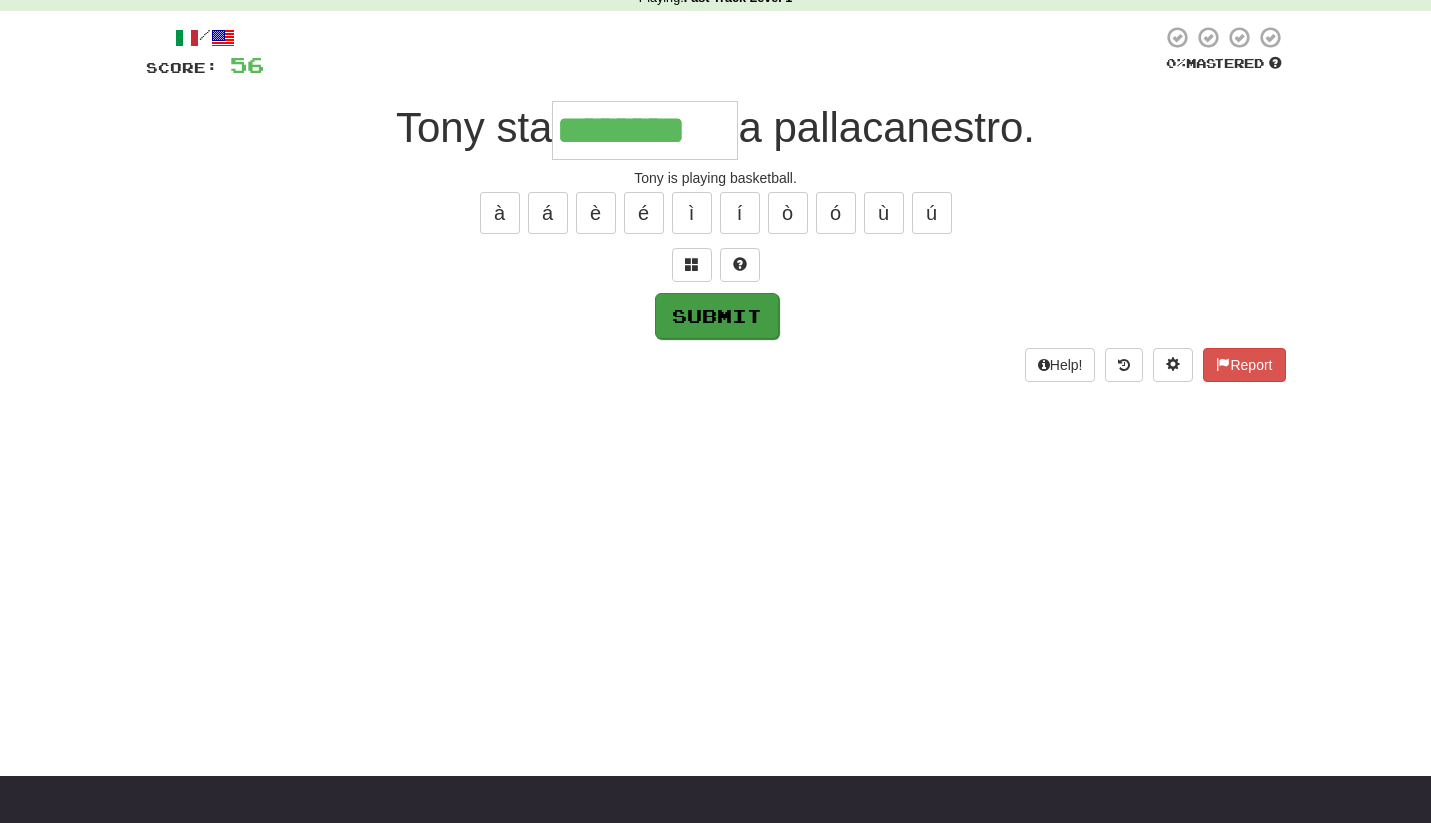 click on "Submit" at bounding box center (717, 316) 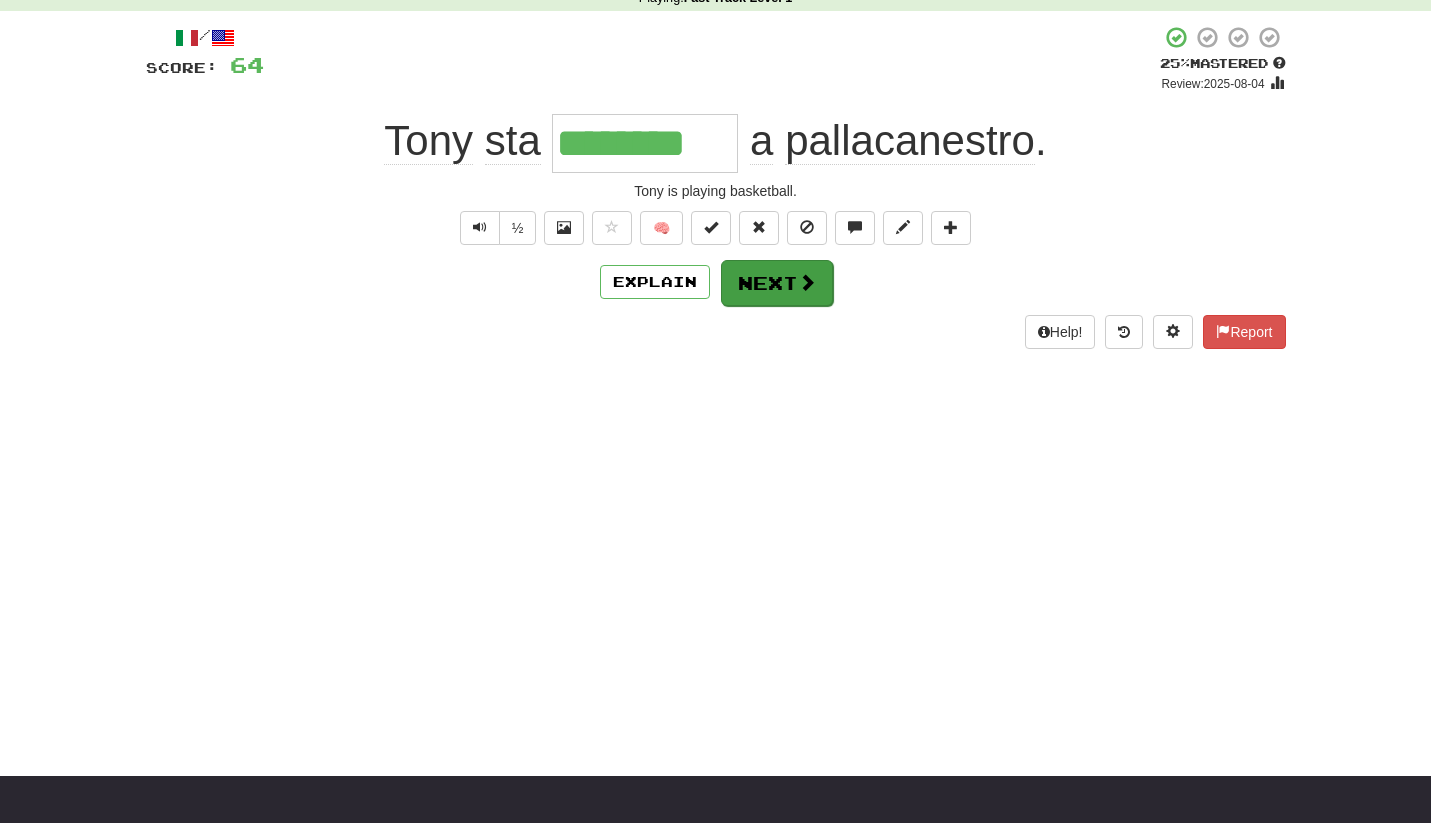 click on "Next" at bounding box center [777, 283] 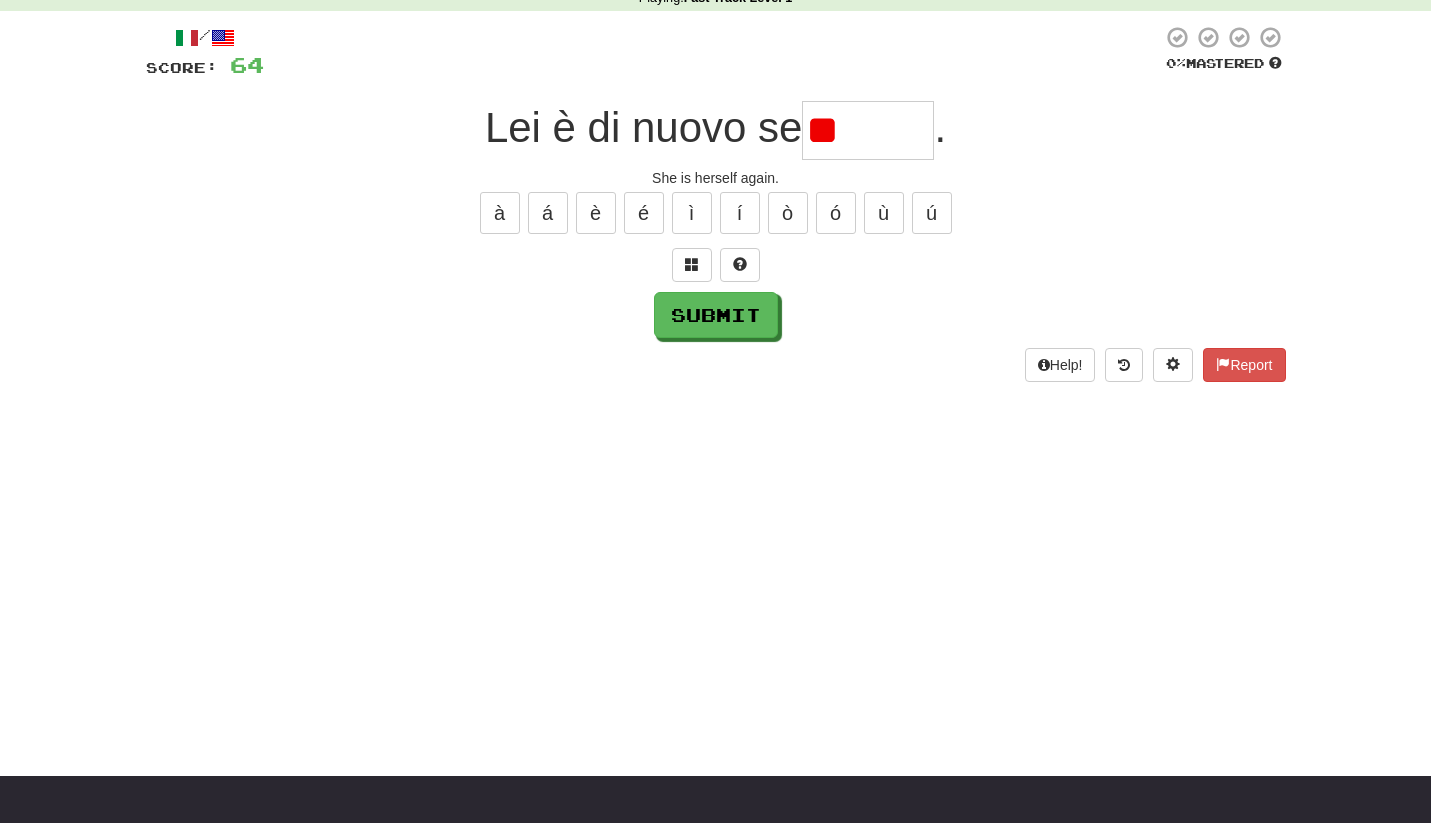 type on "*" 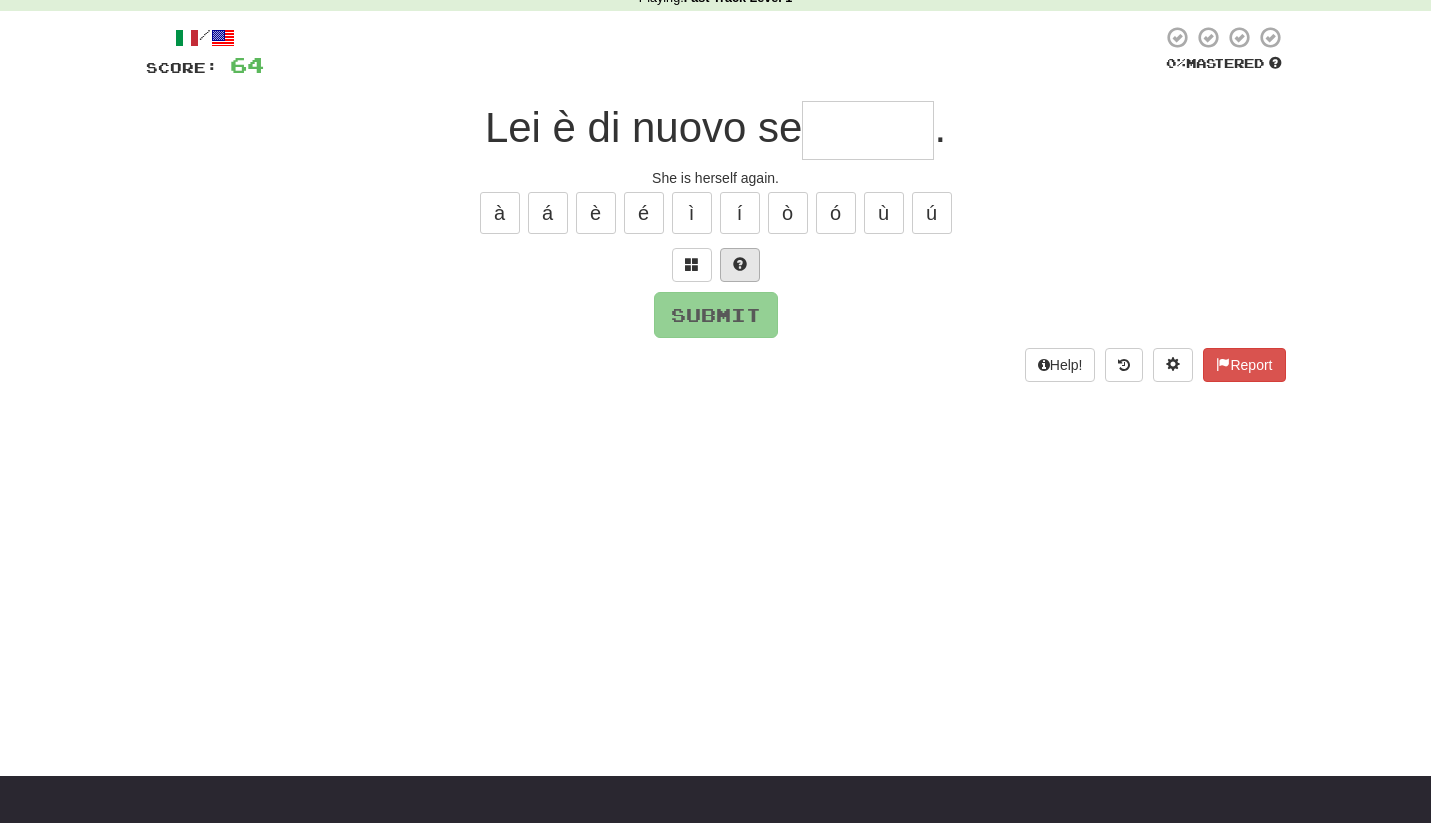 click at bounding box center (740, 264) 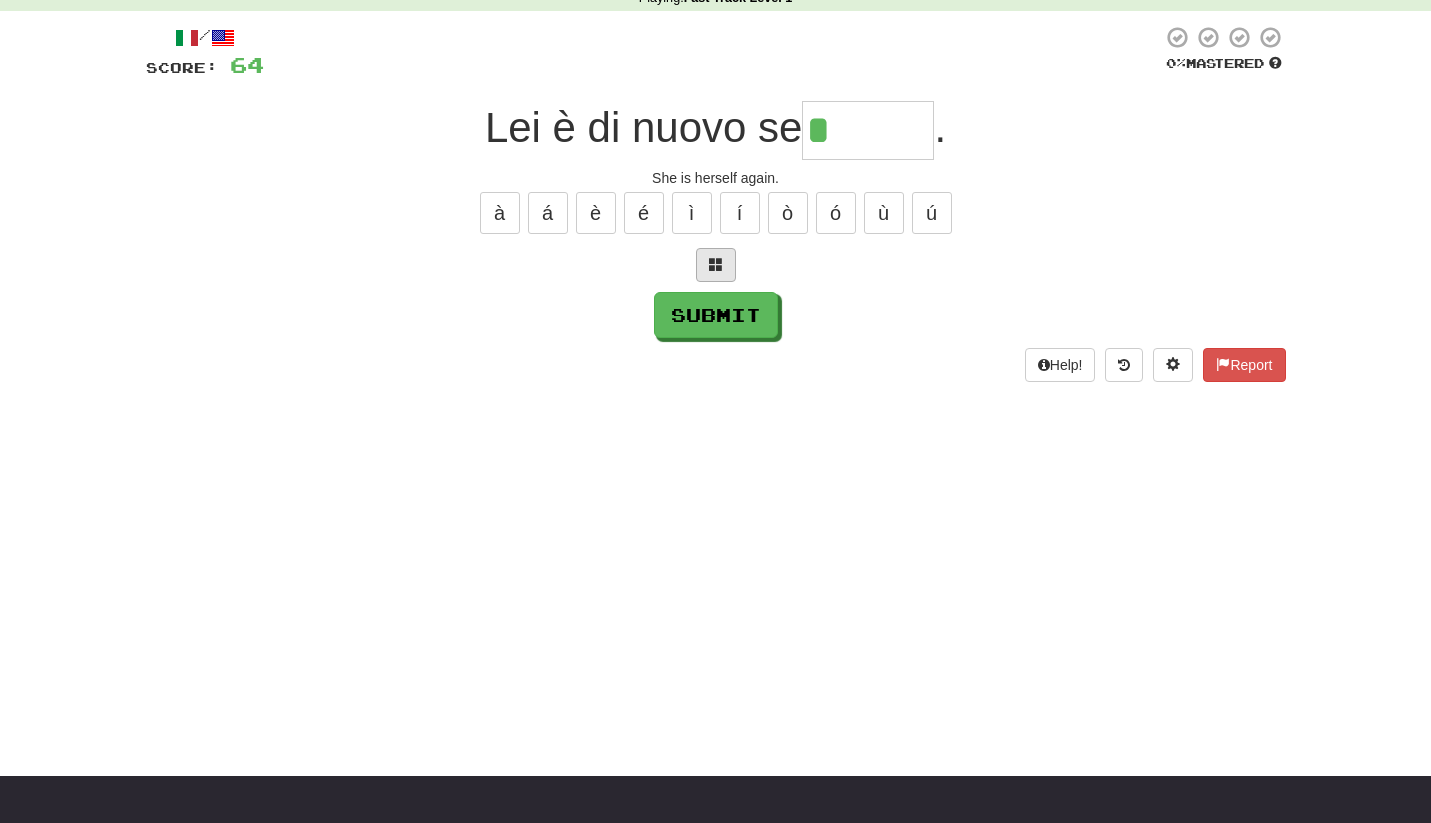 click at bounding box center (716, 264) 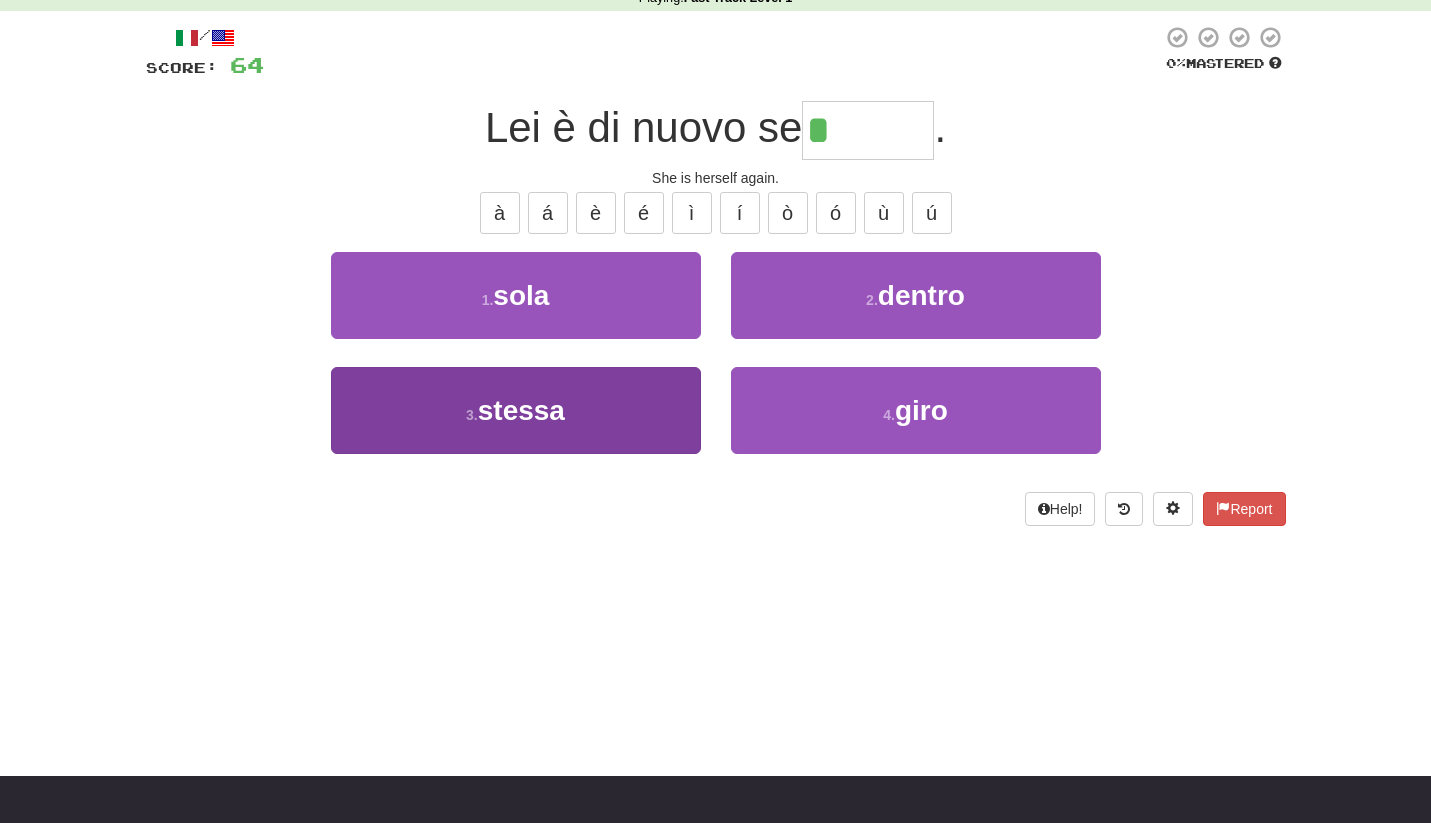 click on "3 .  stessa" at bounding box center (516, 410) 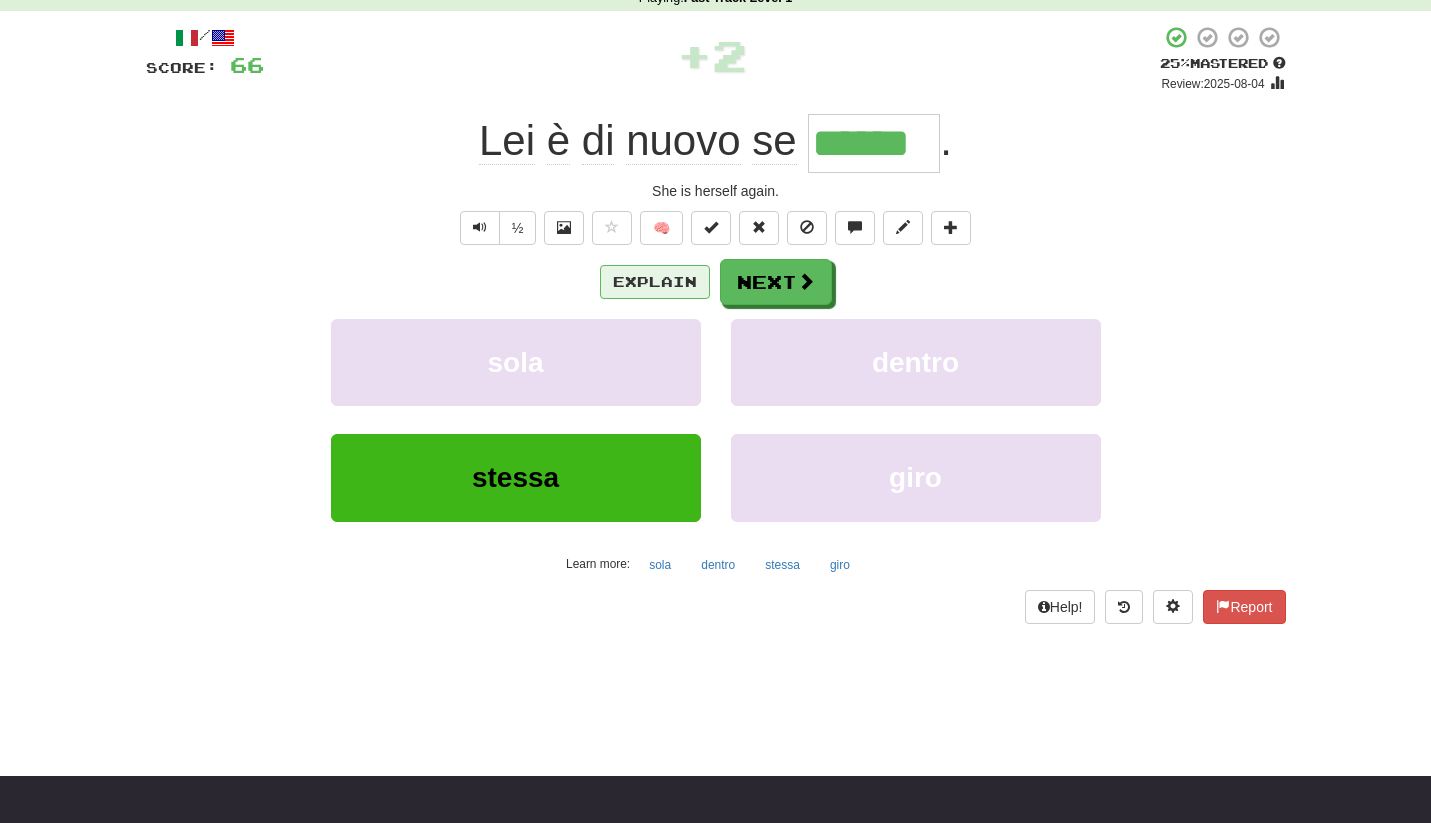 click on "Explain" at bounding box center [655, 282] 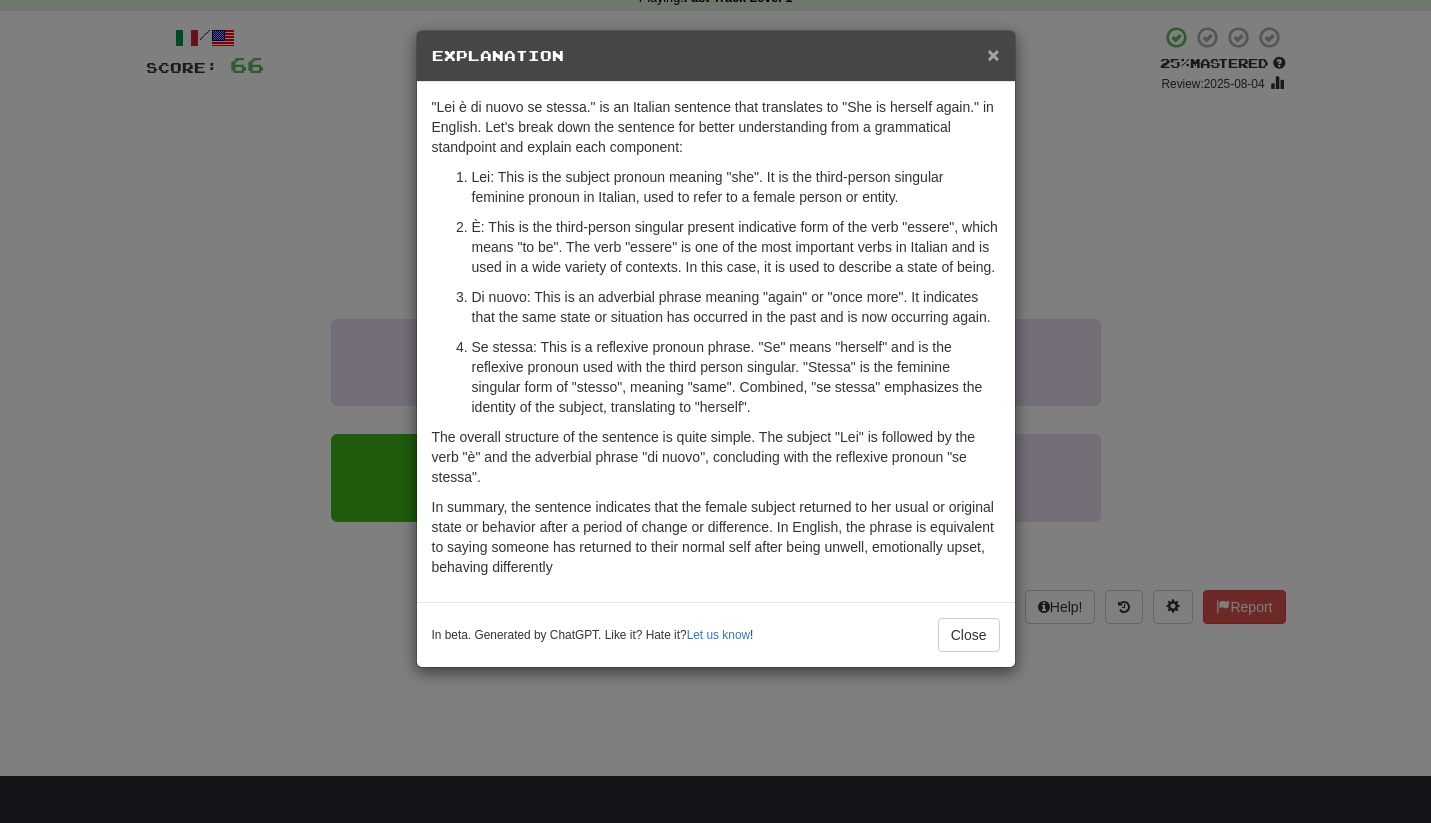 click on "×" at bounding box center (993, 54) 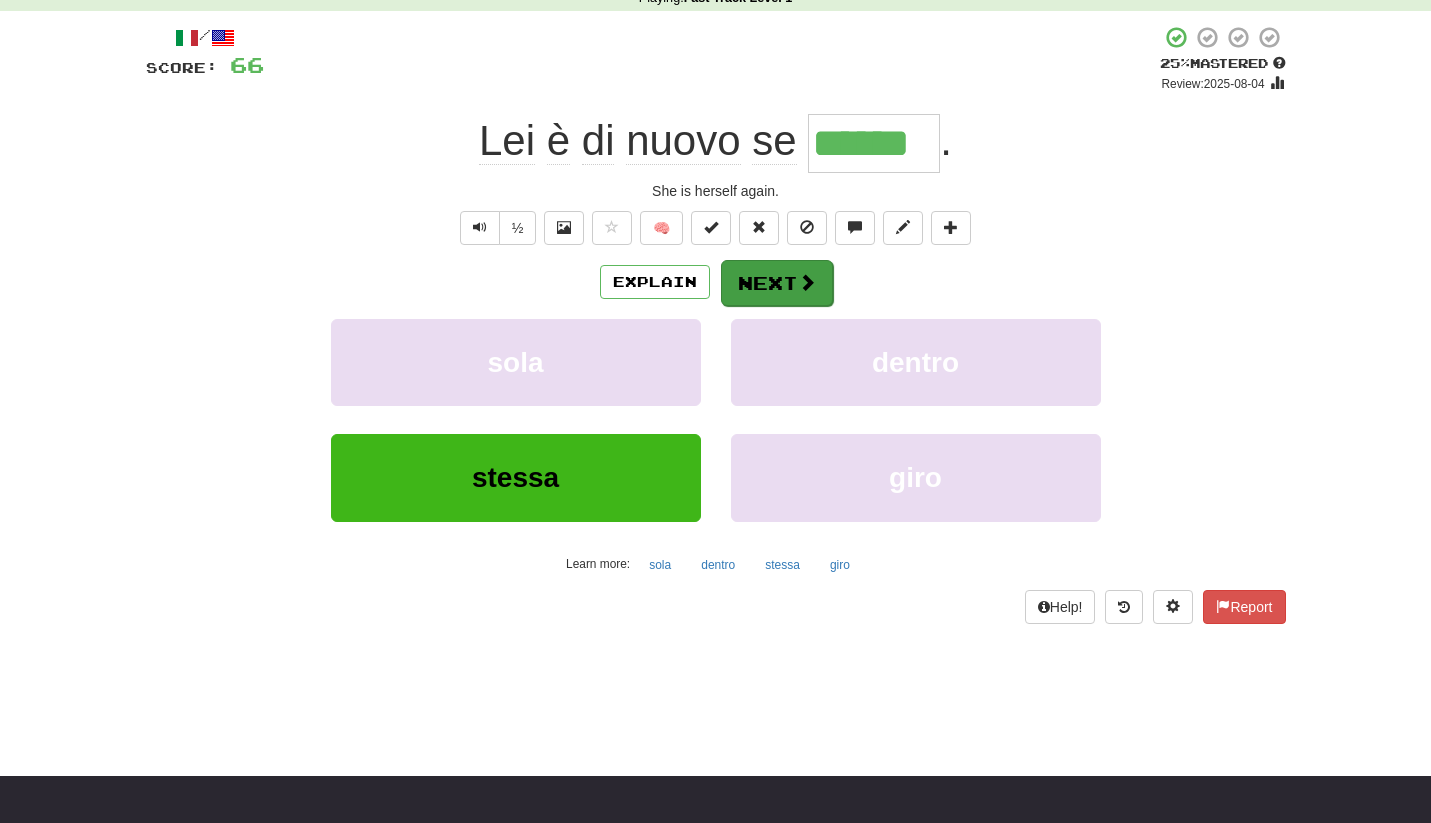 click on "Next" at bounding box center [777, 283] 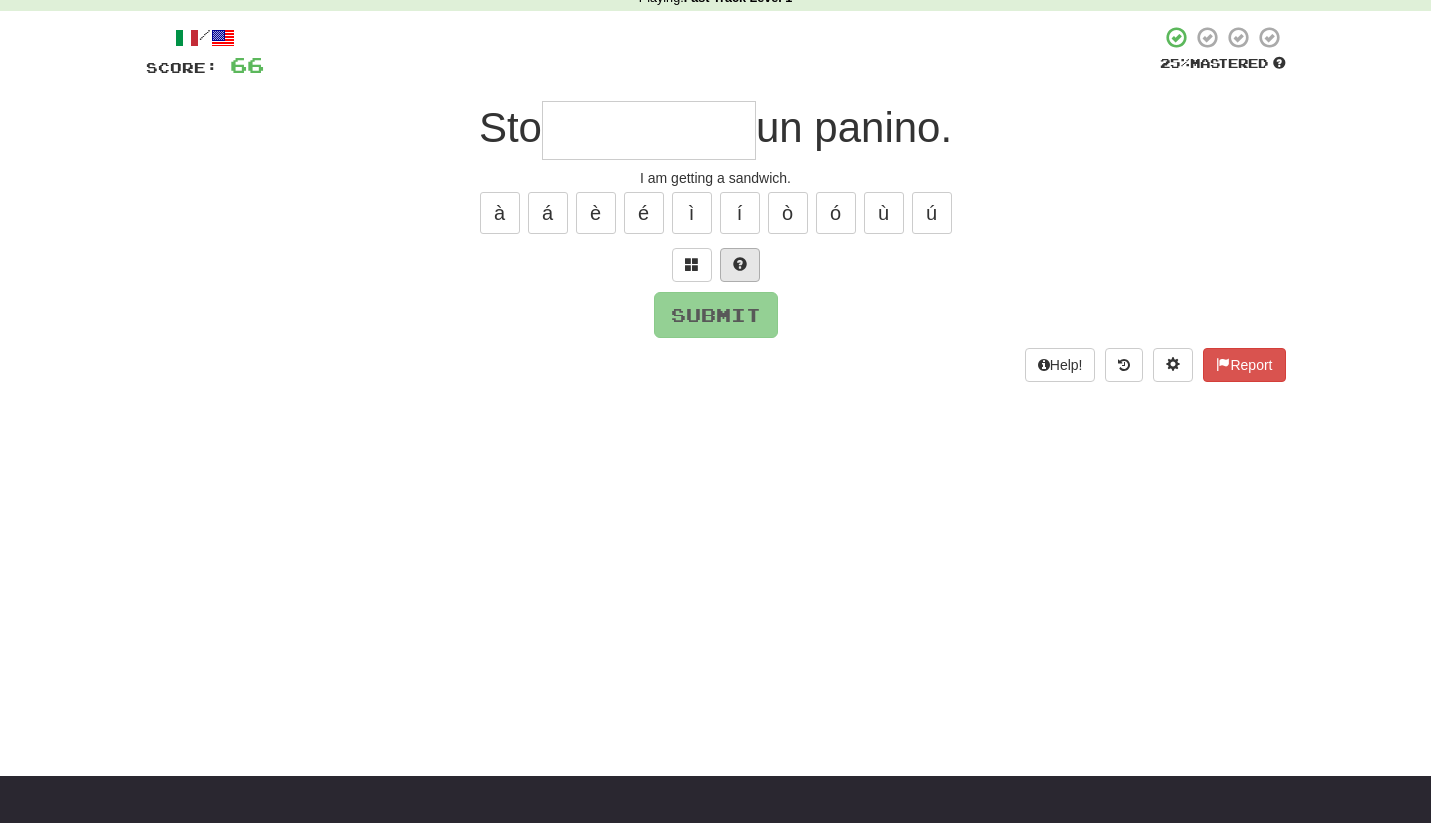 click at bounding box center (740, 264) 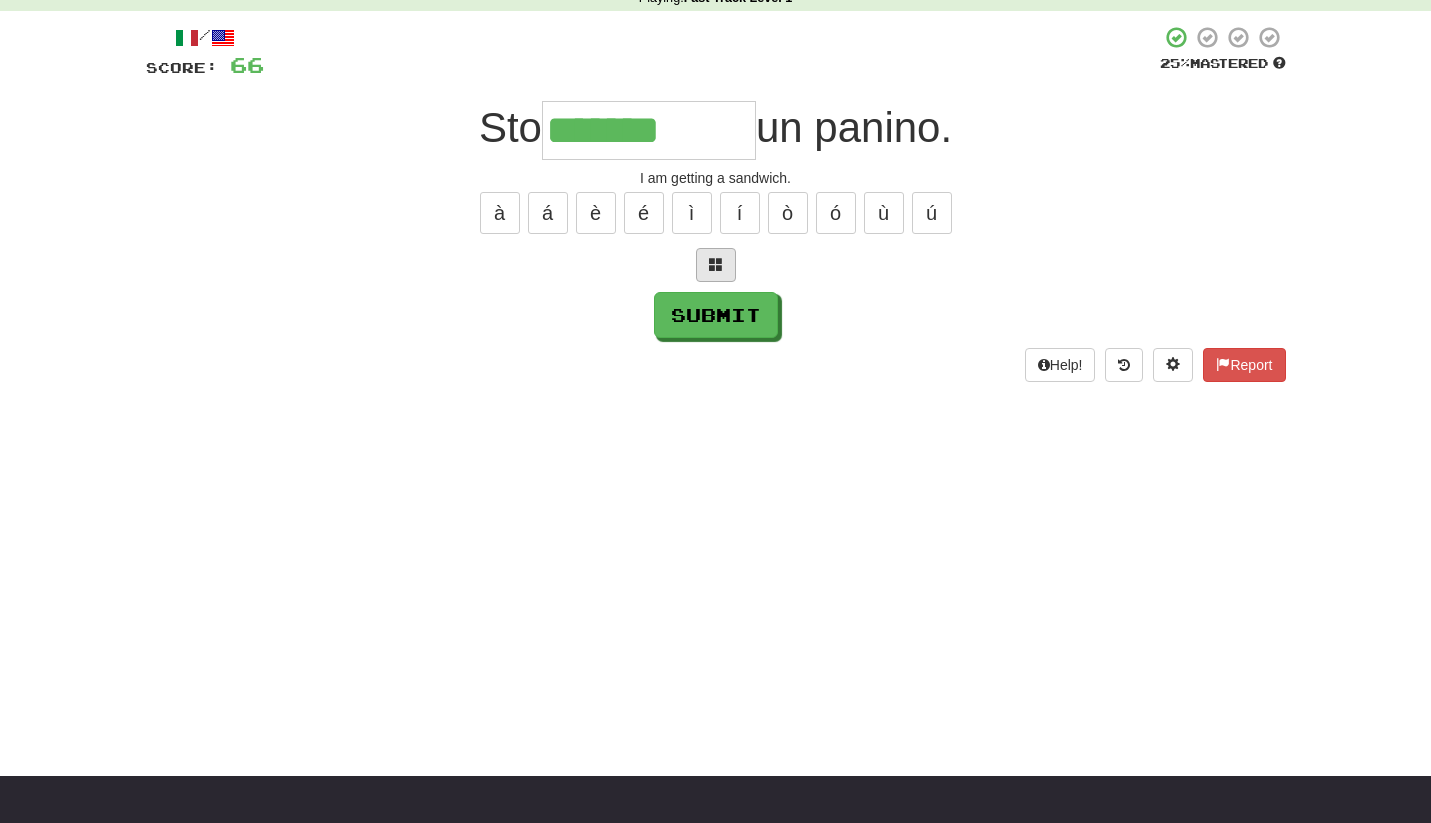 click at bounding box center [716, 264] 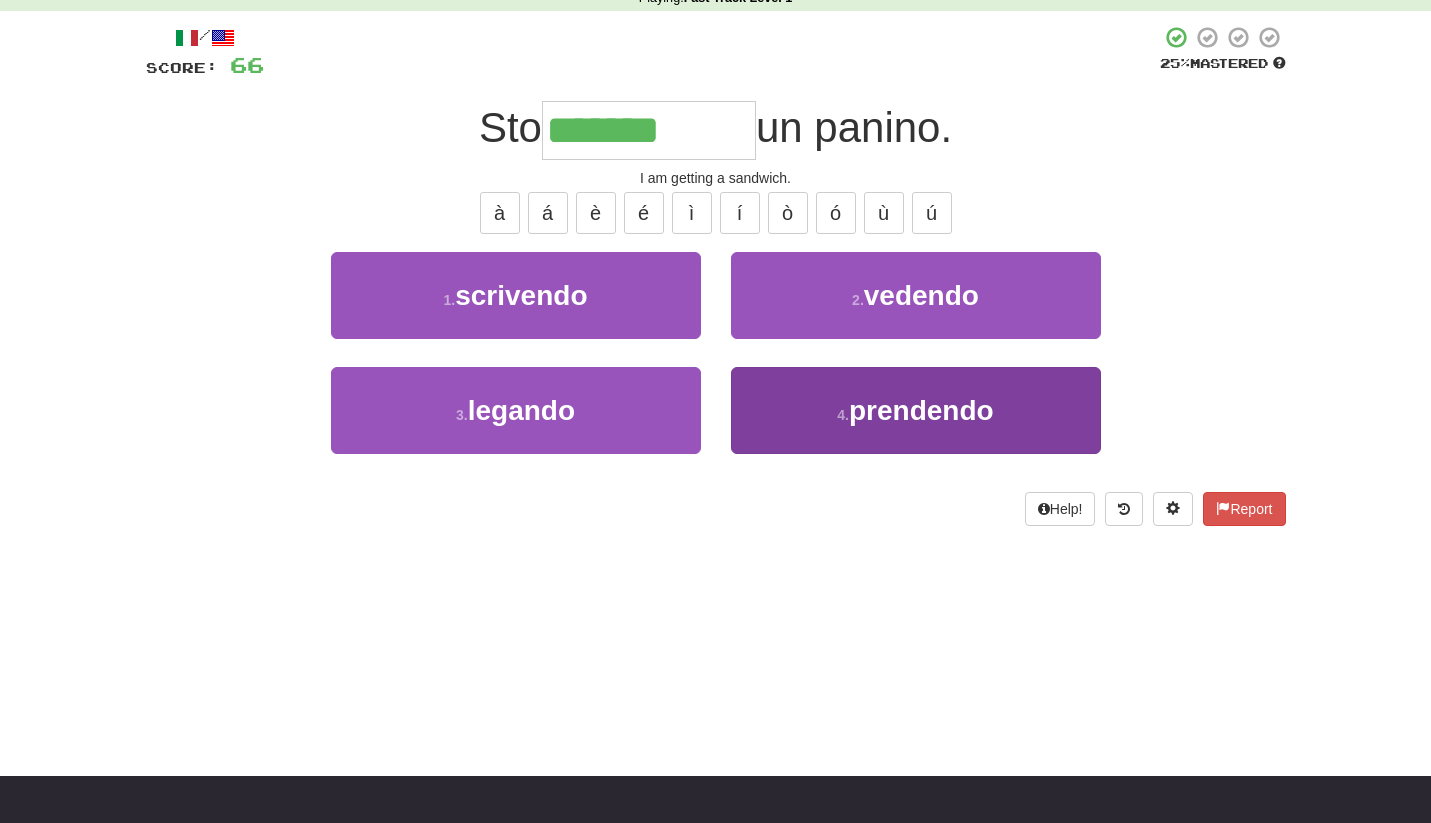click on "4 .  prendendo" at bounding box center [916, 410] 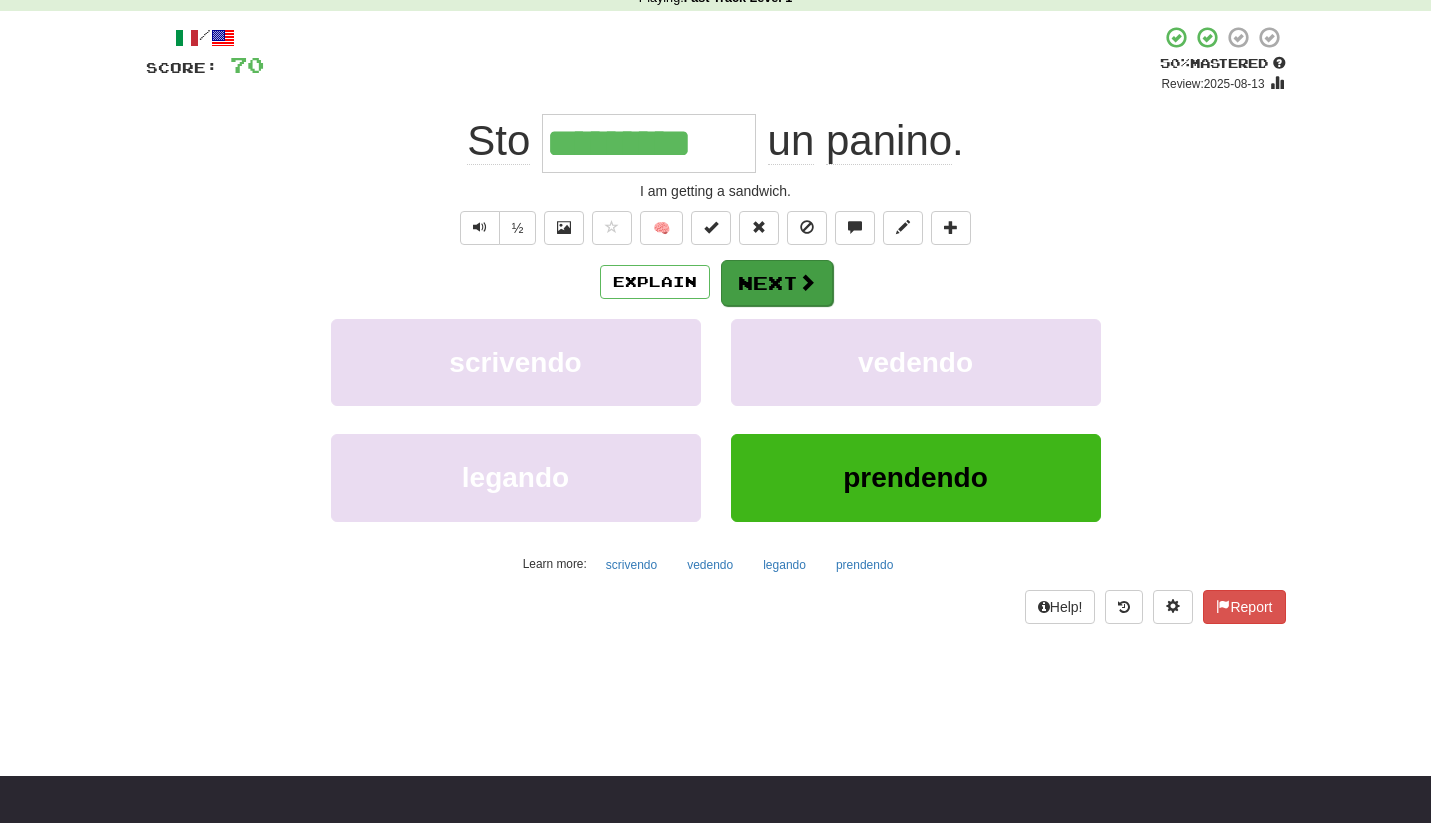 click on "Next" at bounding box center [777, 283] 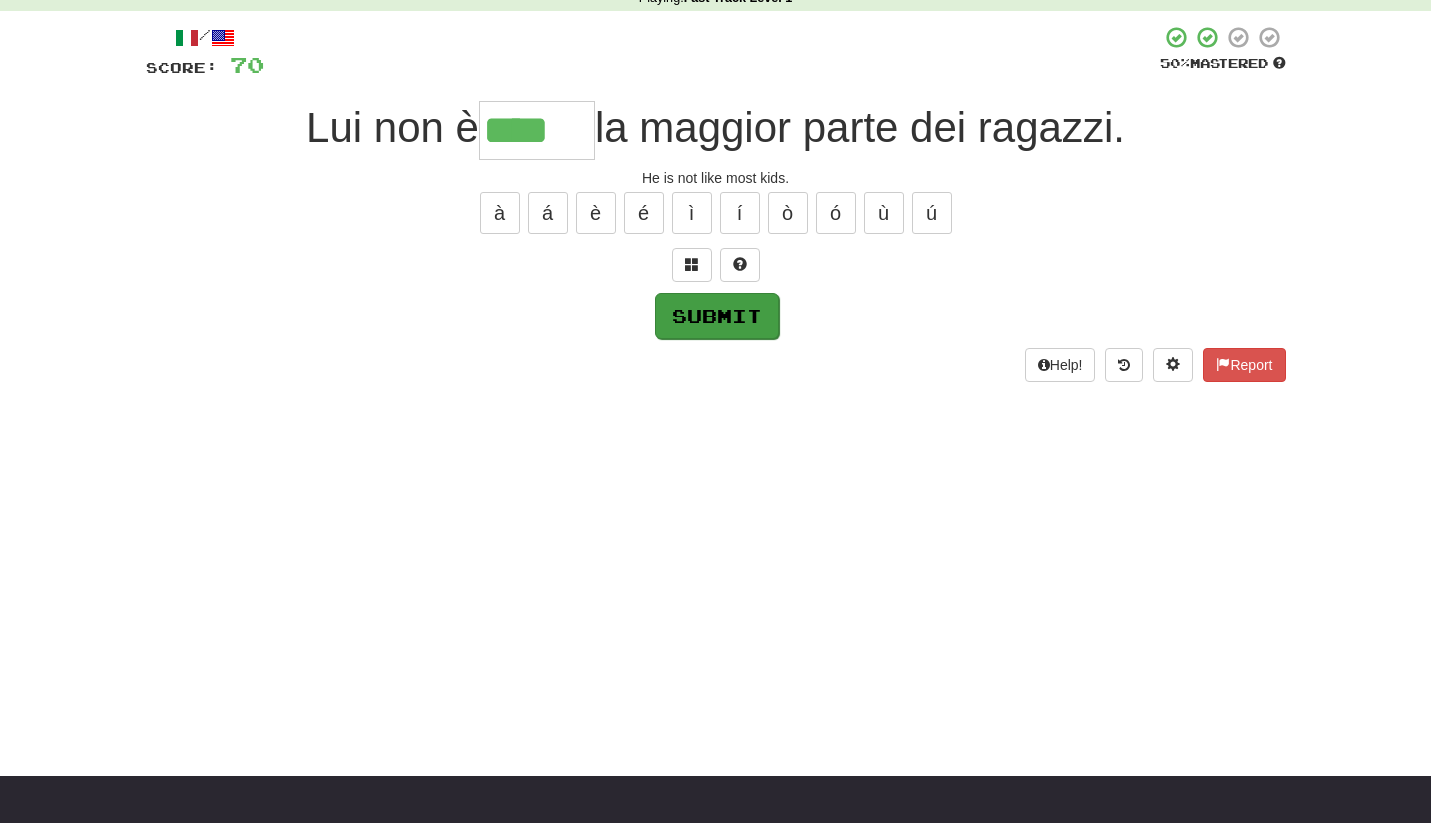 type on "****" 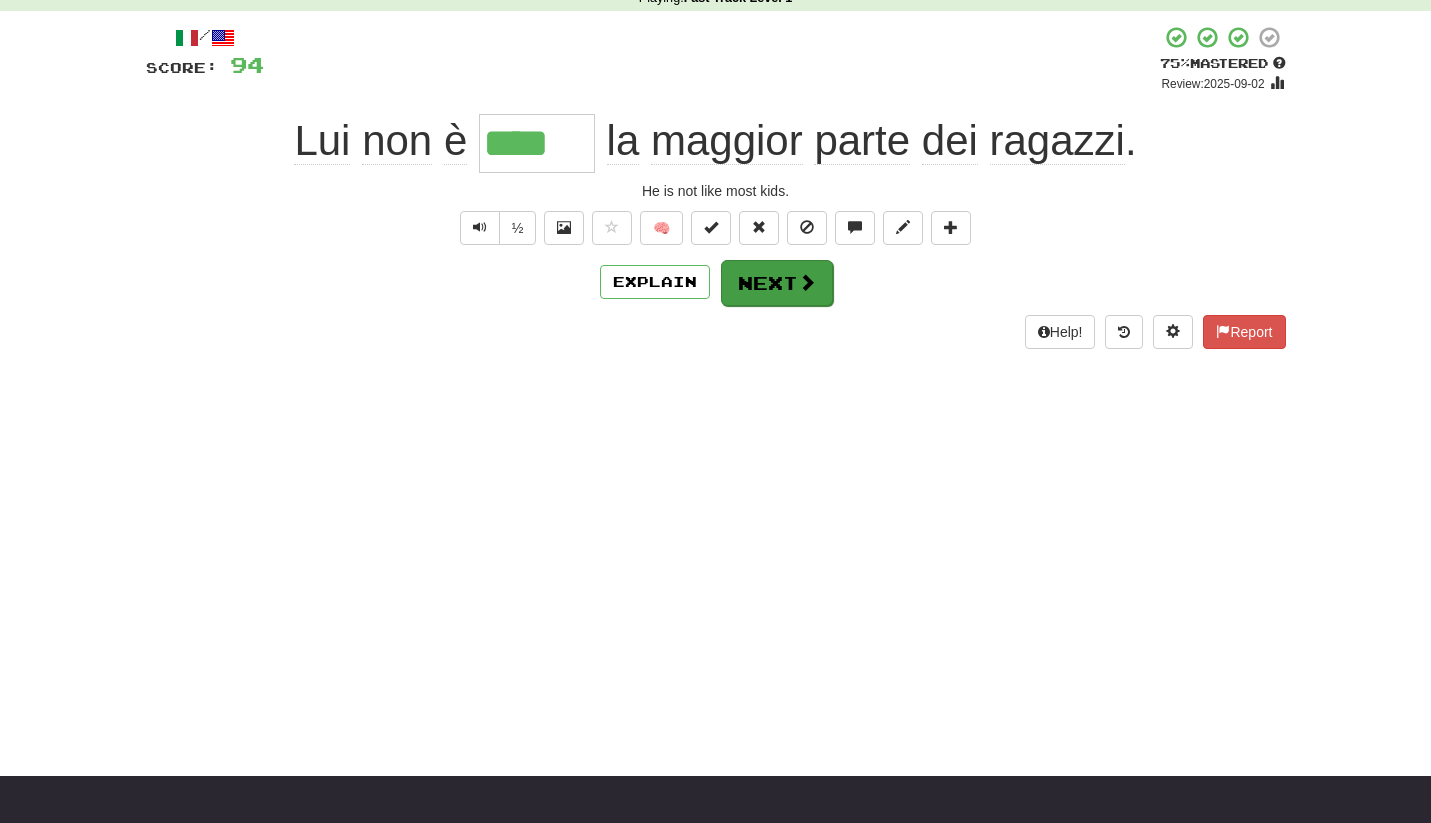 click on "Next" at bounding box center [777, 283] 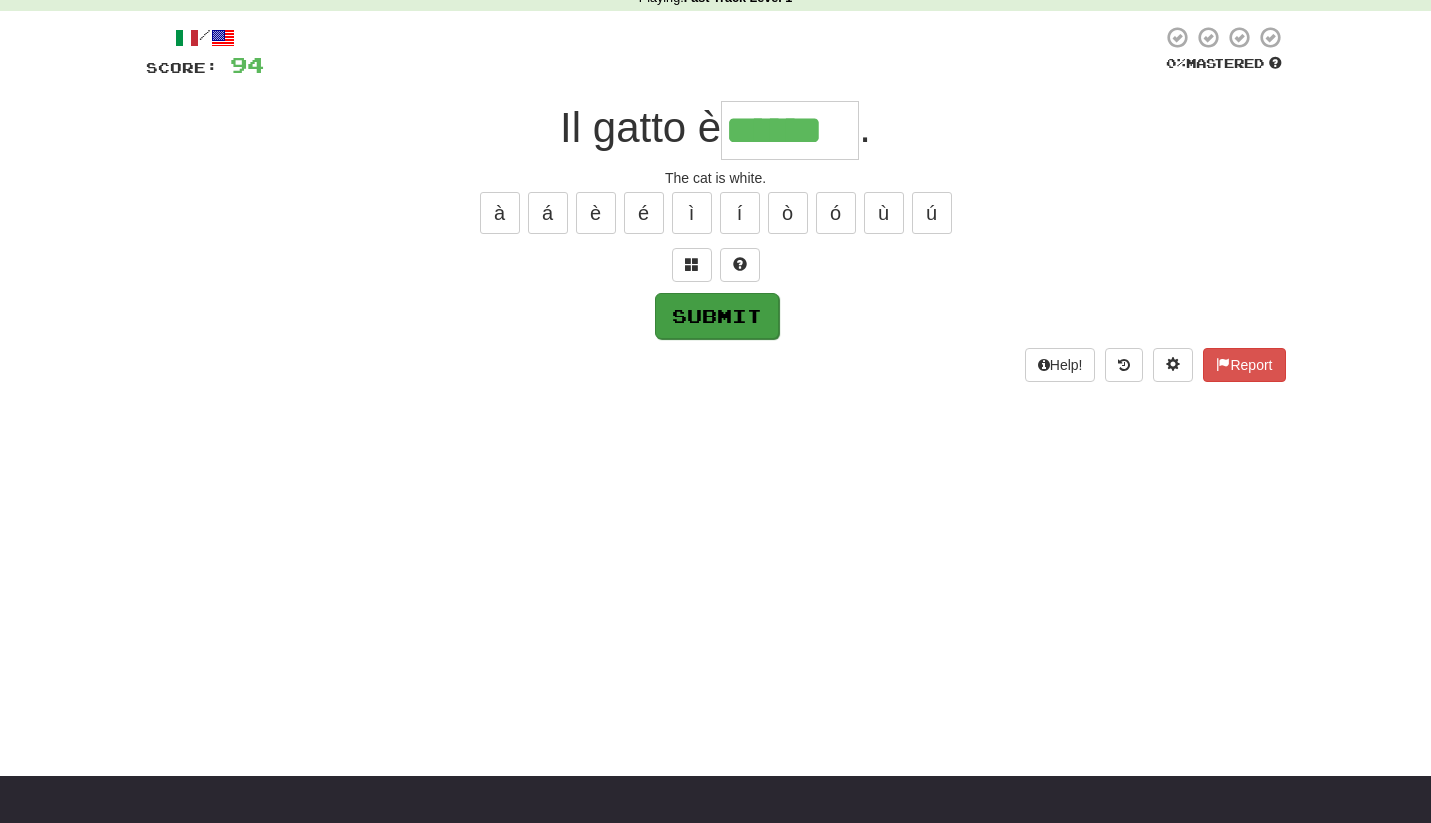 type on "******" 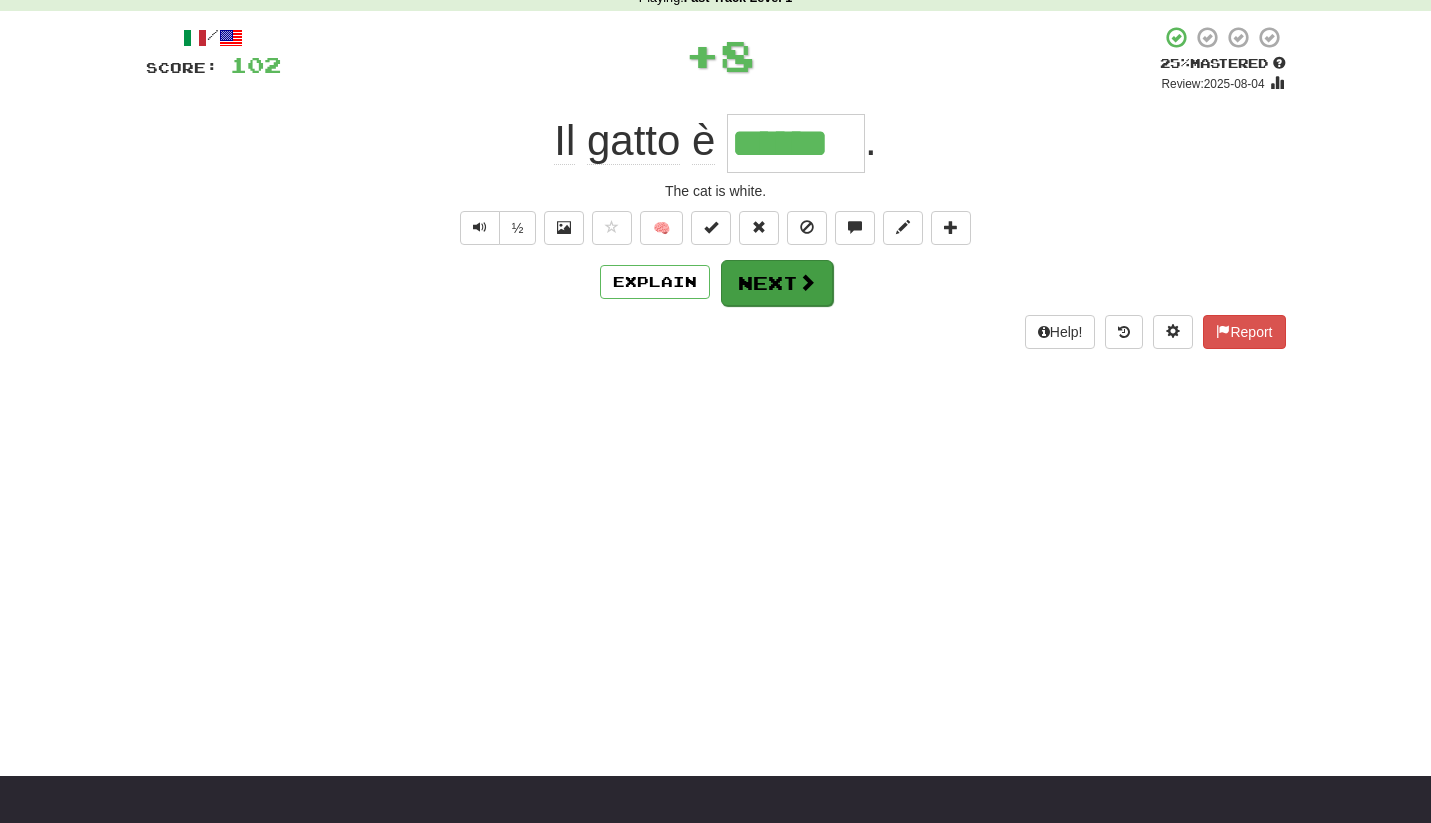 click on "Next" at bounding box center [777, 283] 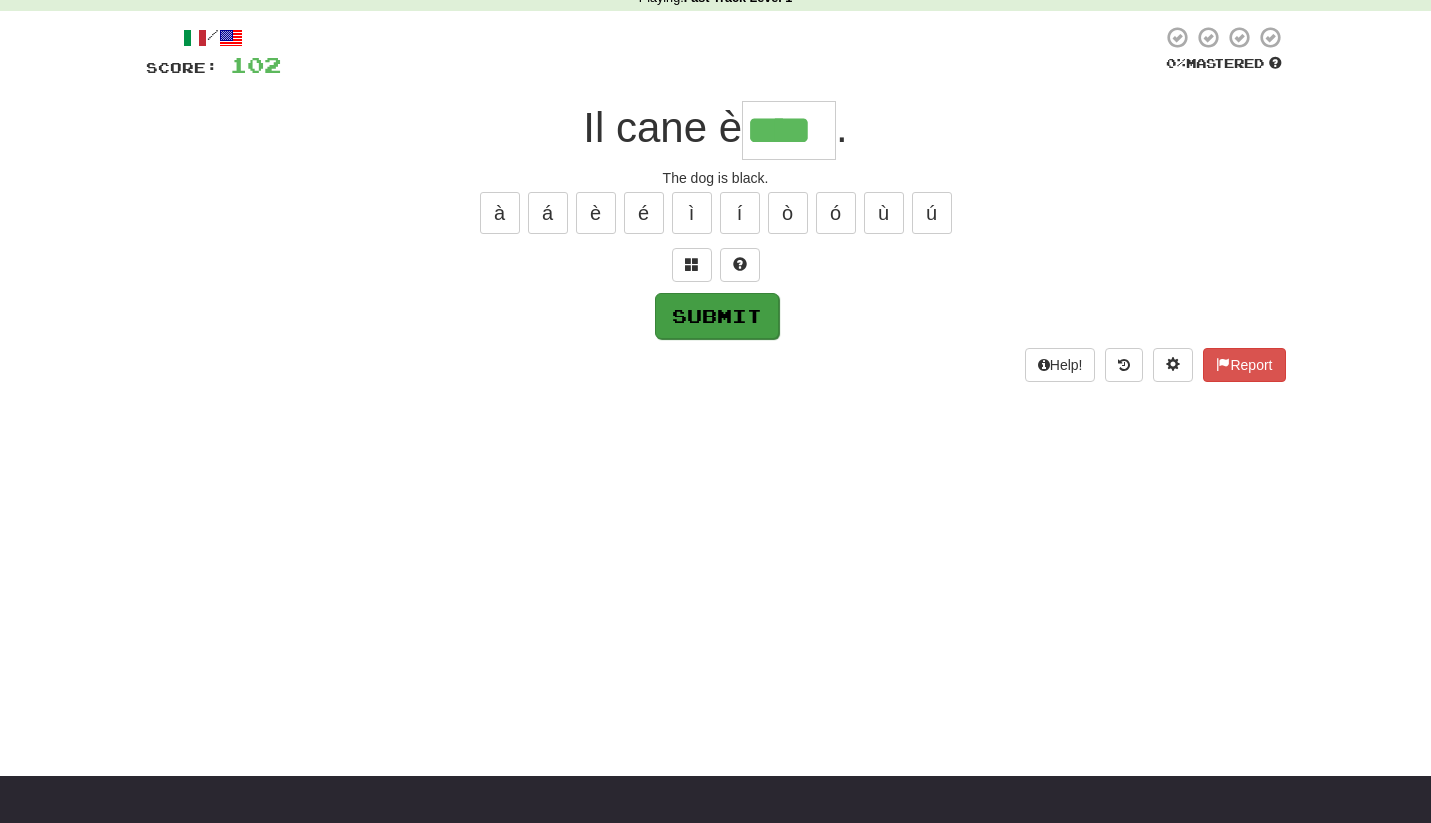 type on "****" 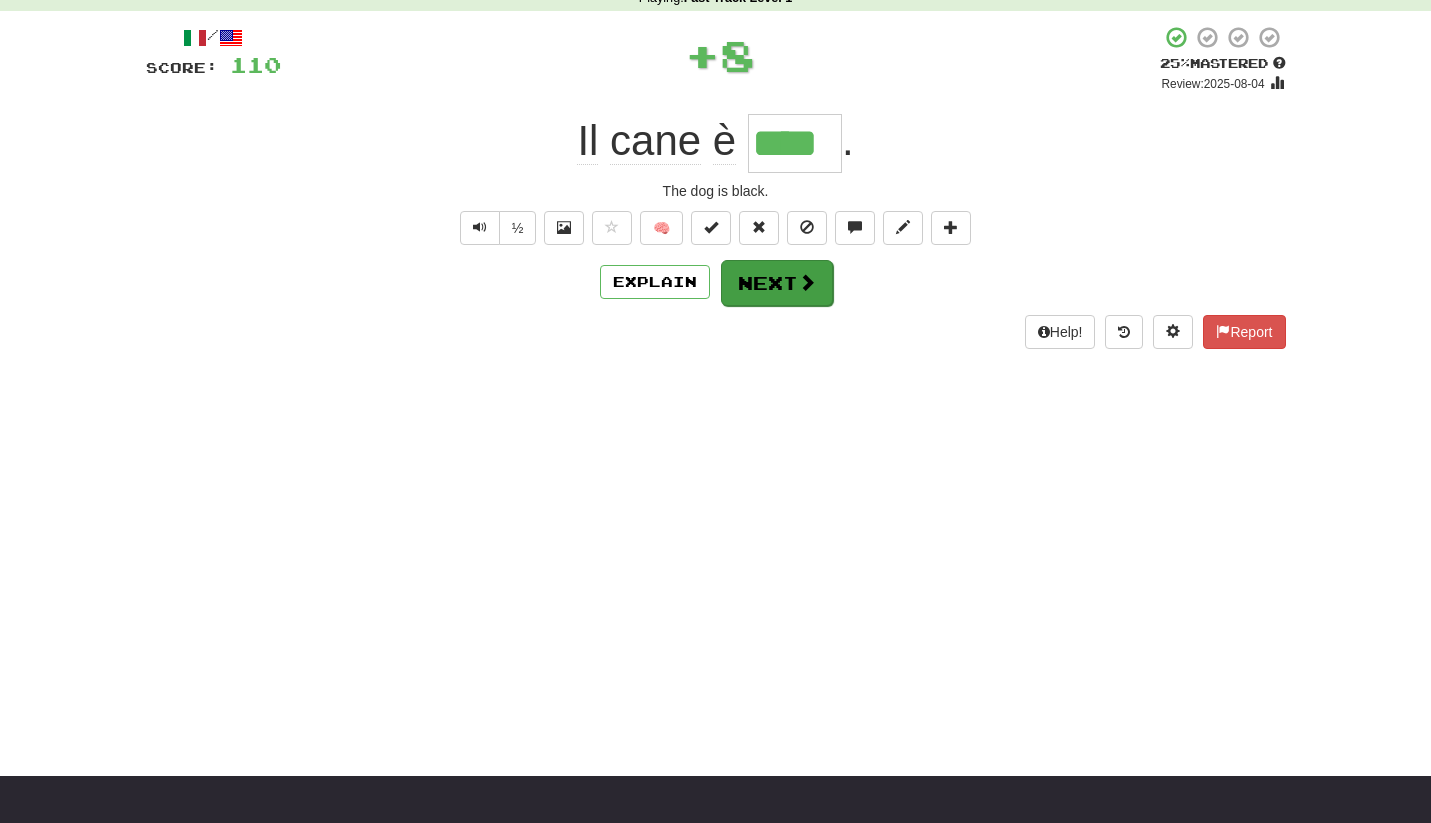 click on "Next" at bounding box center [777, 283] 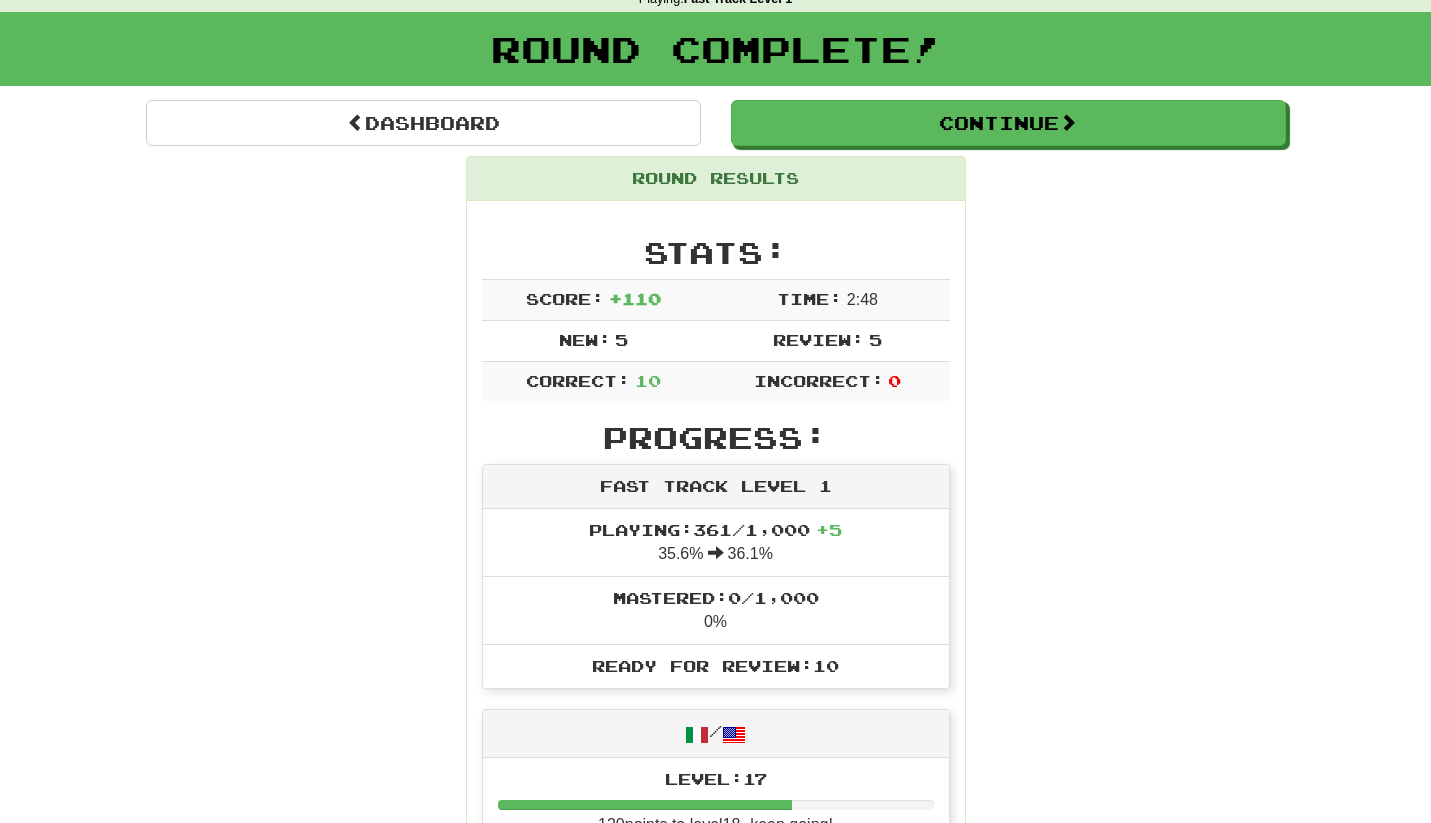 scroll, scrollTop: 49, scrollLeft: 0, axis: vertical 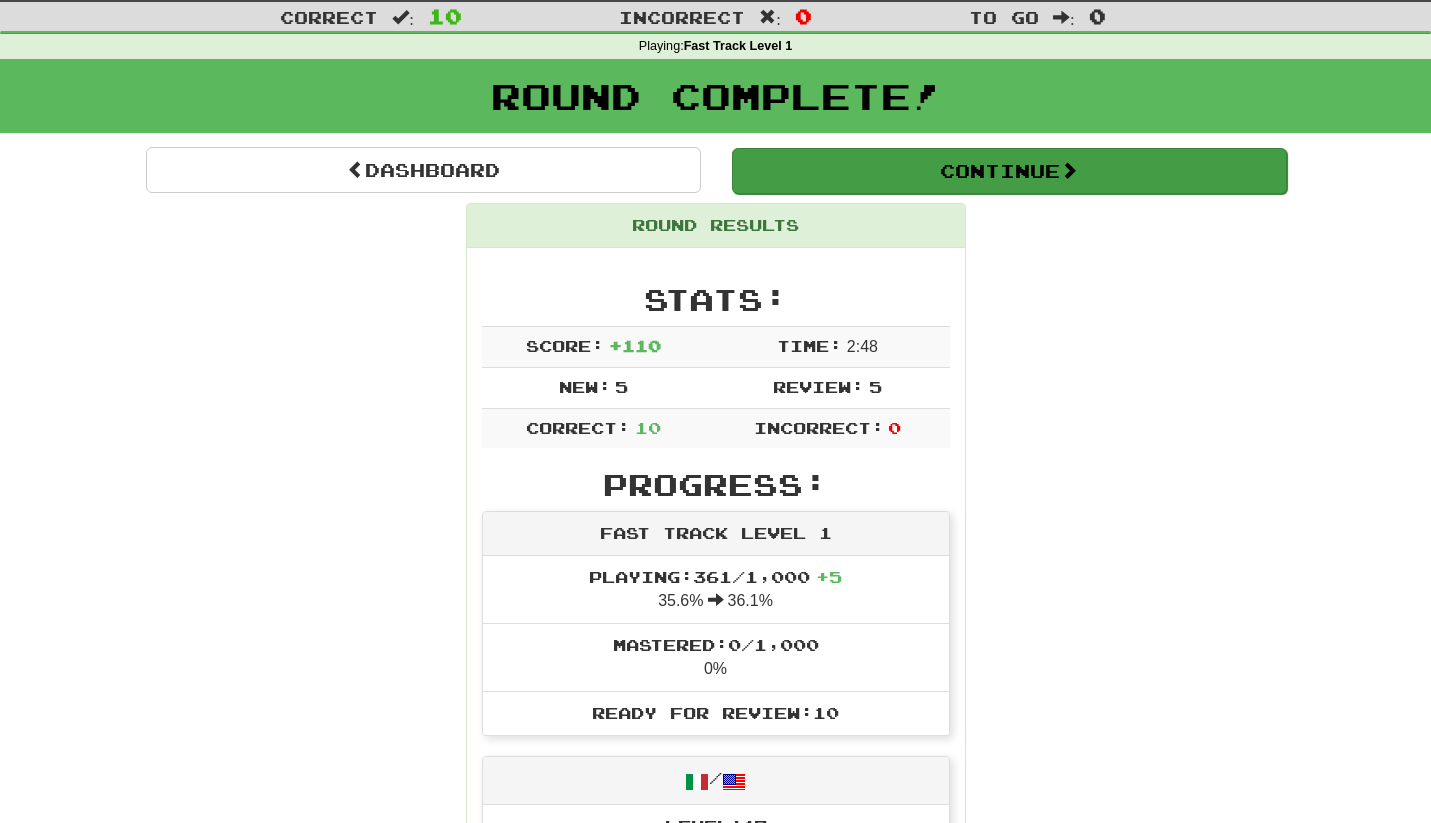 click on "Continue" at bounding box center (1009, 171) 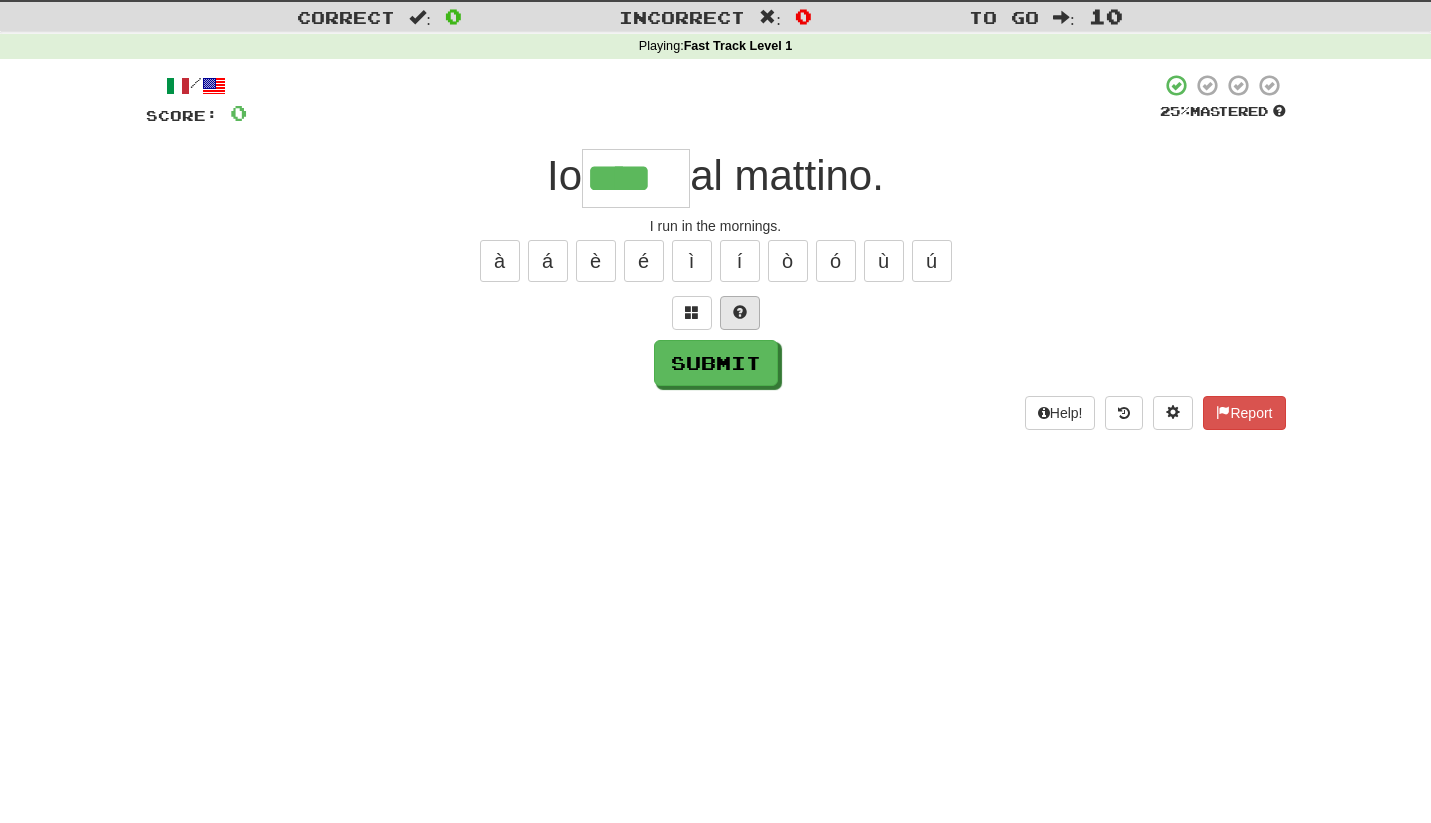 click at bounding box center (740, 312) 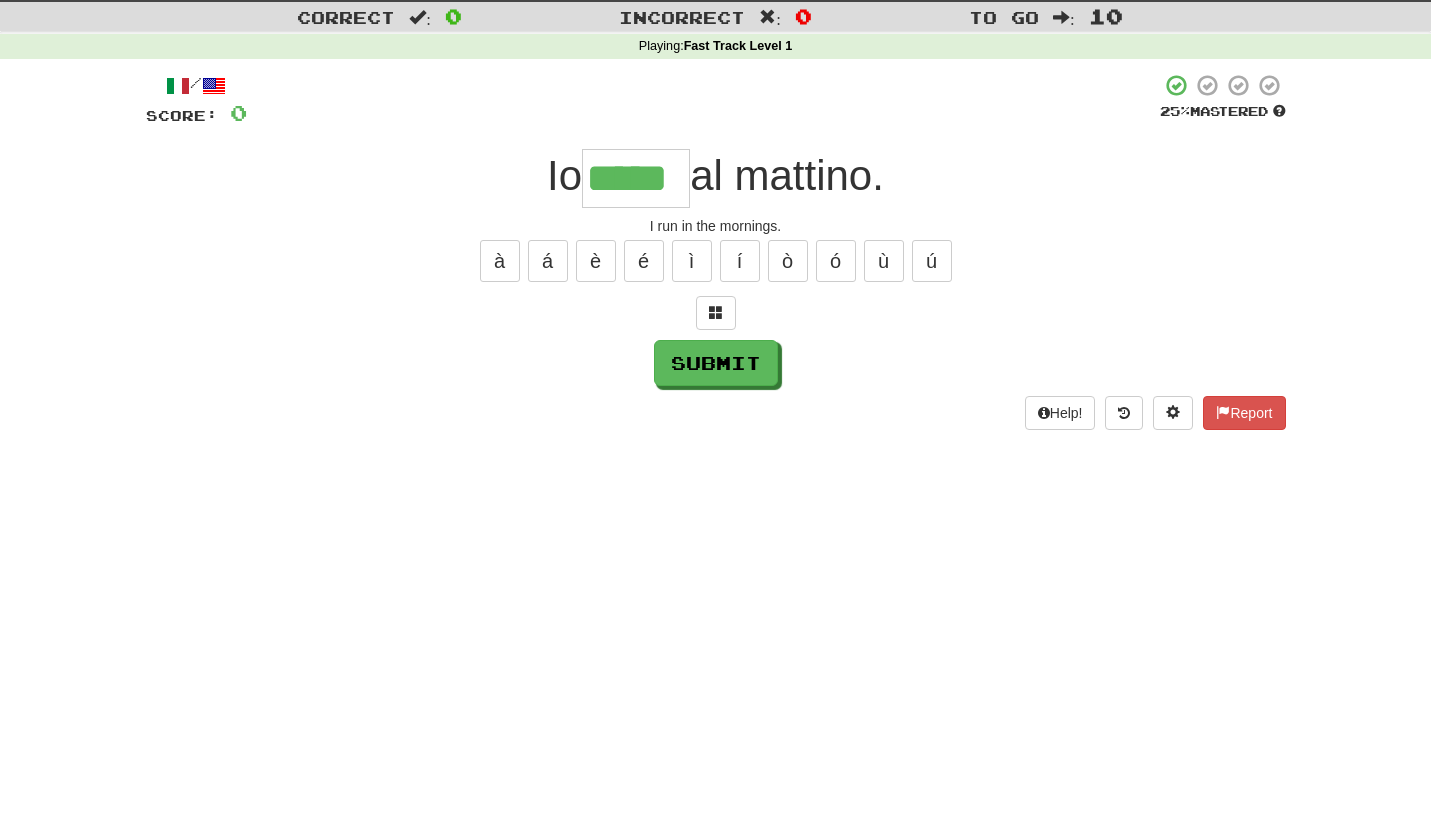 click on "/  Score:   0 25 %  Mastered Io  *****  al mattino. I run in the mornings. à á è é ì í ò ó ù ú Submit  Help!  Report" at bounding box center (716, 251) 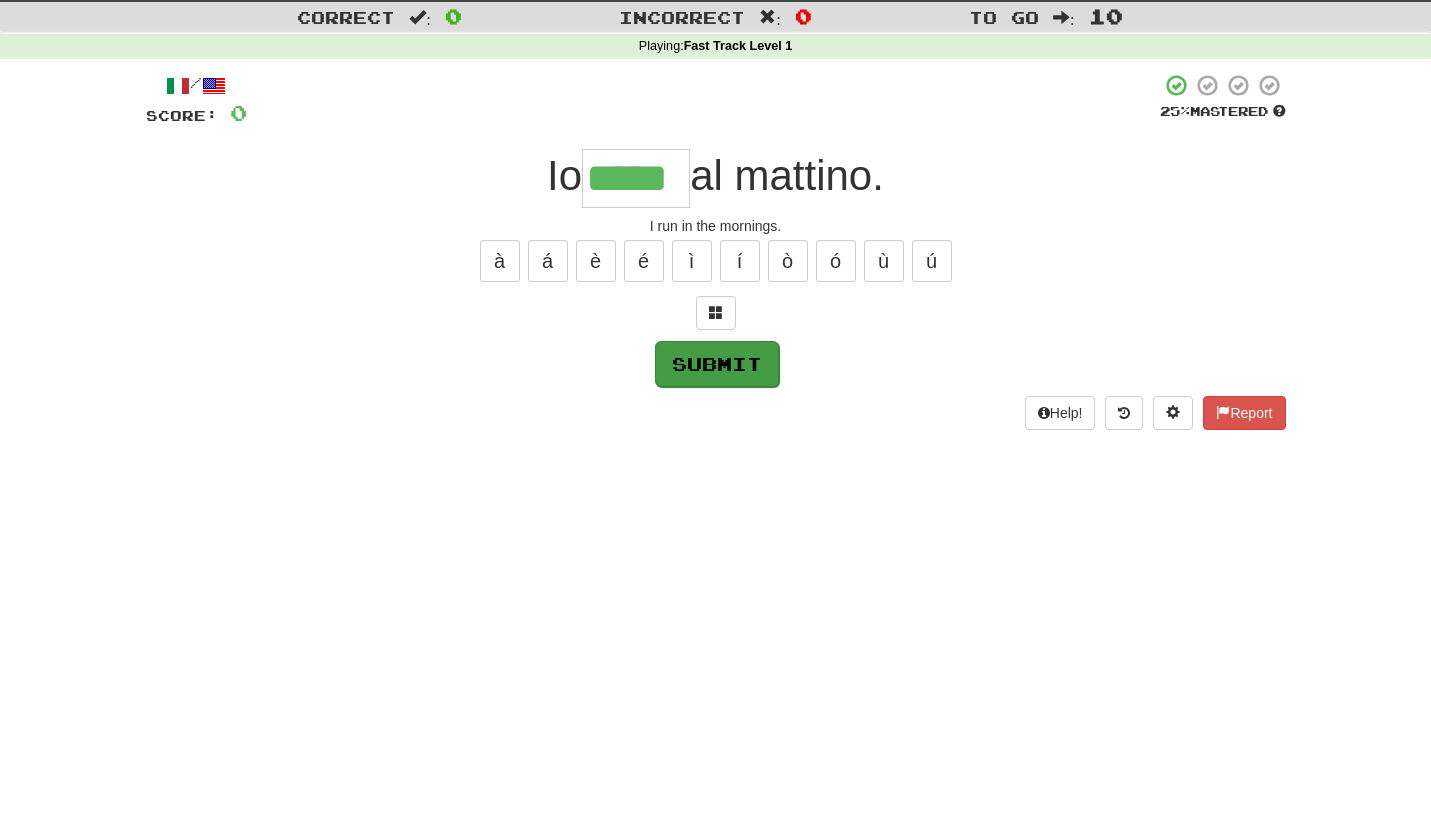 click on "Submit" at bounding box center (717, 364) 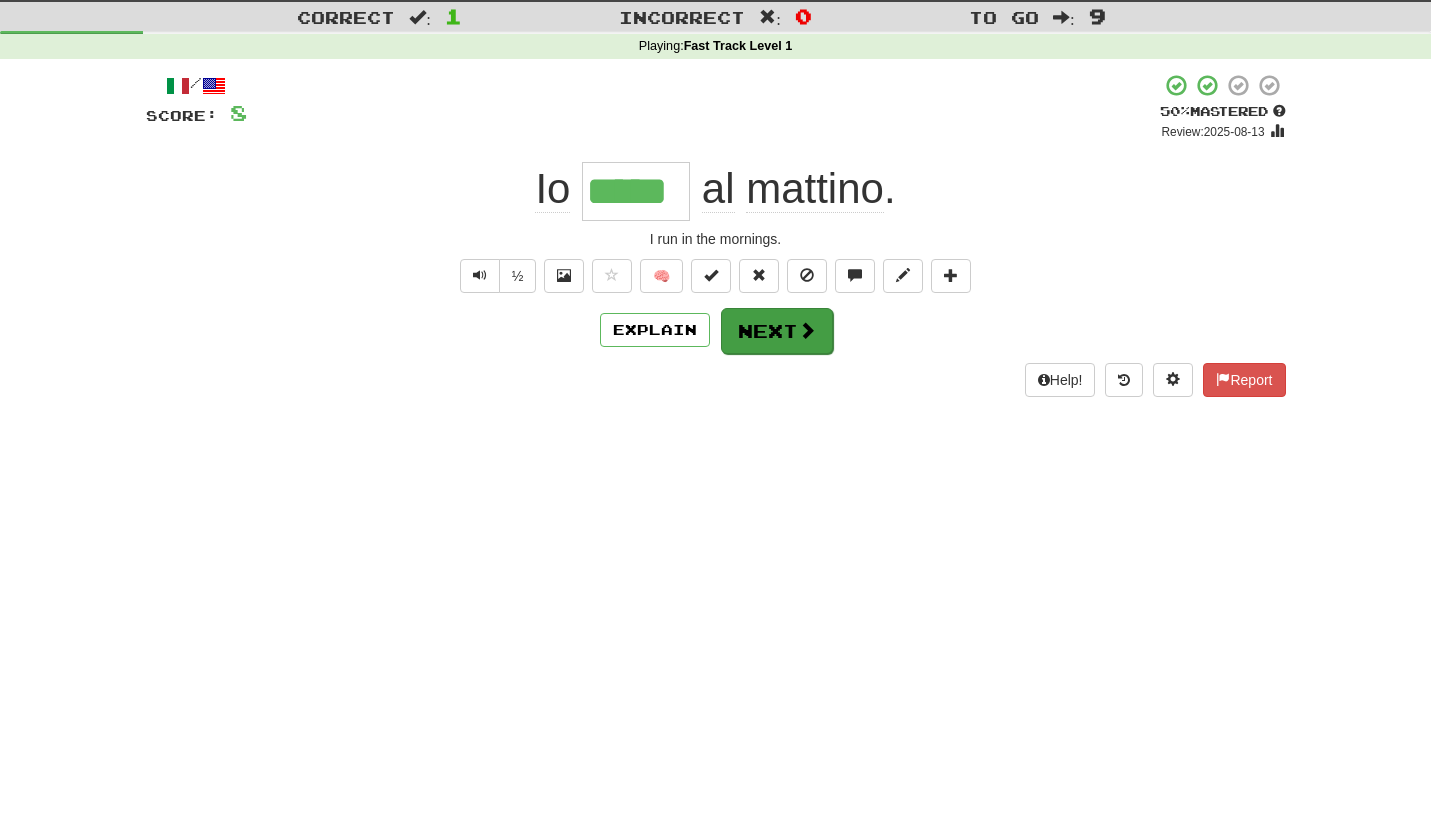 click on "Next" at bounding box center (777, 331) 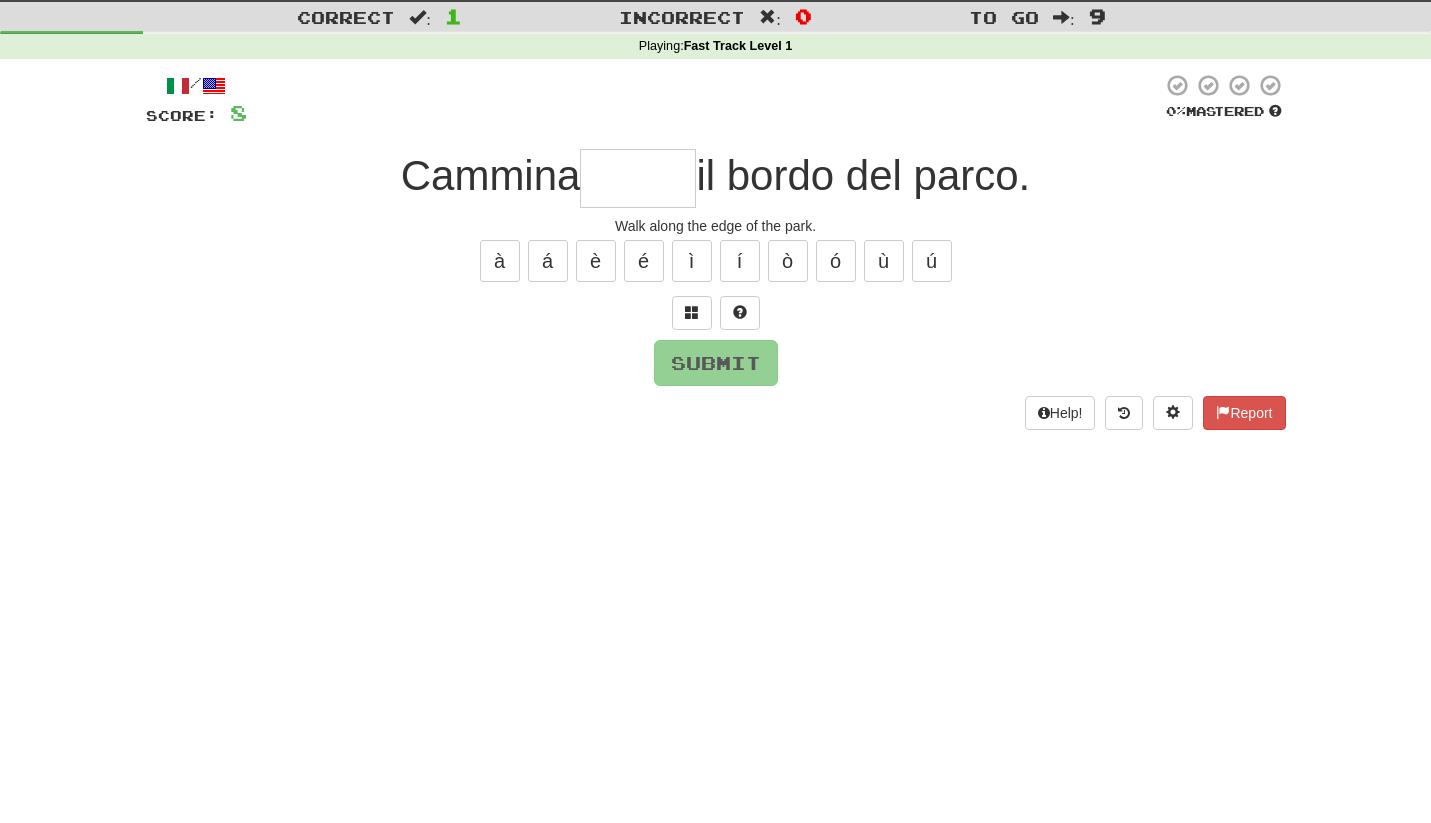 type on "*" 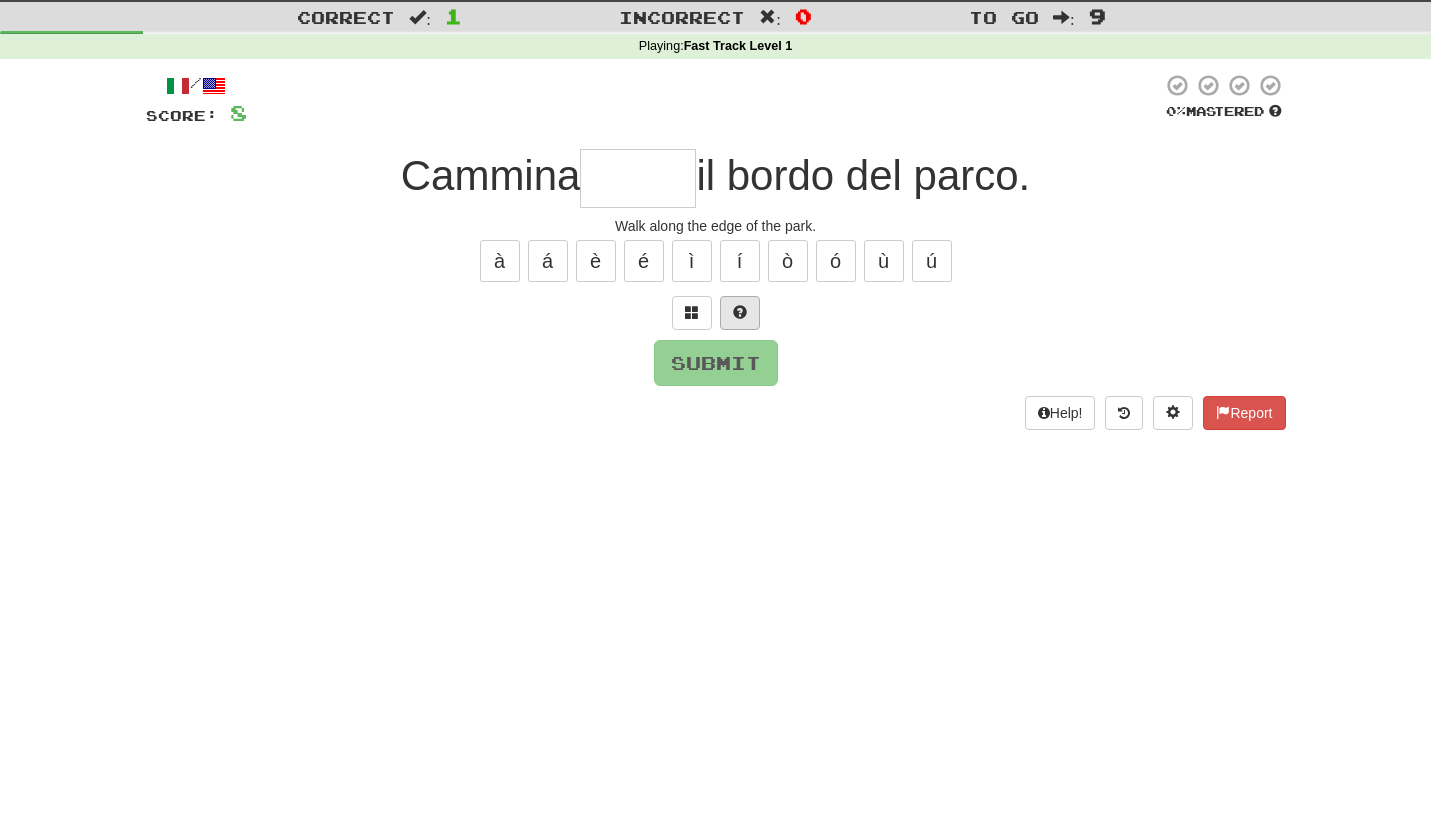 click at bounding box center [740, 312] 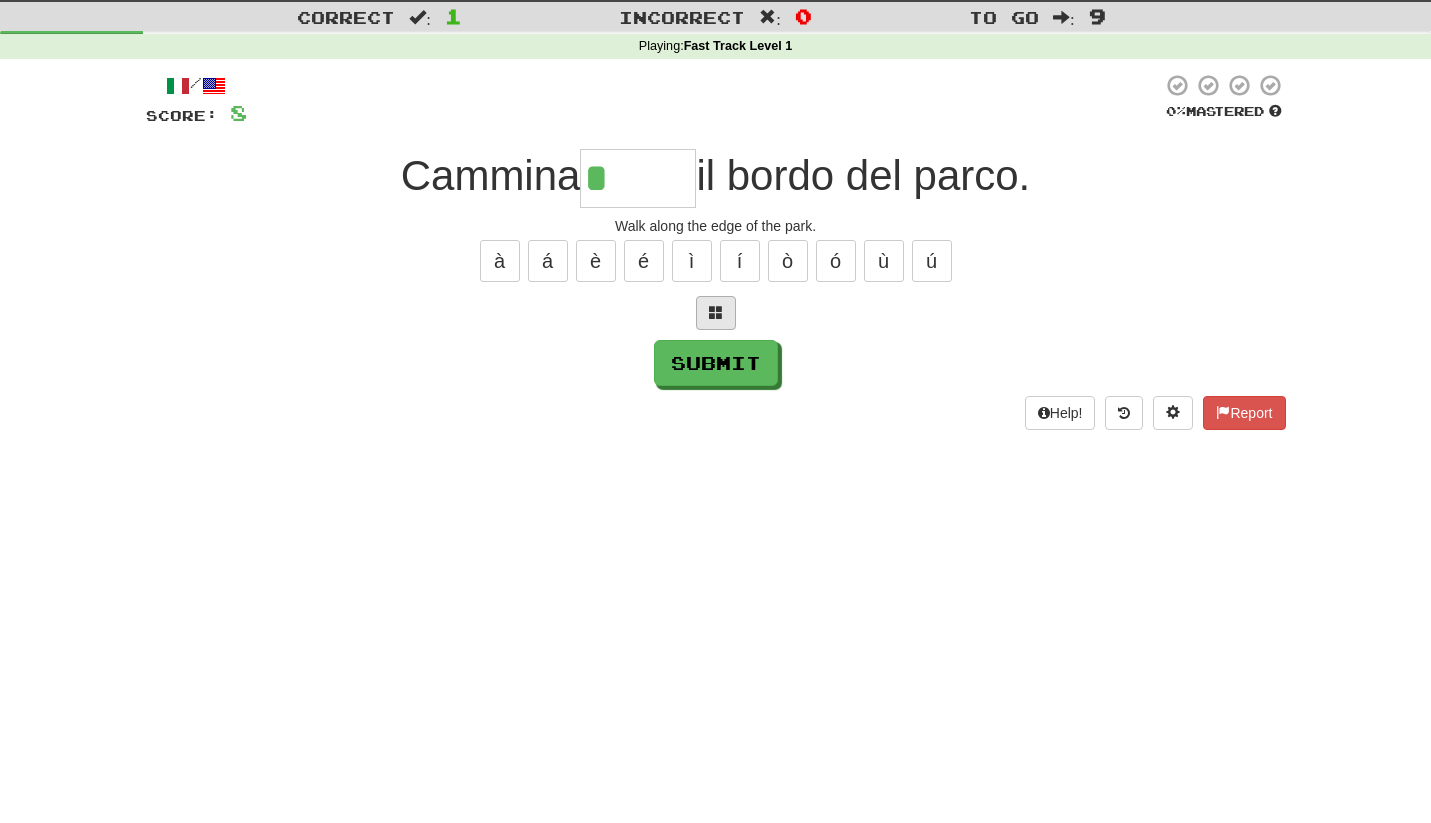 click at bounding box center [716, 312] 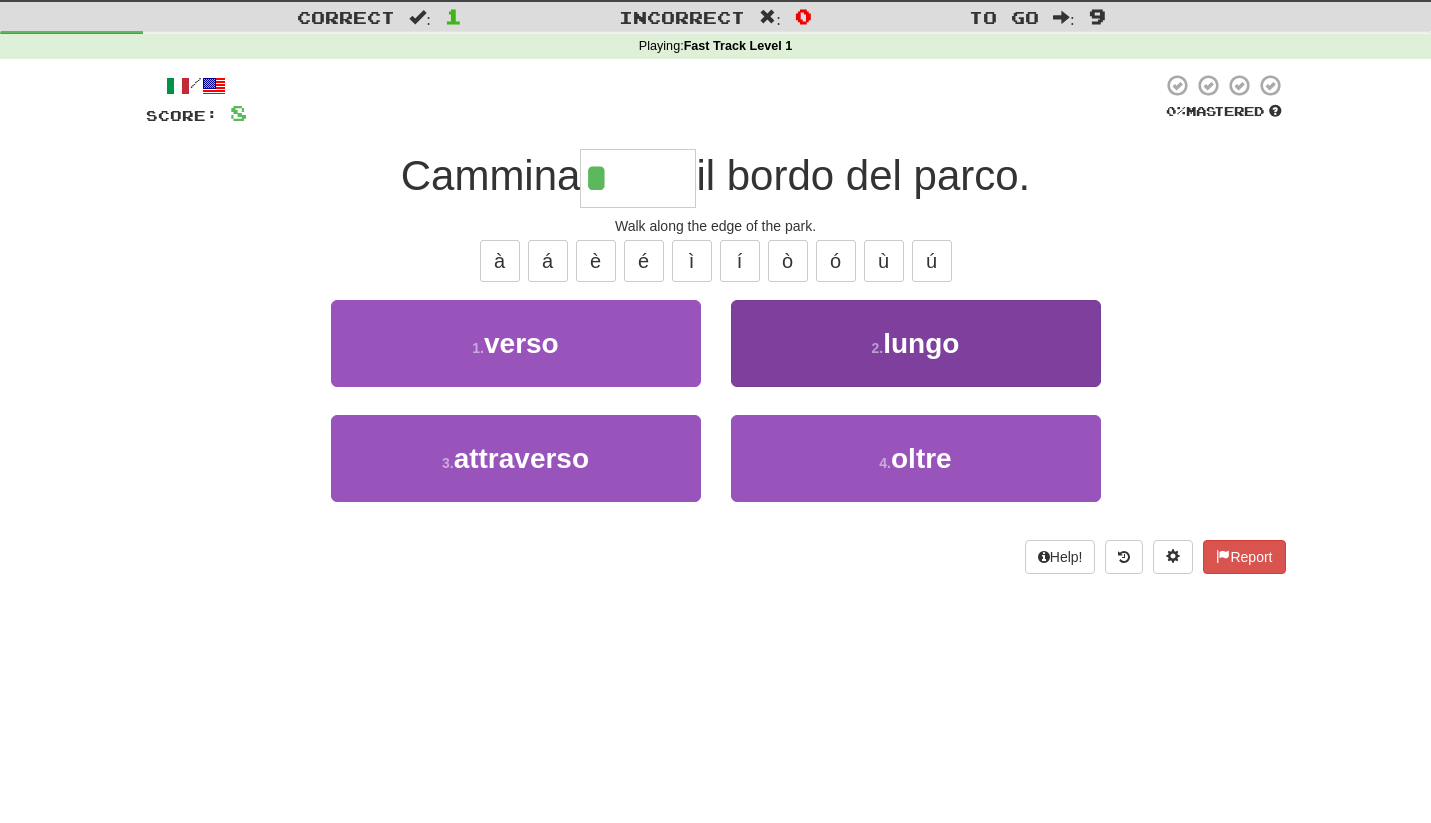 click on "lungo" at bounding box center [921, 343] 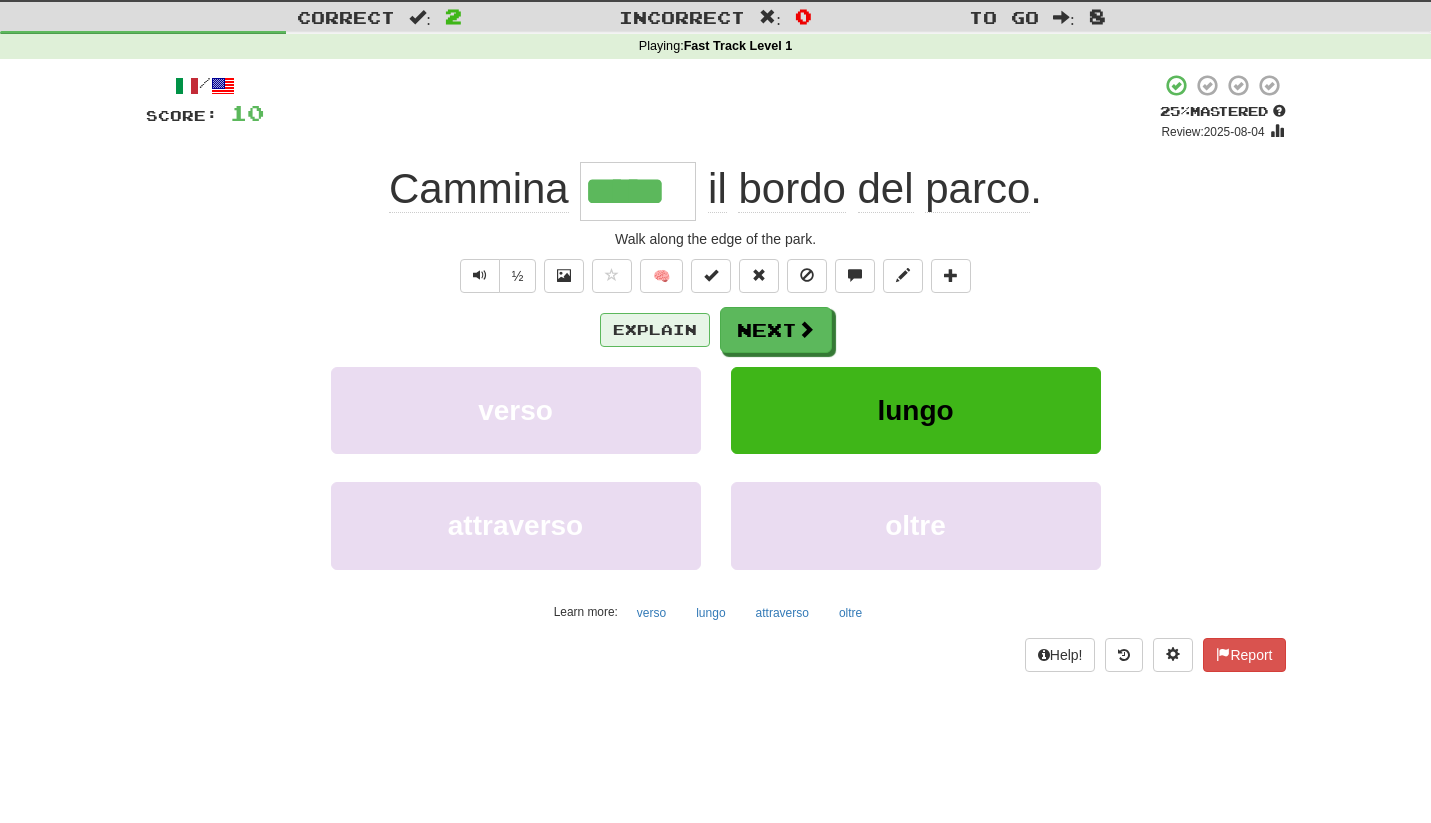 click on "Explain" at bounding box center (655, 330) 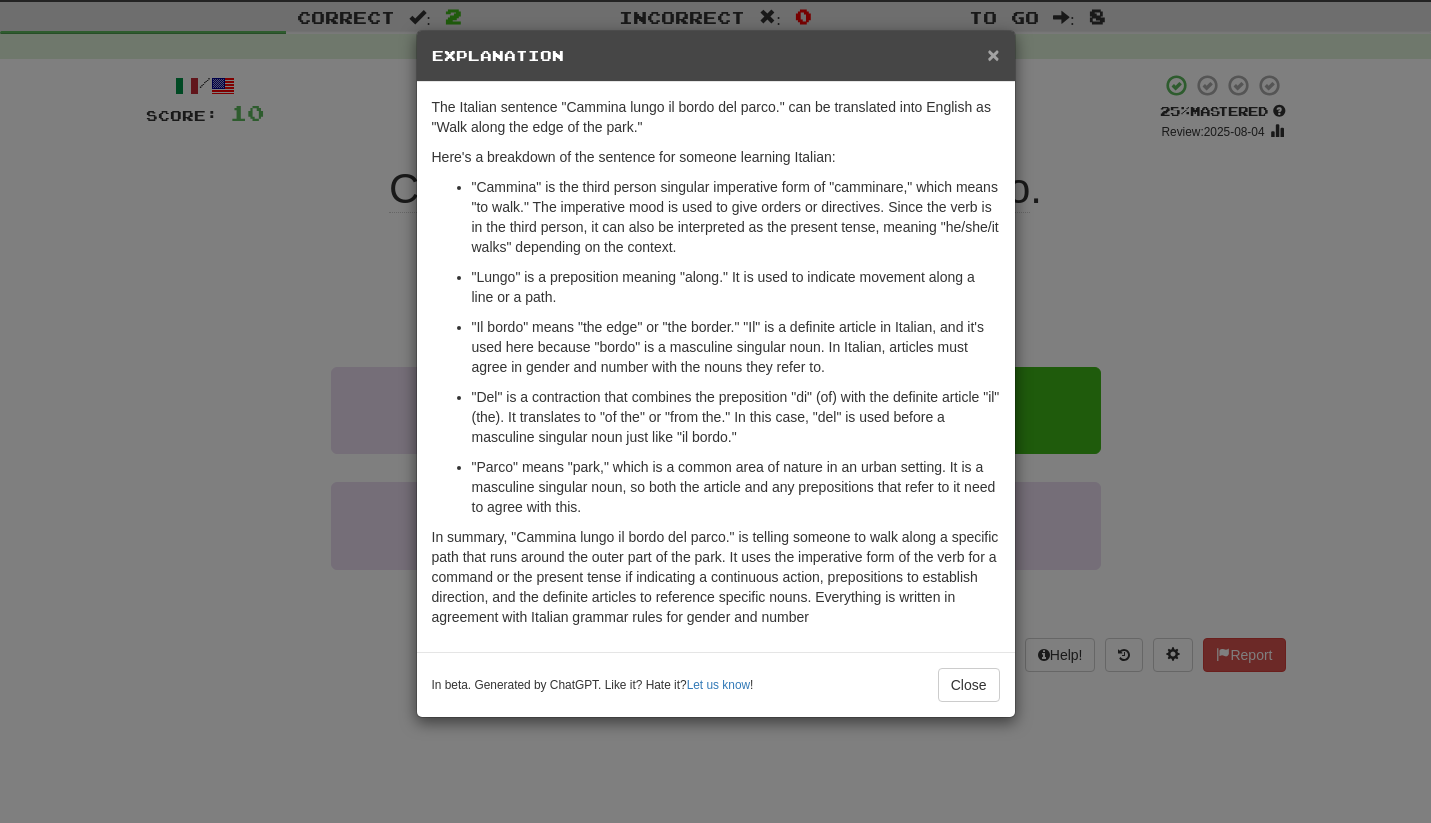 click on "×" at bounding box center [993, 54] 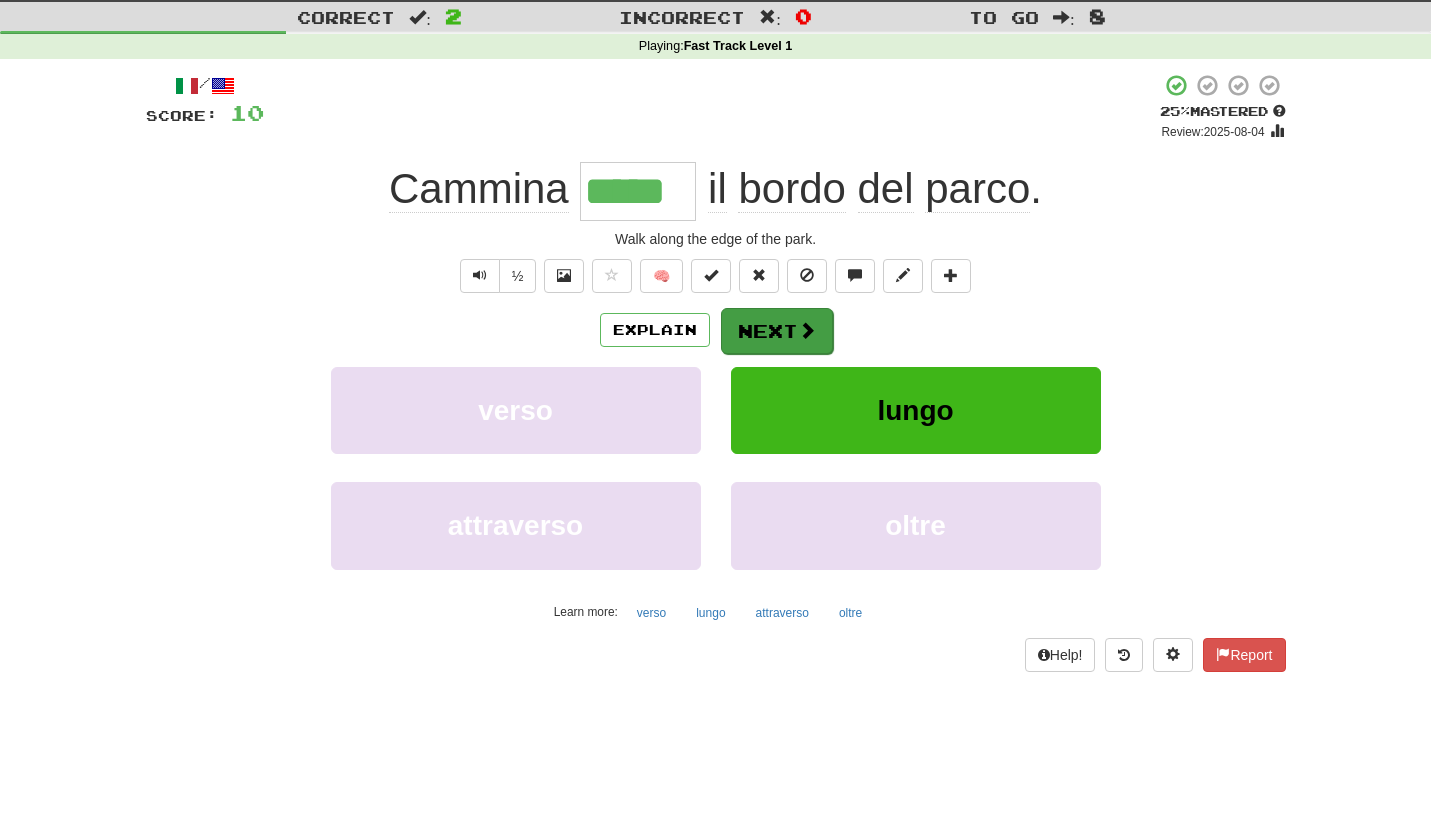 click at bounding box center (807, 330) 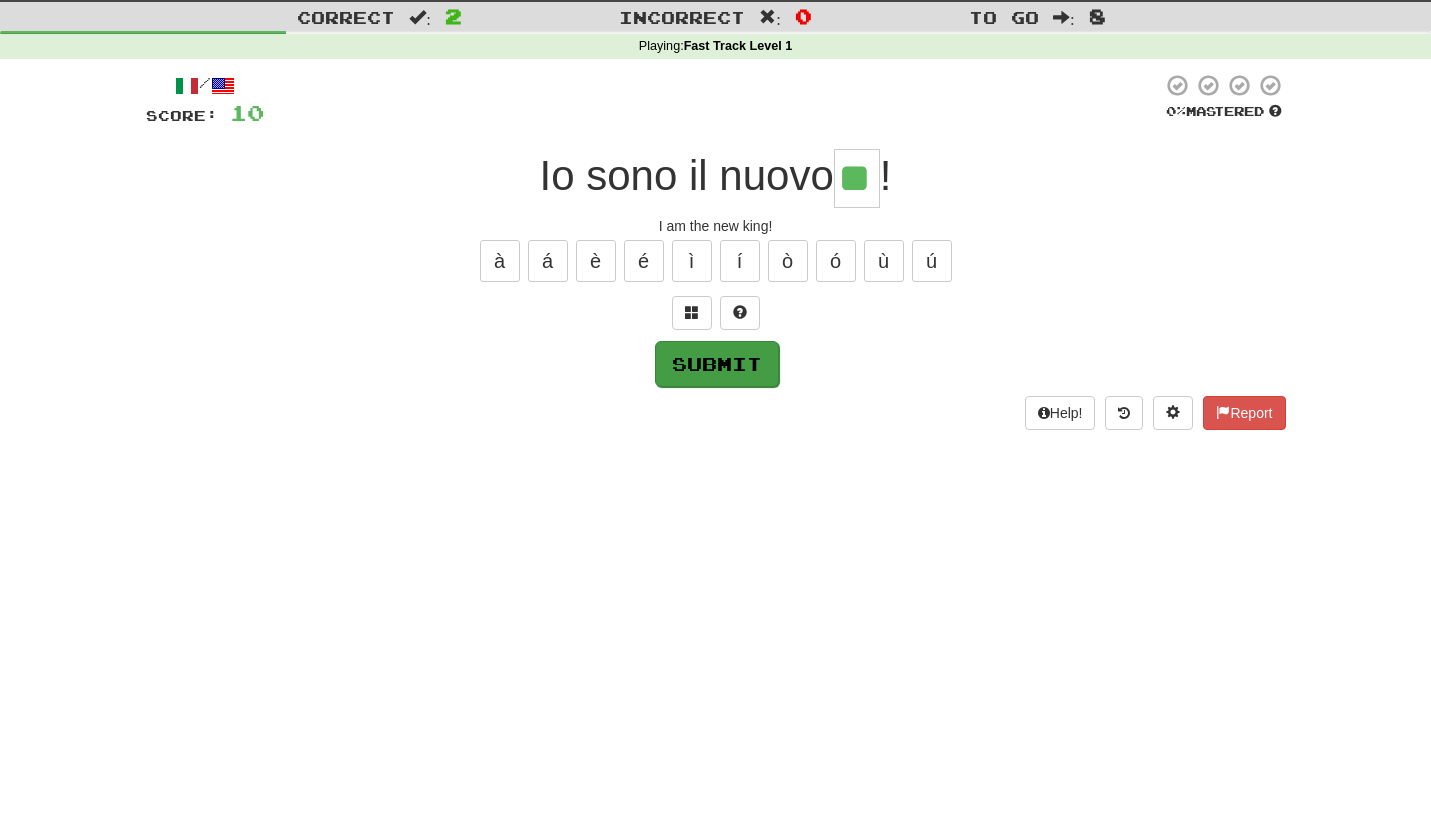 type on "**" 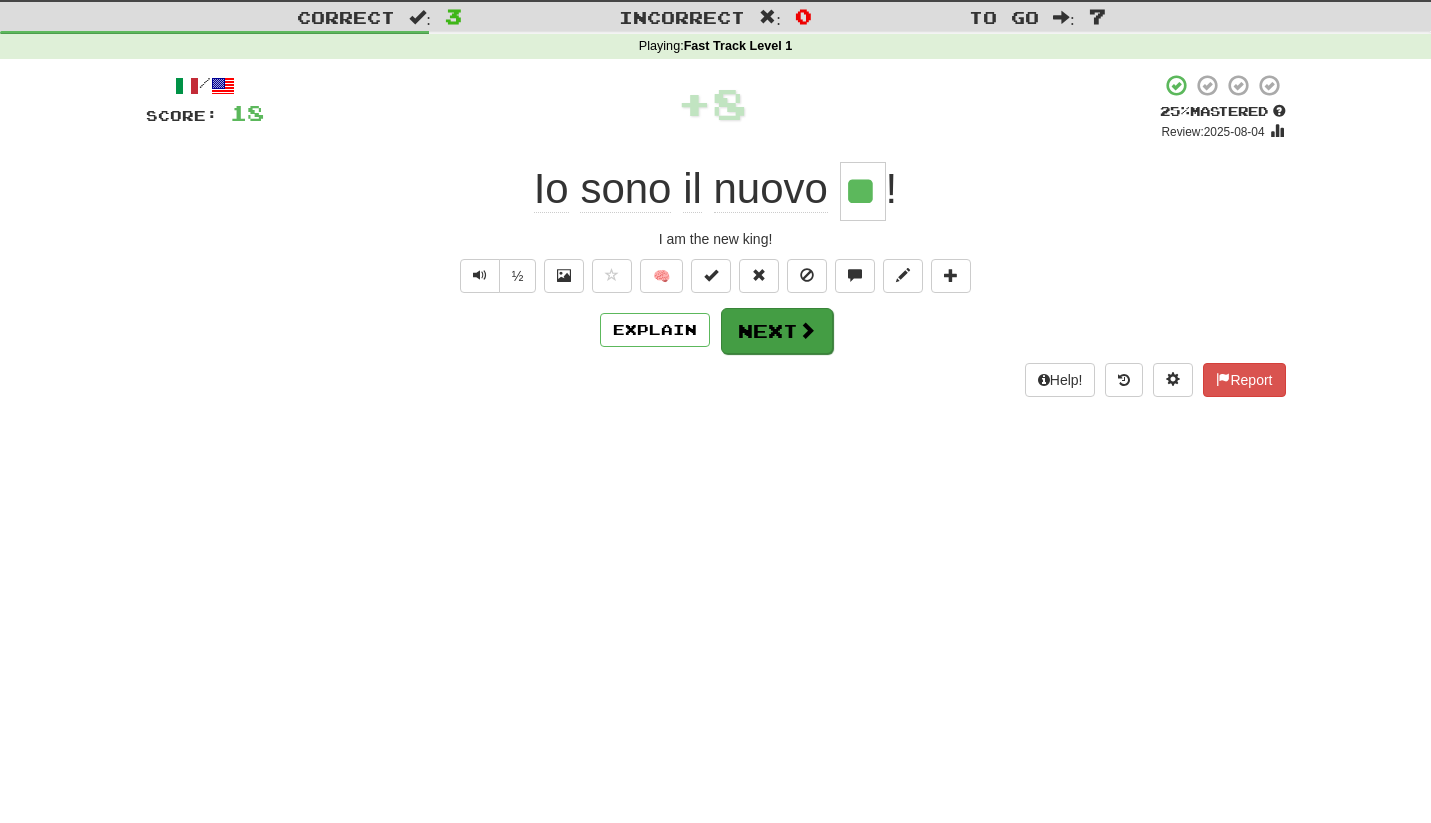 click at bounding box center (807, 330) 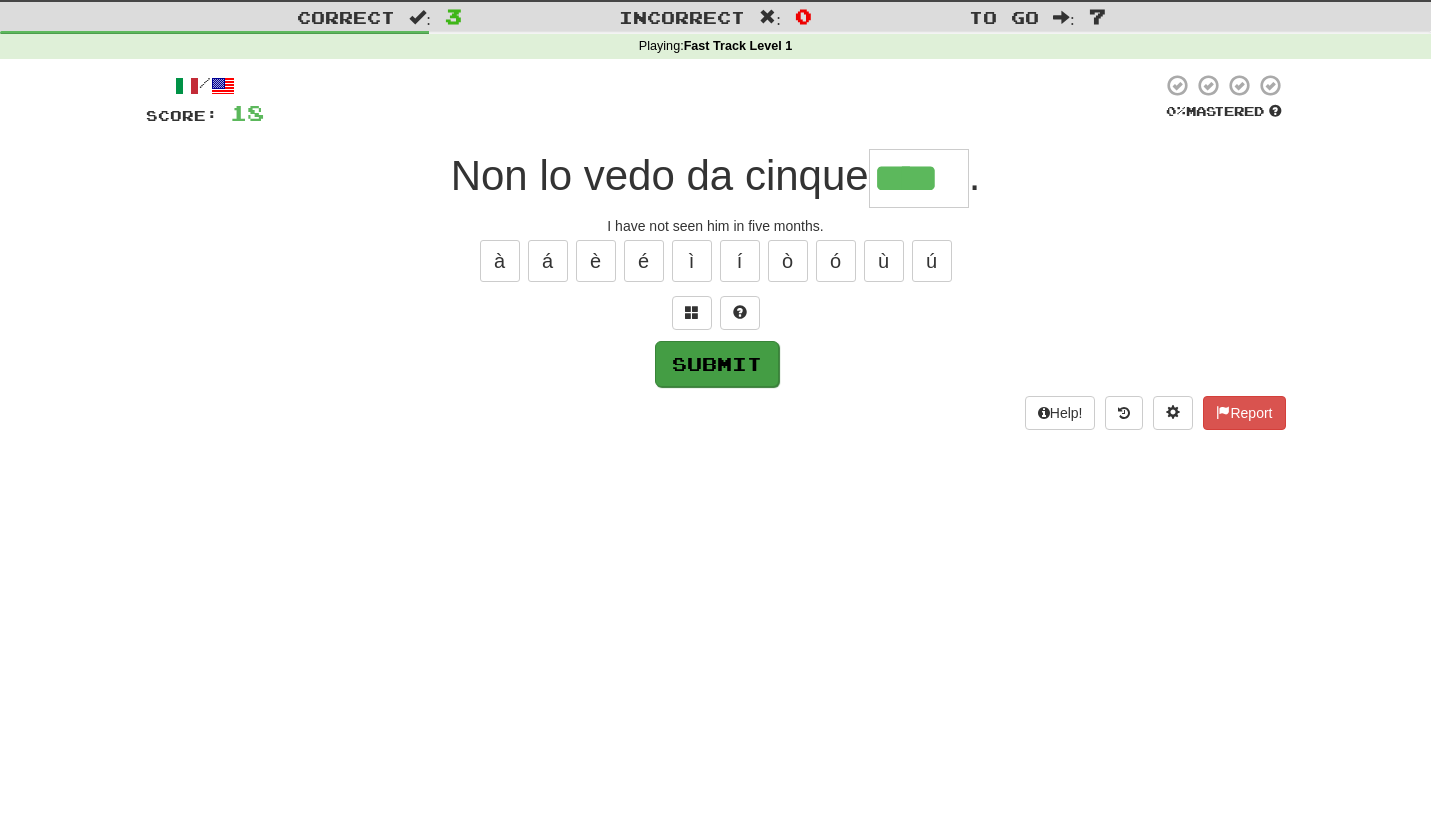 type on "****" 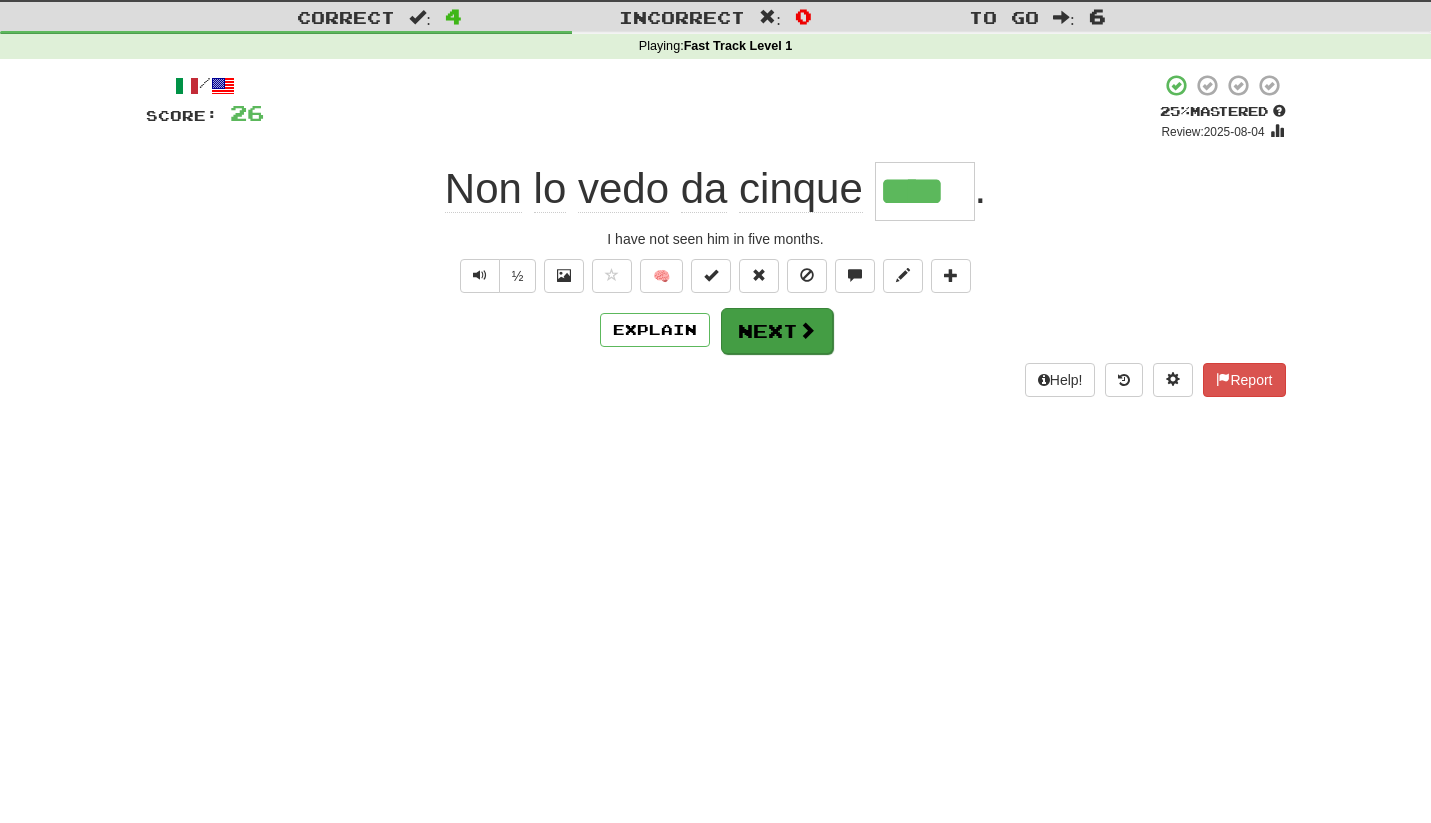 click on "Next" at bounding box center (777, 331) 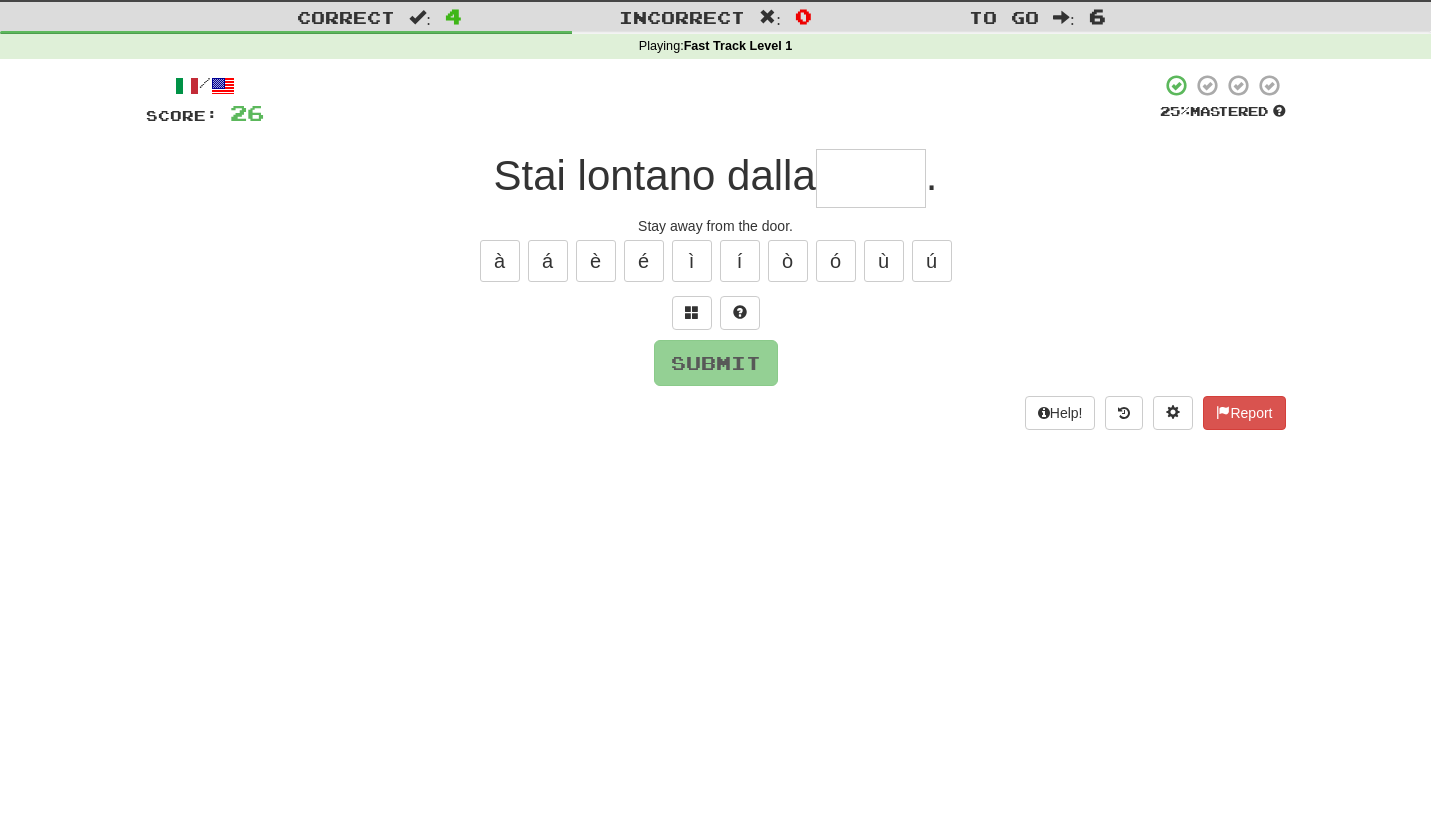 drag, startPoint x: 777, startPoint y: 346, endPoint x: 787, endPoint y: 364, distance: 20.59126 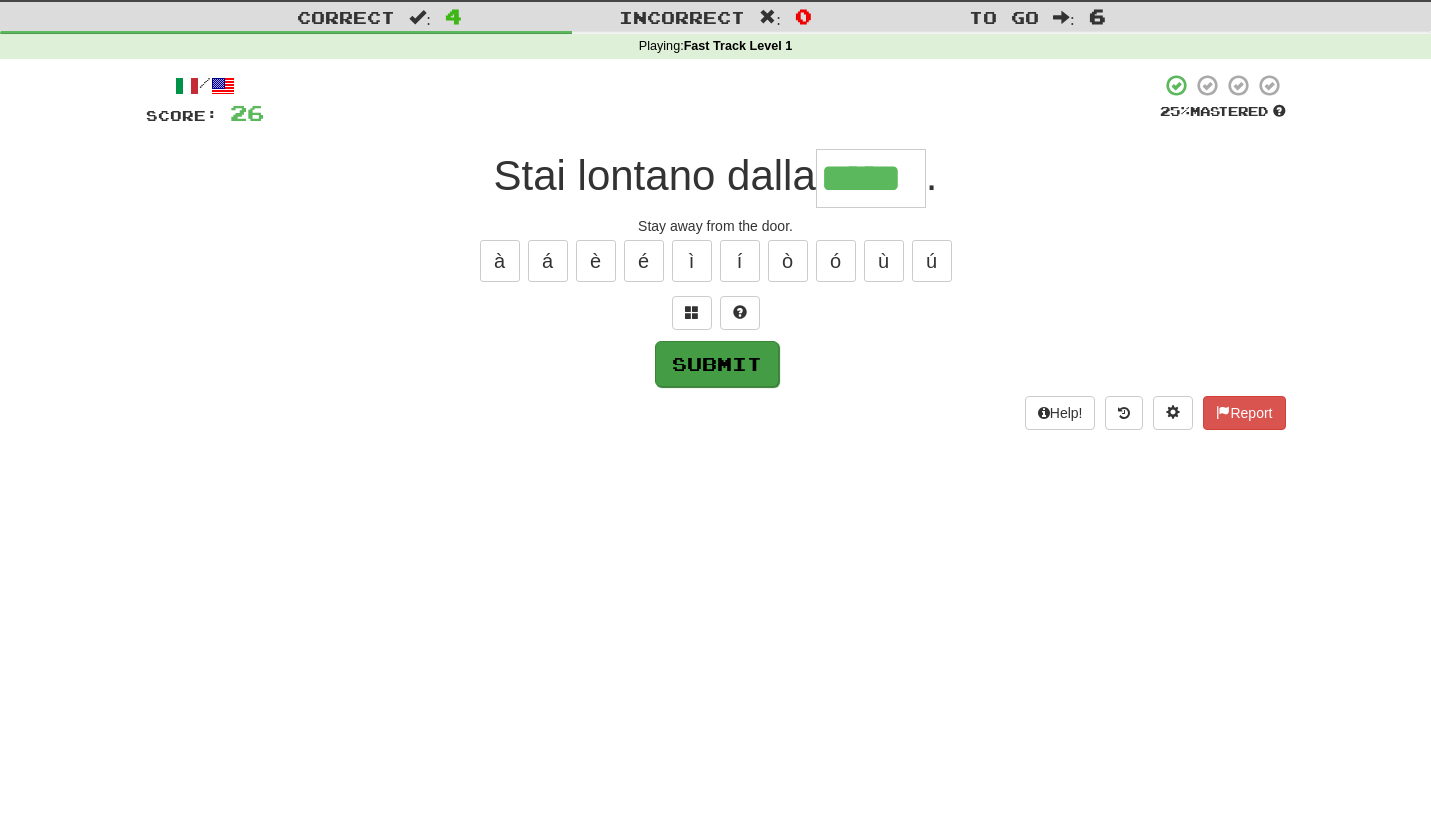 type on "*****" 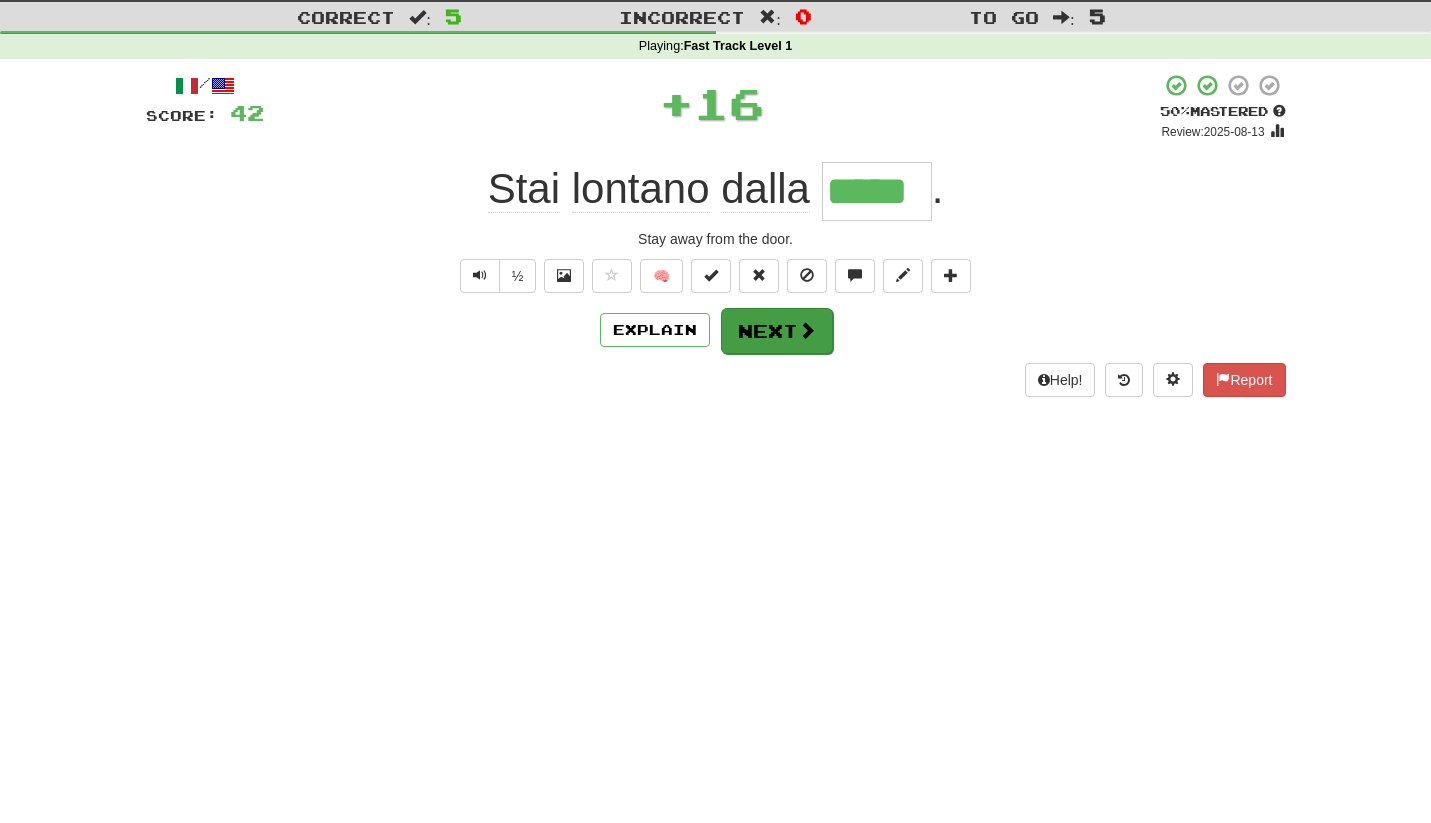 click on "Next" at bounding box center (777, 331) 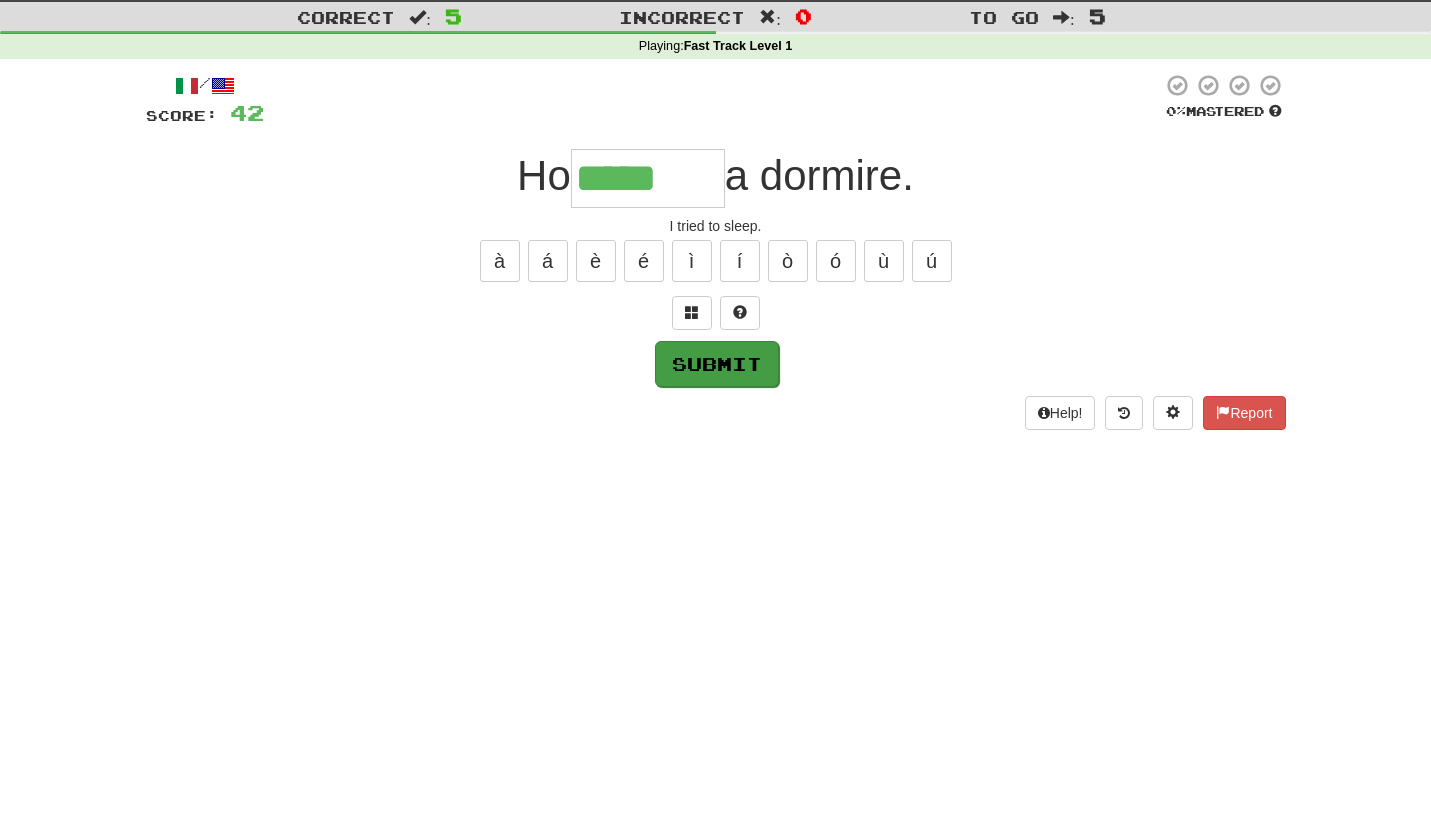 click on "Submit" at bounding box center (717, 364) 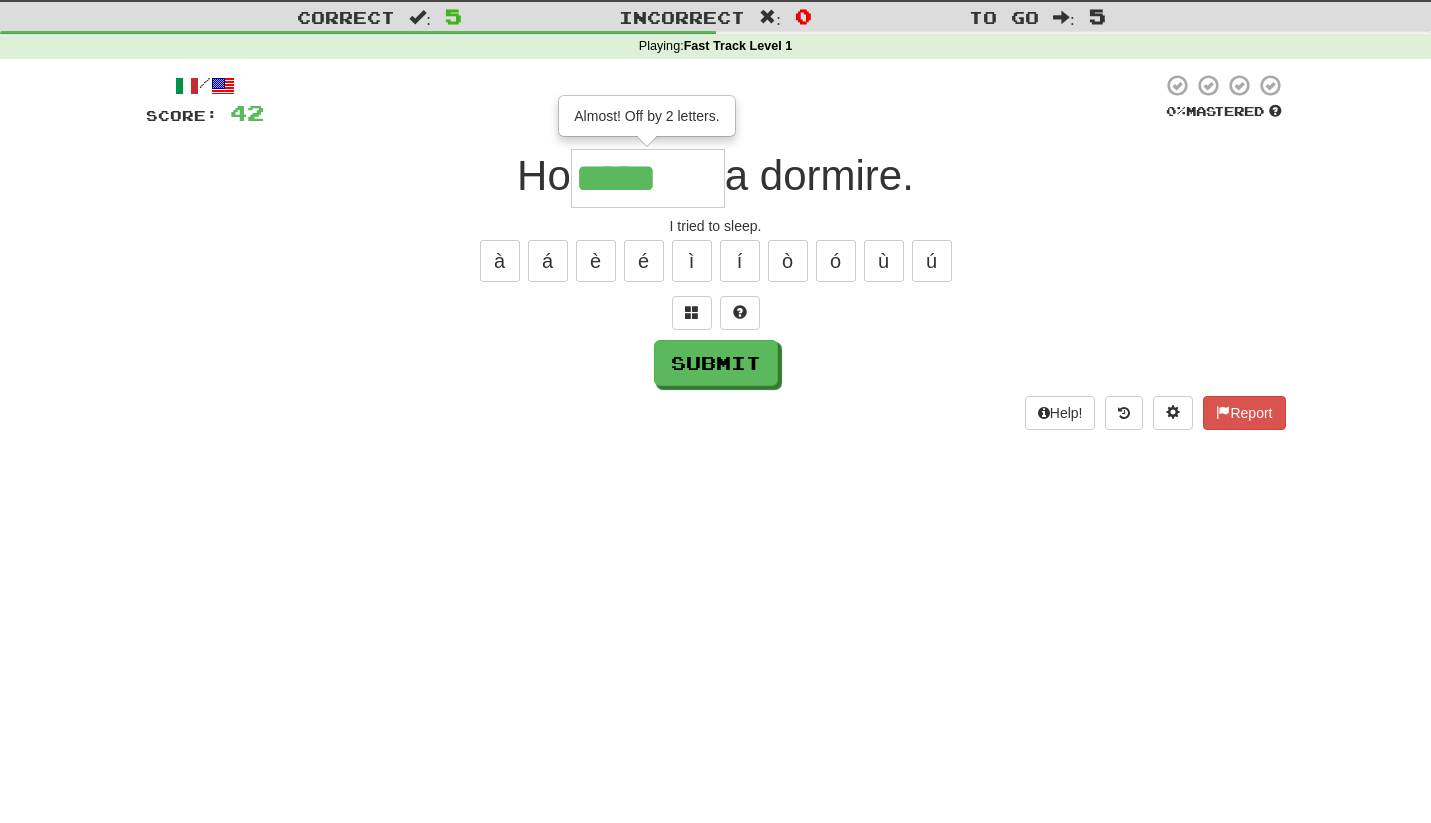 click on "*****" at bounding box center [648, 178] 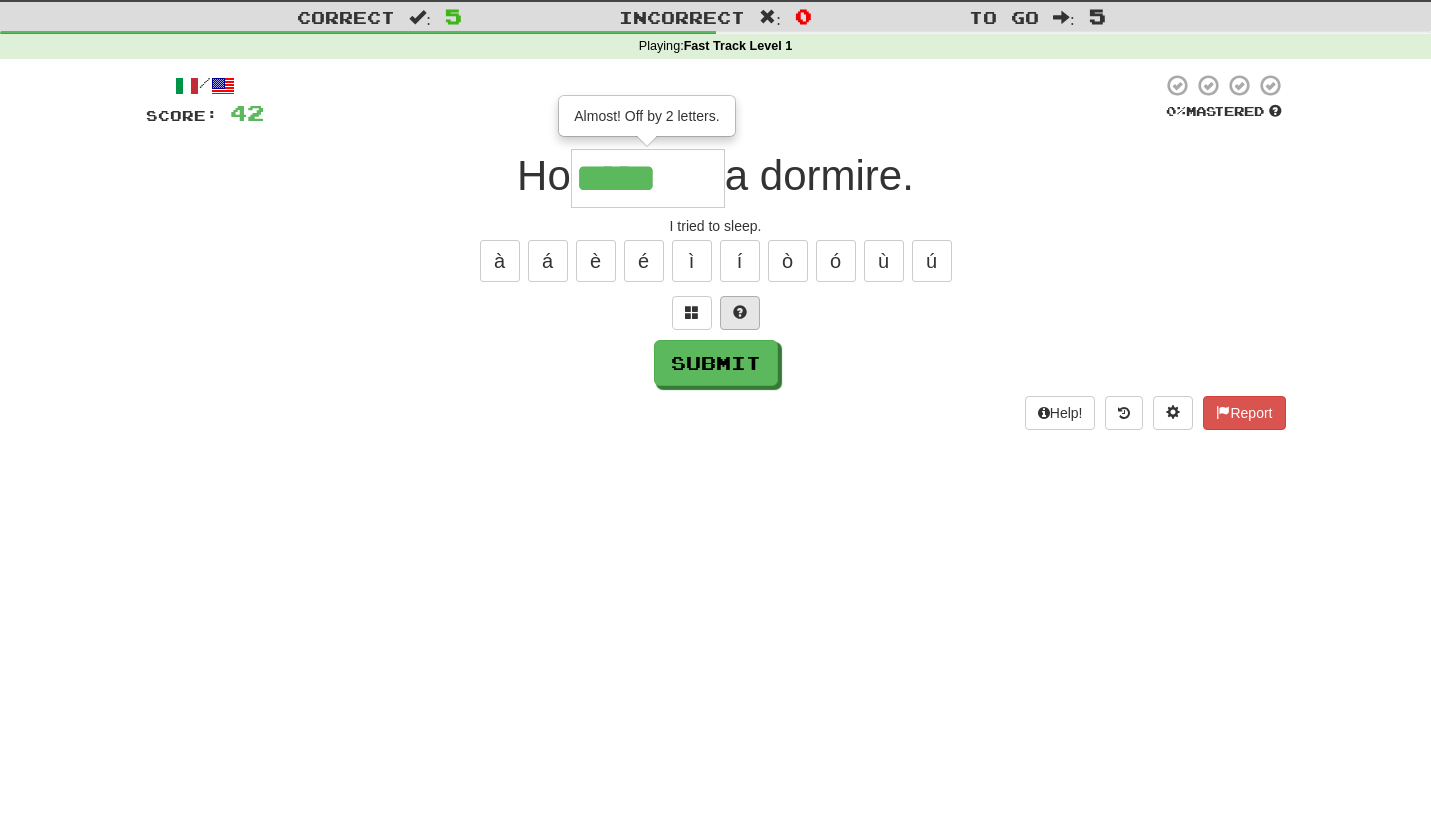 click at bounding box center [740, 312] 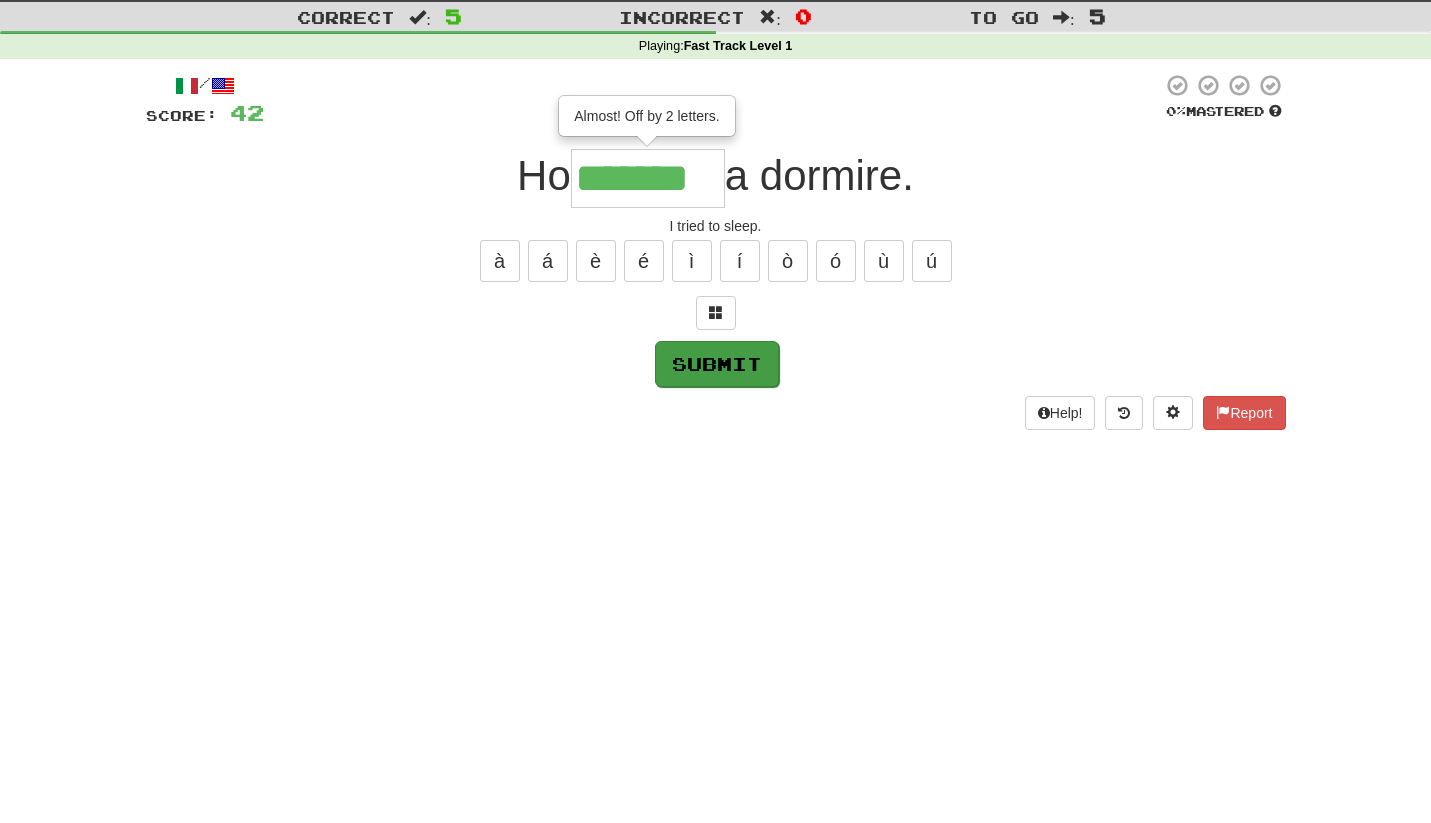 type on "*******" 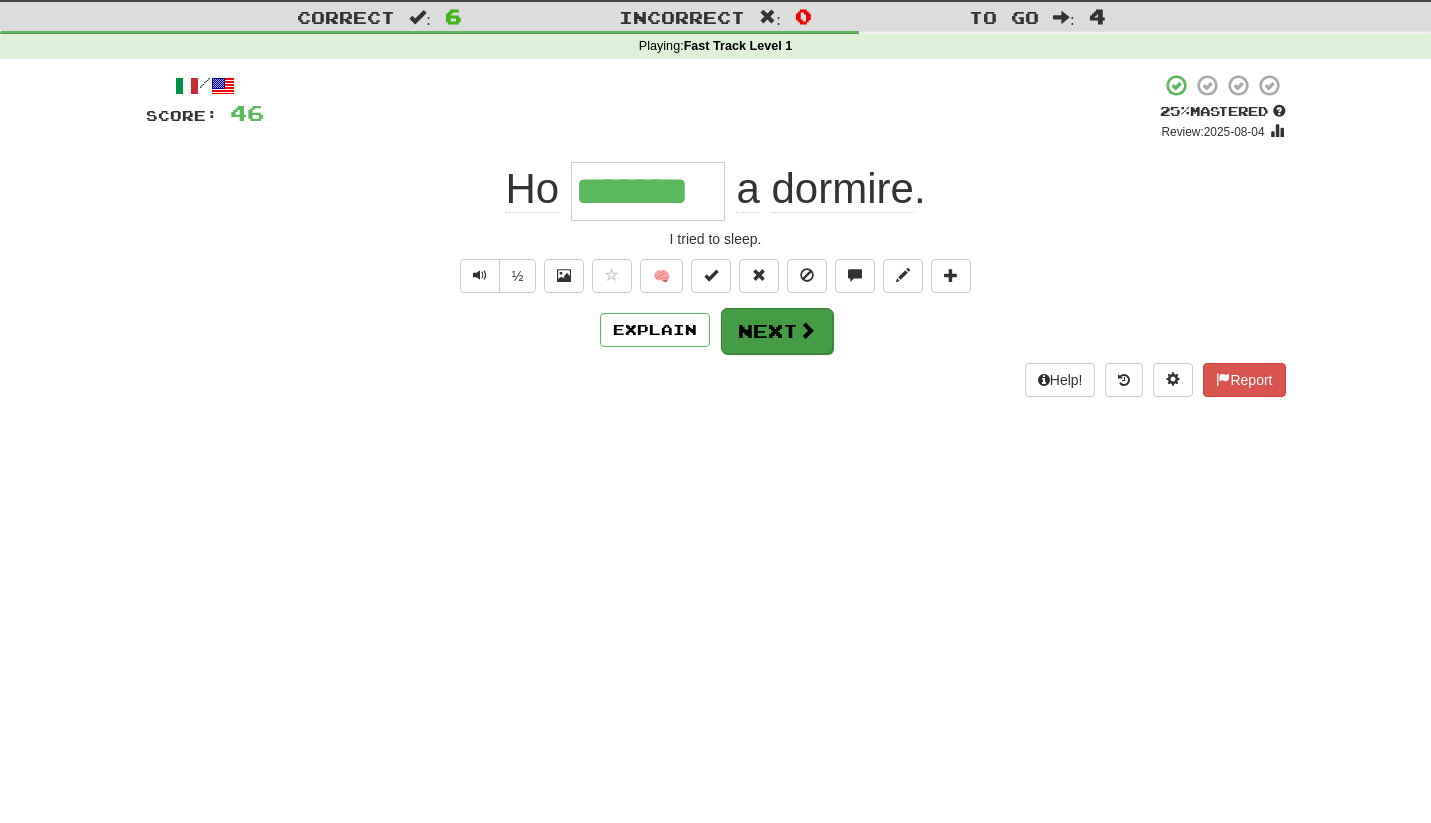 click on "Next" at bounding box center (777, 331) 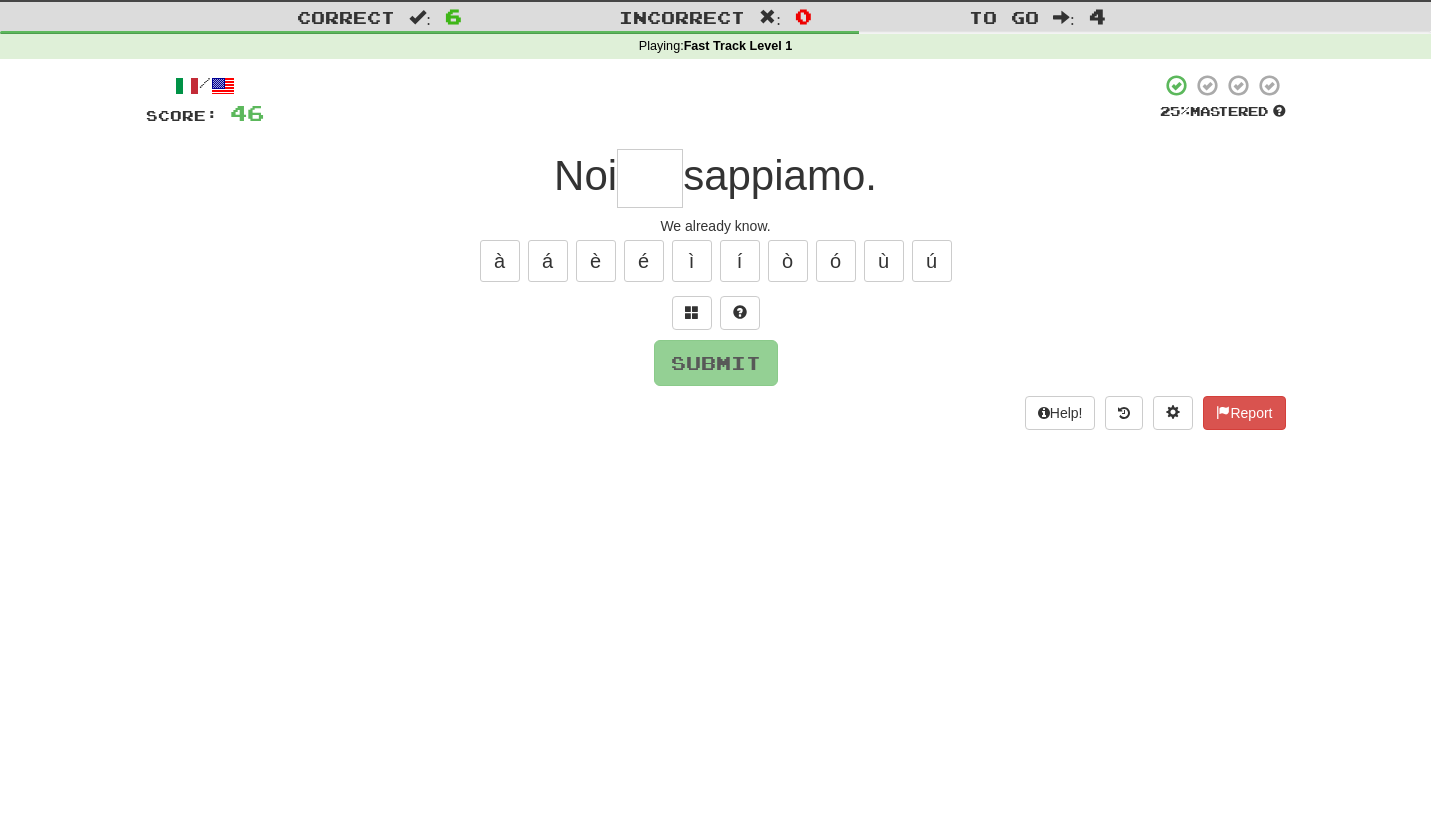 type on "*" 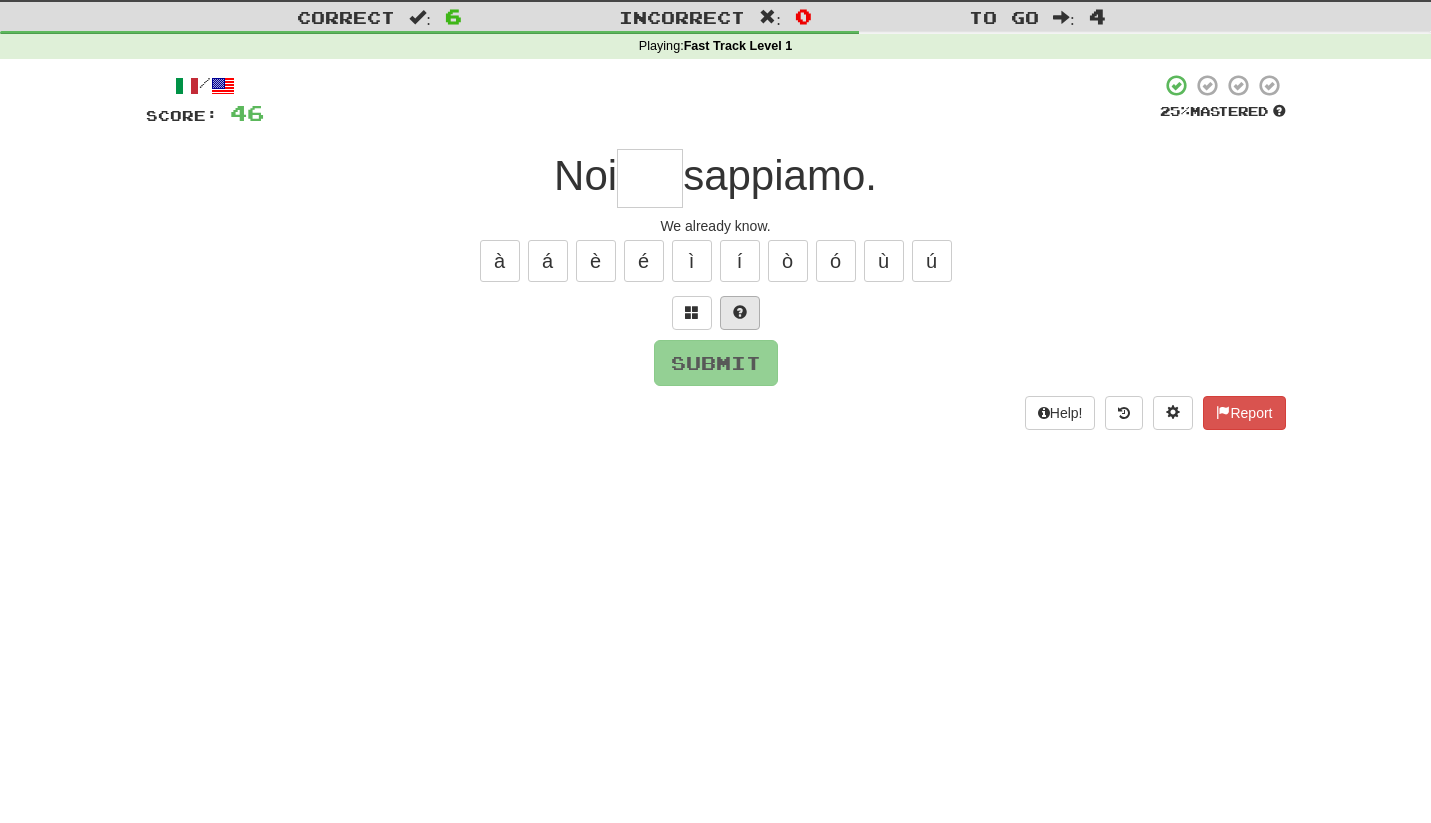 click at bounding box center (740, 312) 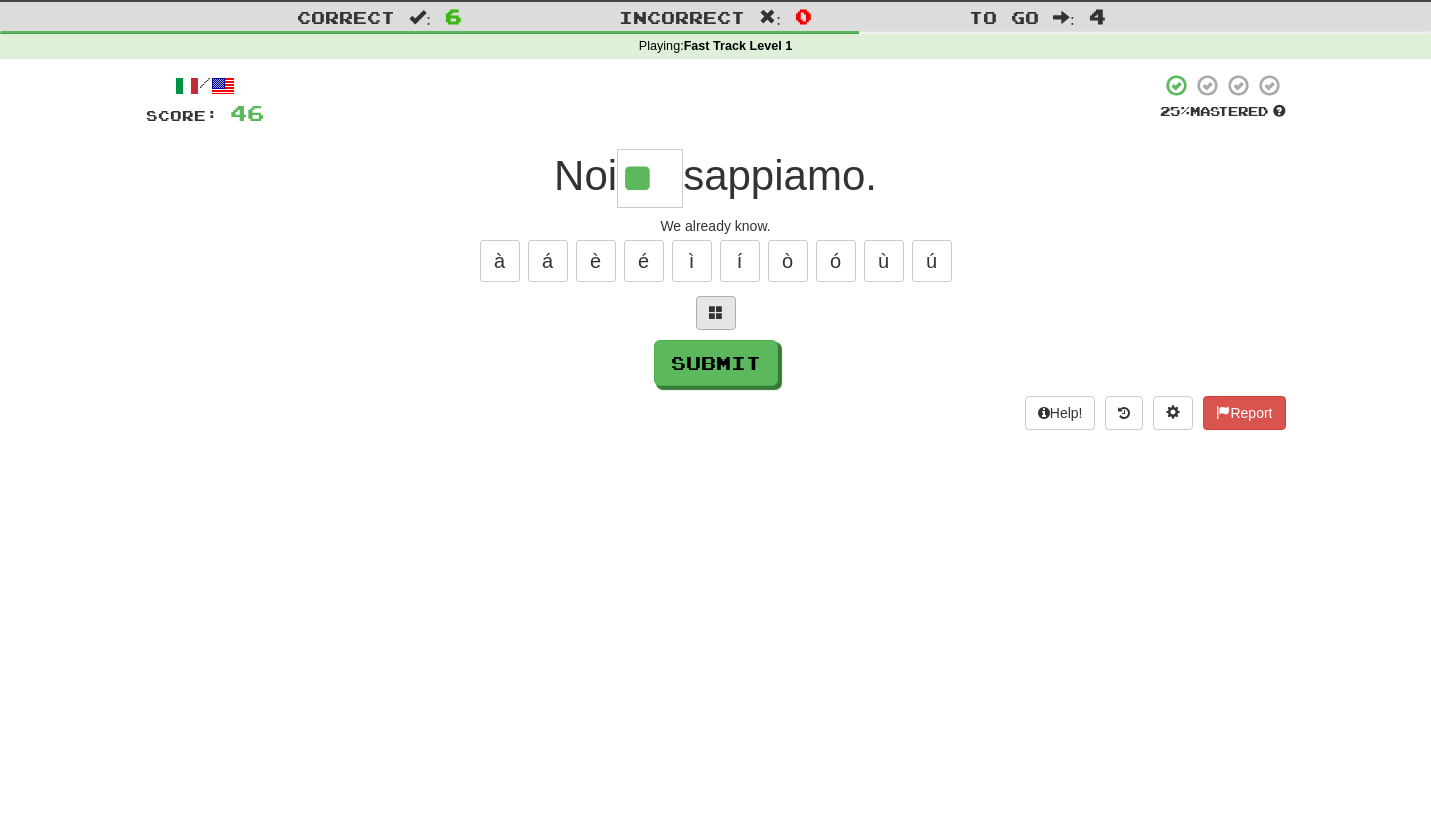 click at bounding box center (716, 312) 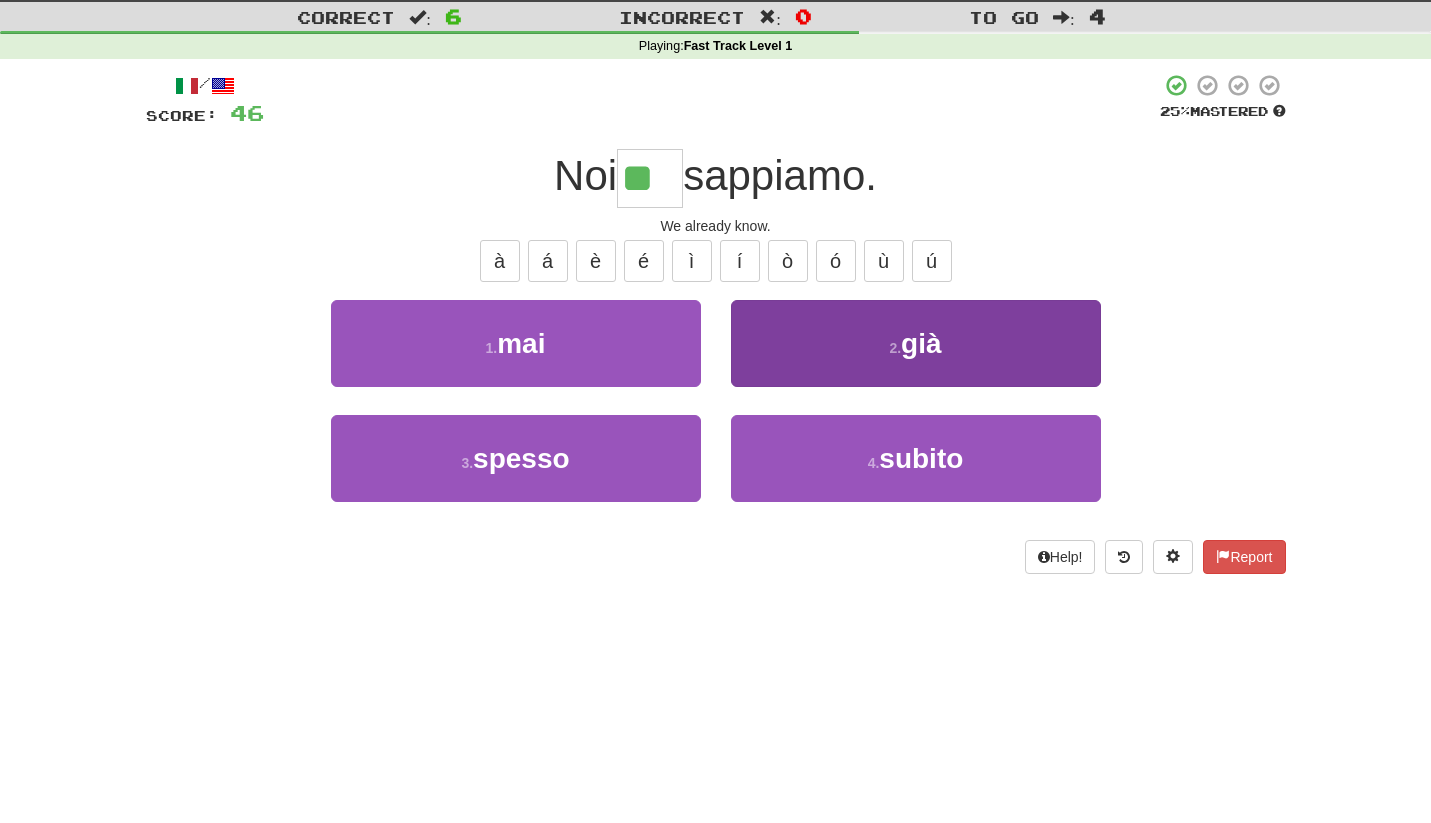 click on "2 .  già" at bounding box center [916, 343] 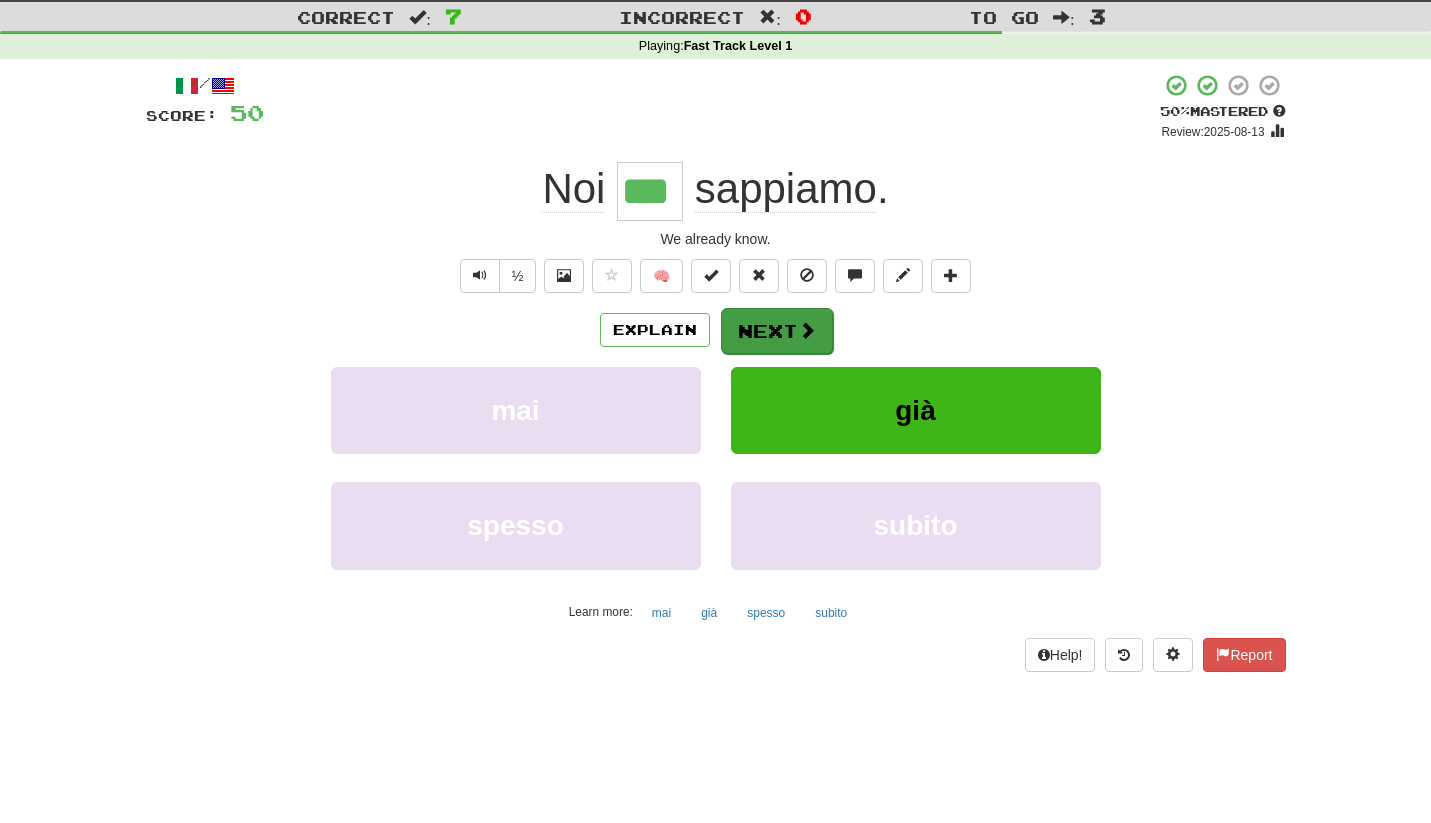 click at bounding box center (807, 330) 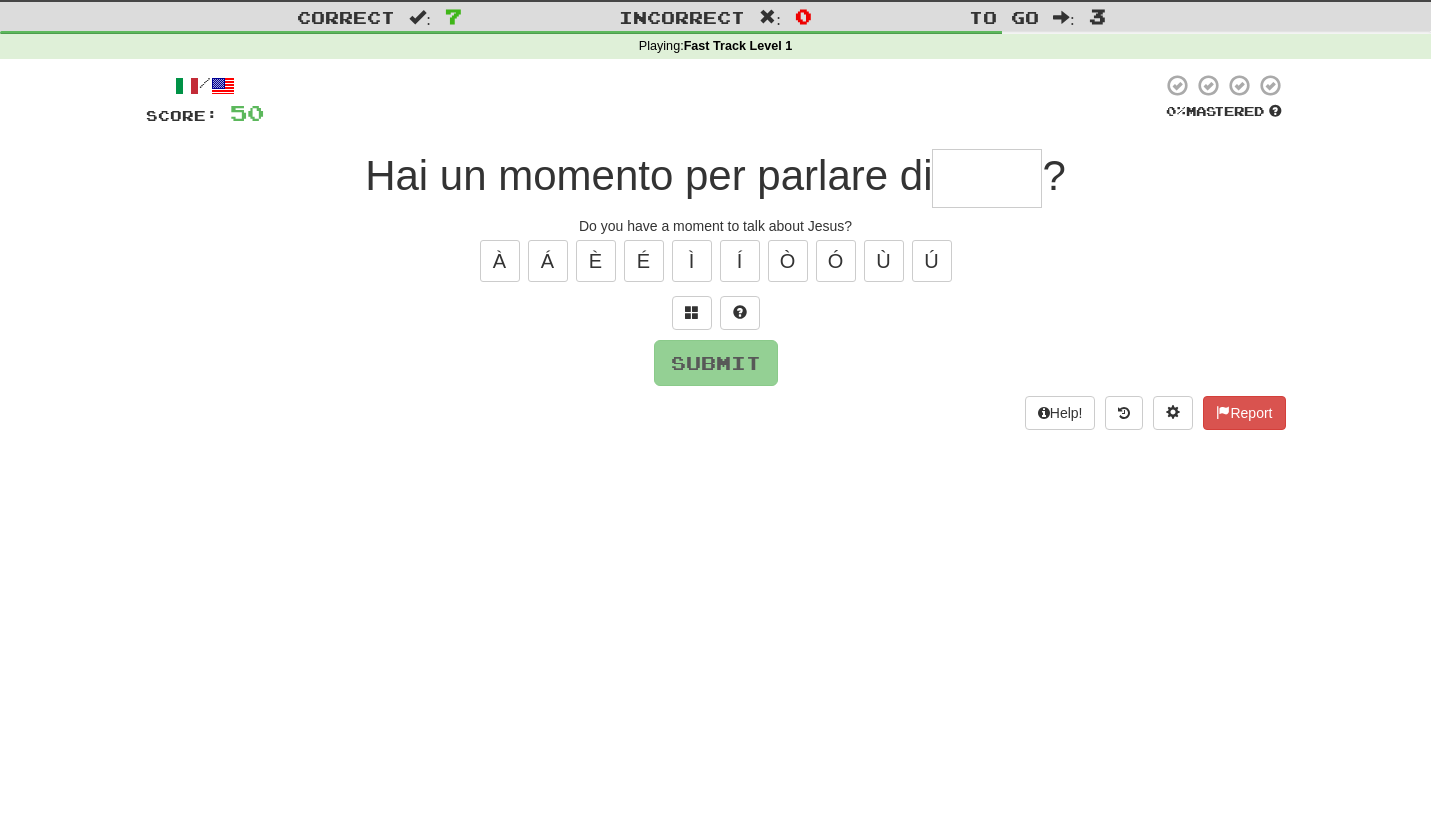 type on "*" 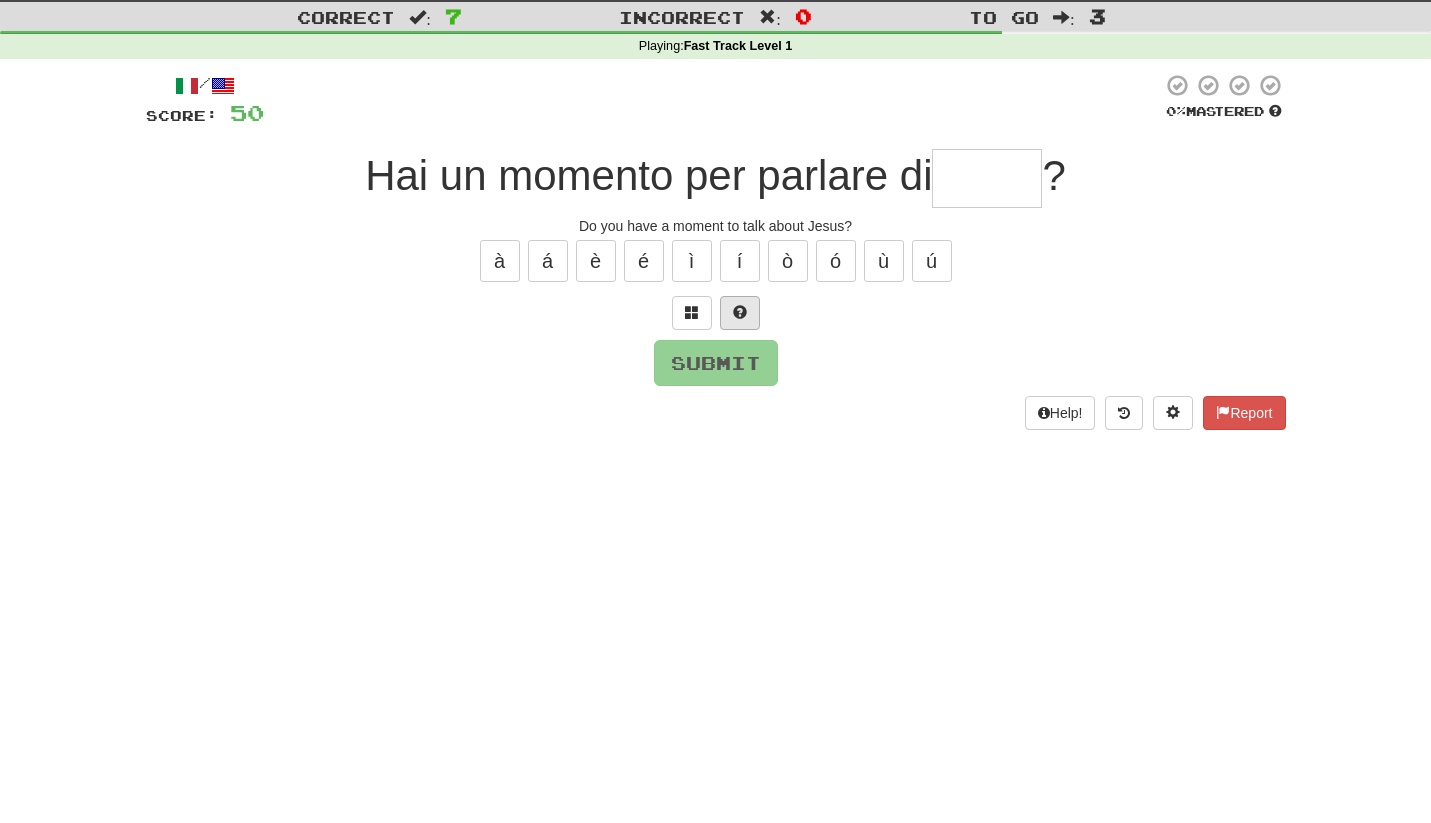 click at bounding box center (740, 312) 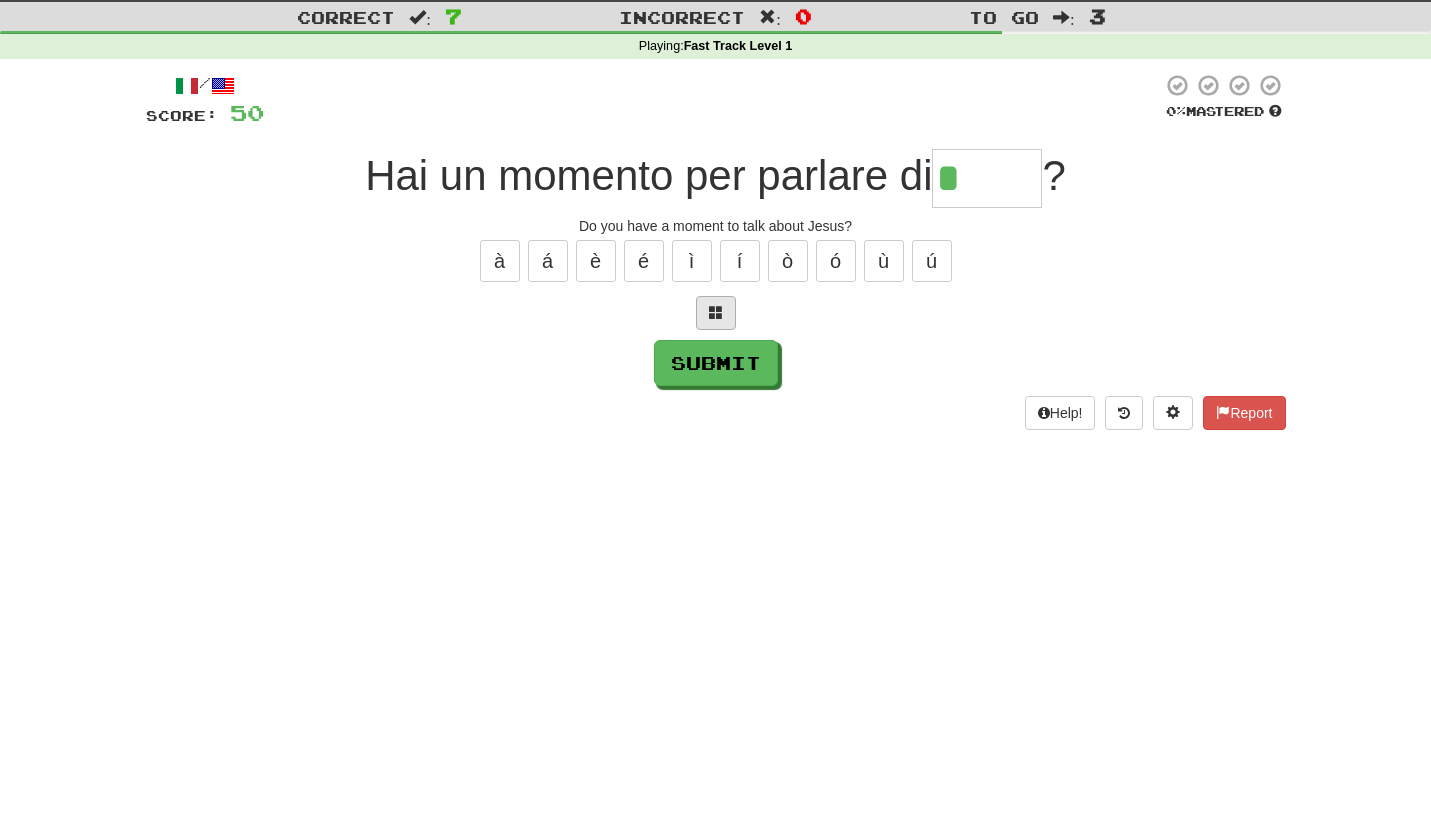 click at bounding box center (716, 312) 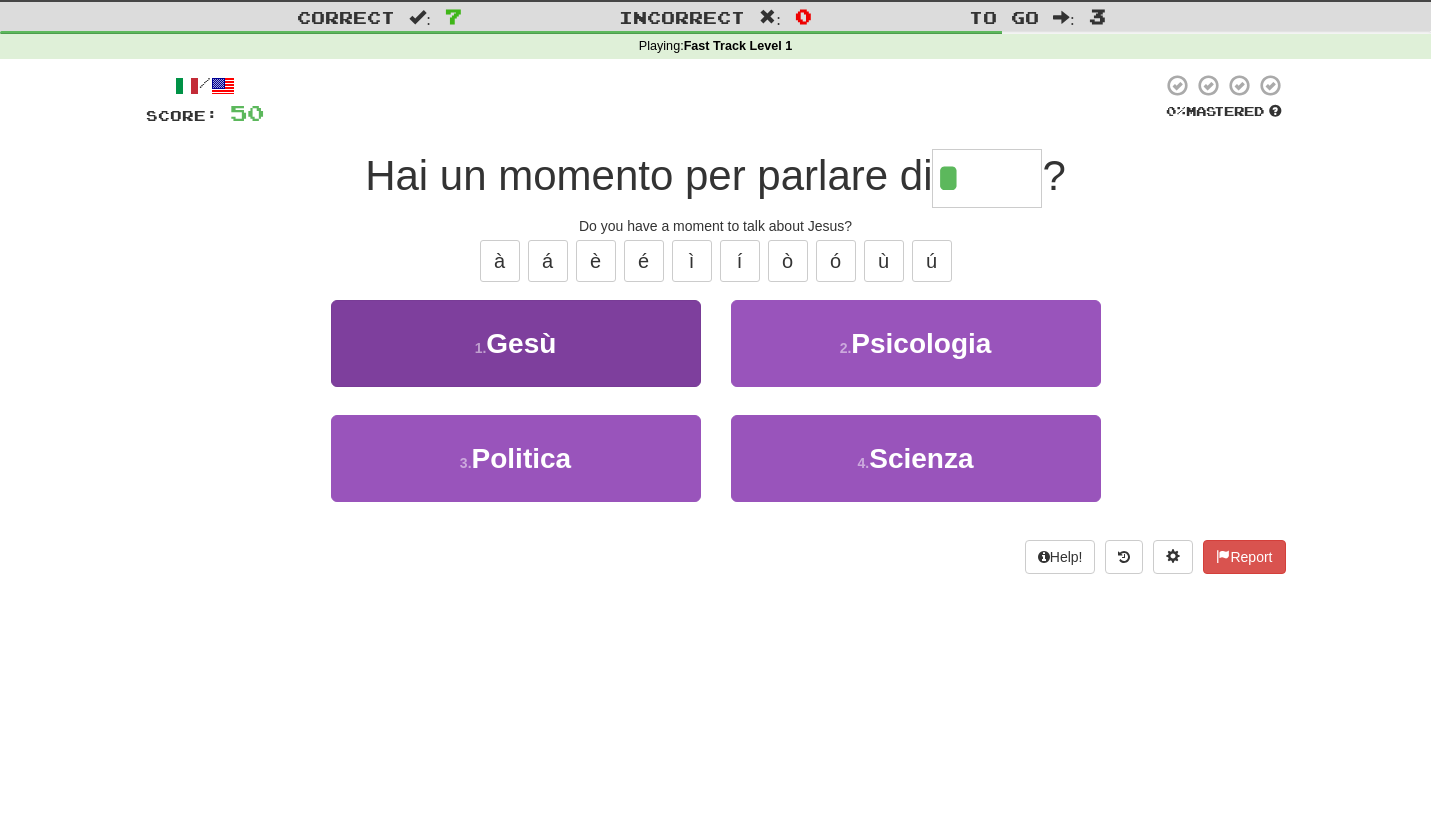 click on "1 .  Gesù" at bounding box center (516, 343) 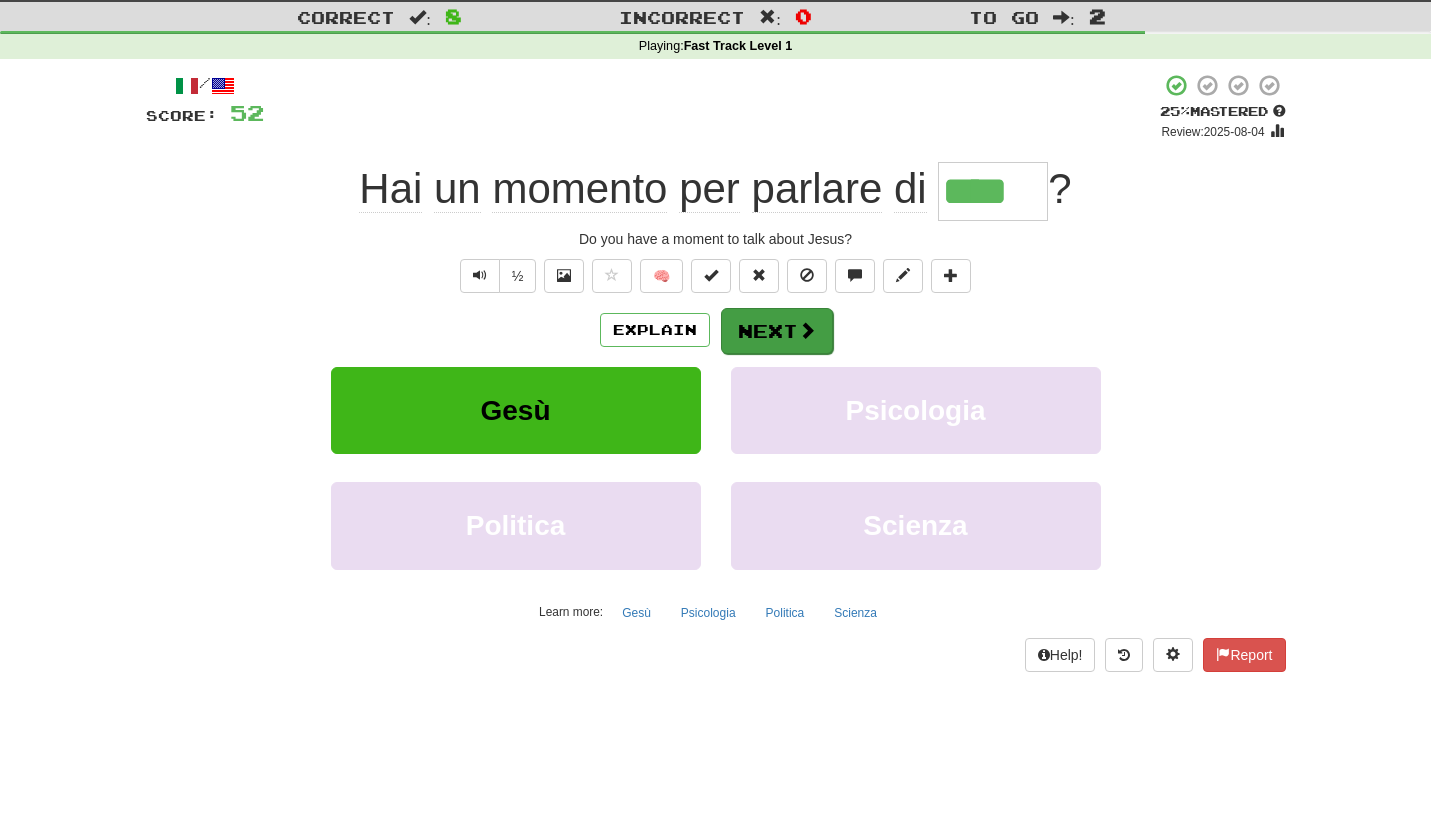 click on "Next" at bounding box center [777, 331] 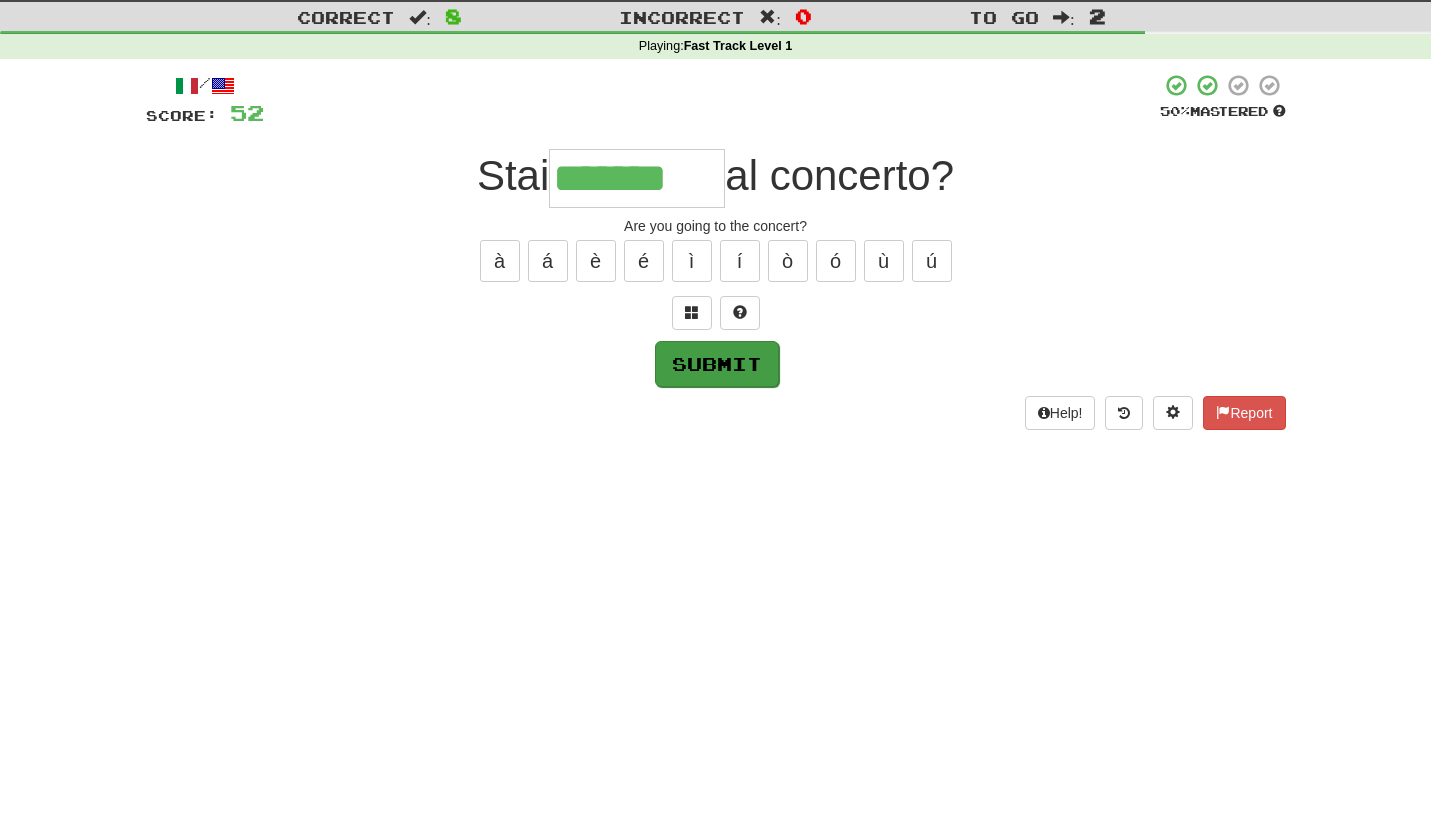type on "*******" 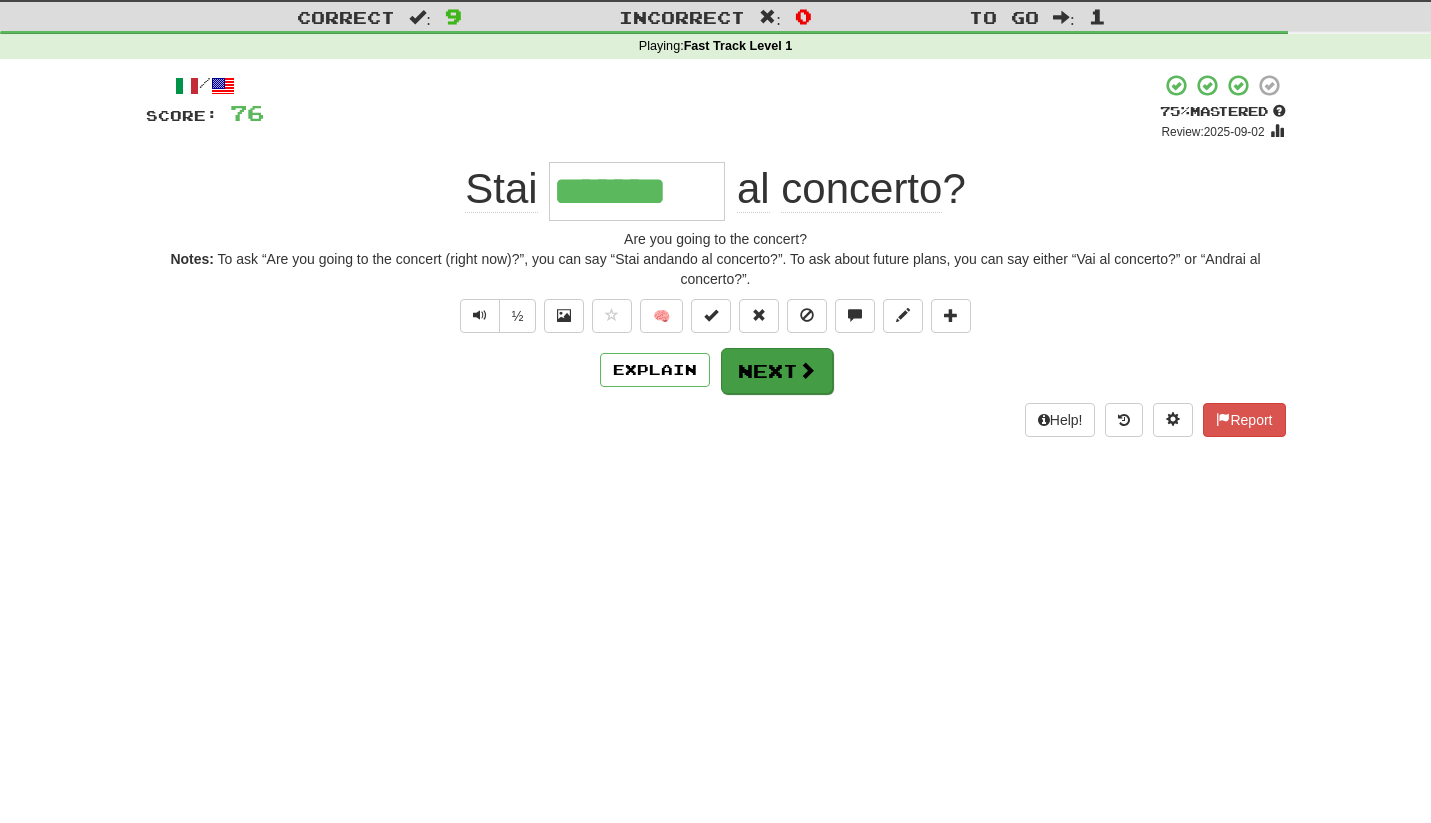 click on "Next" at bounding box center (777, 371) 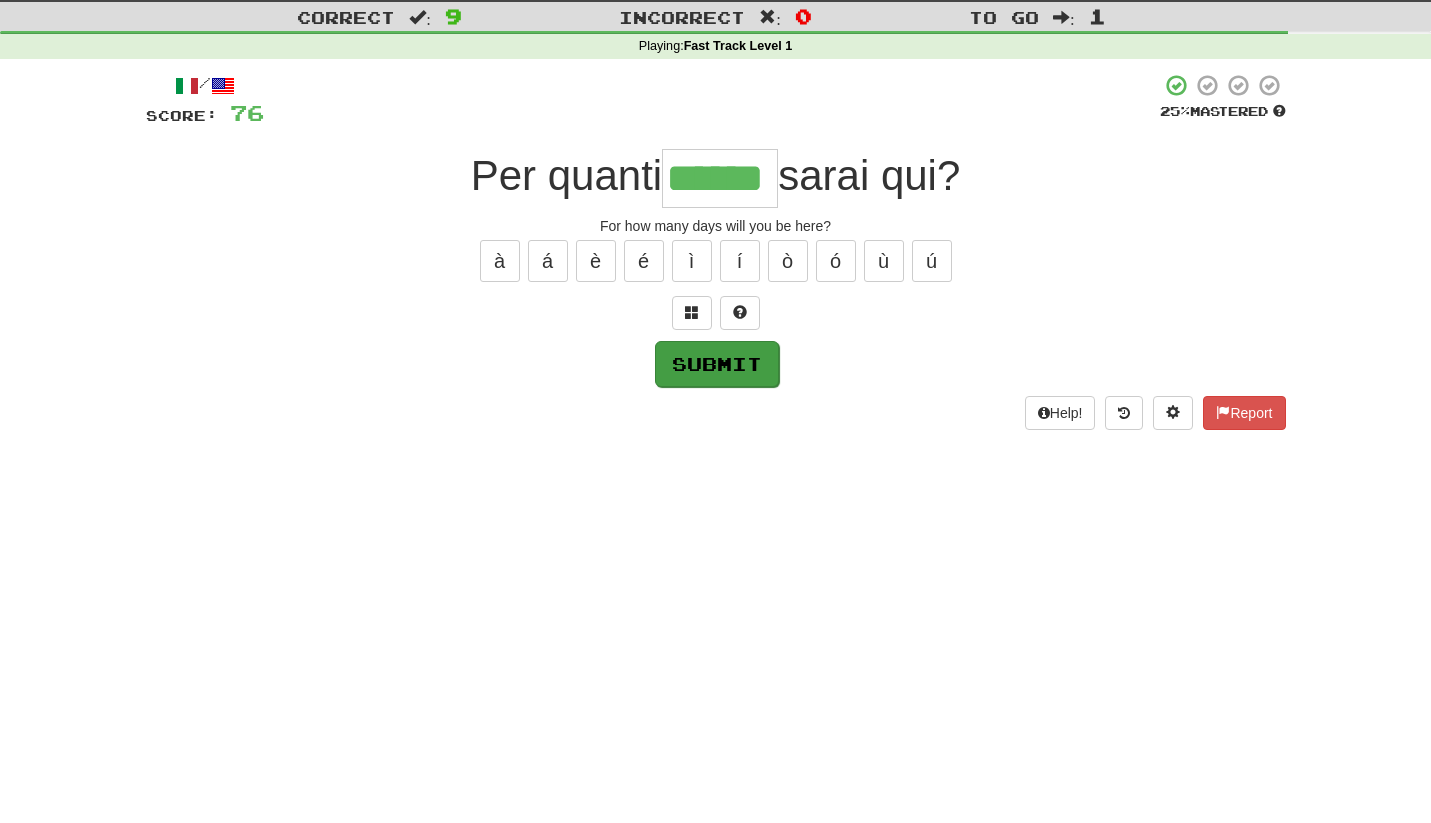 type on "******" 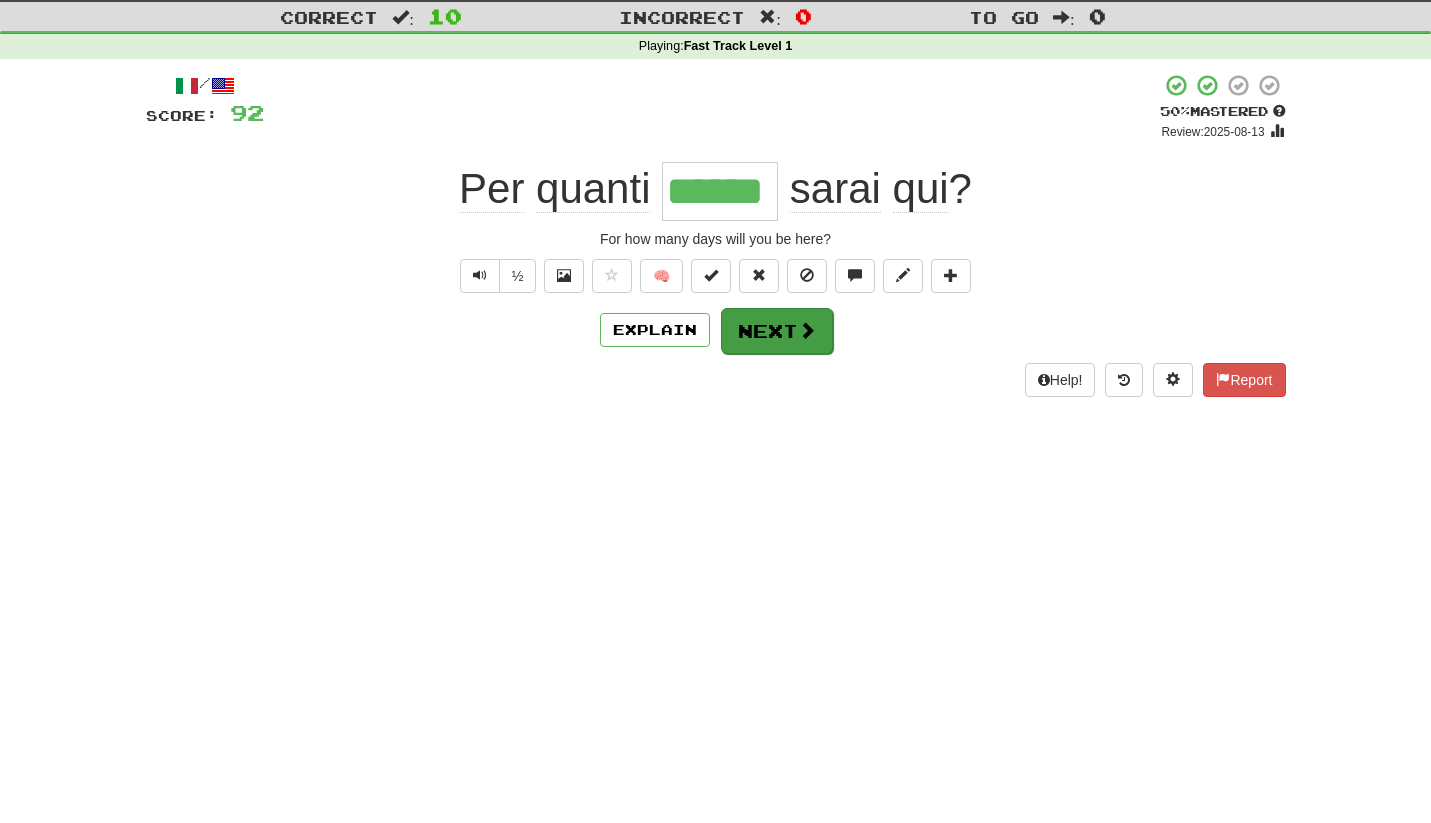 click on "Next" at bounding box center (777, 331) 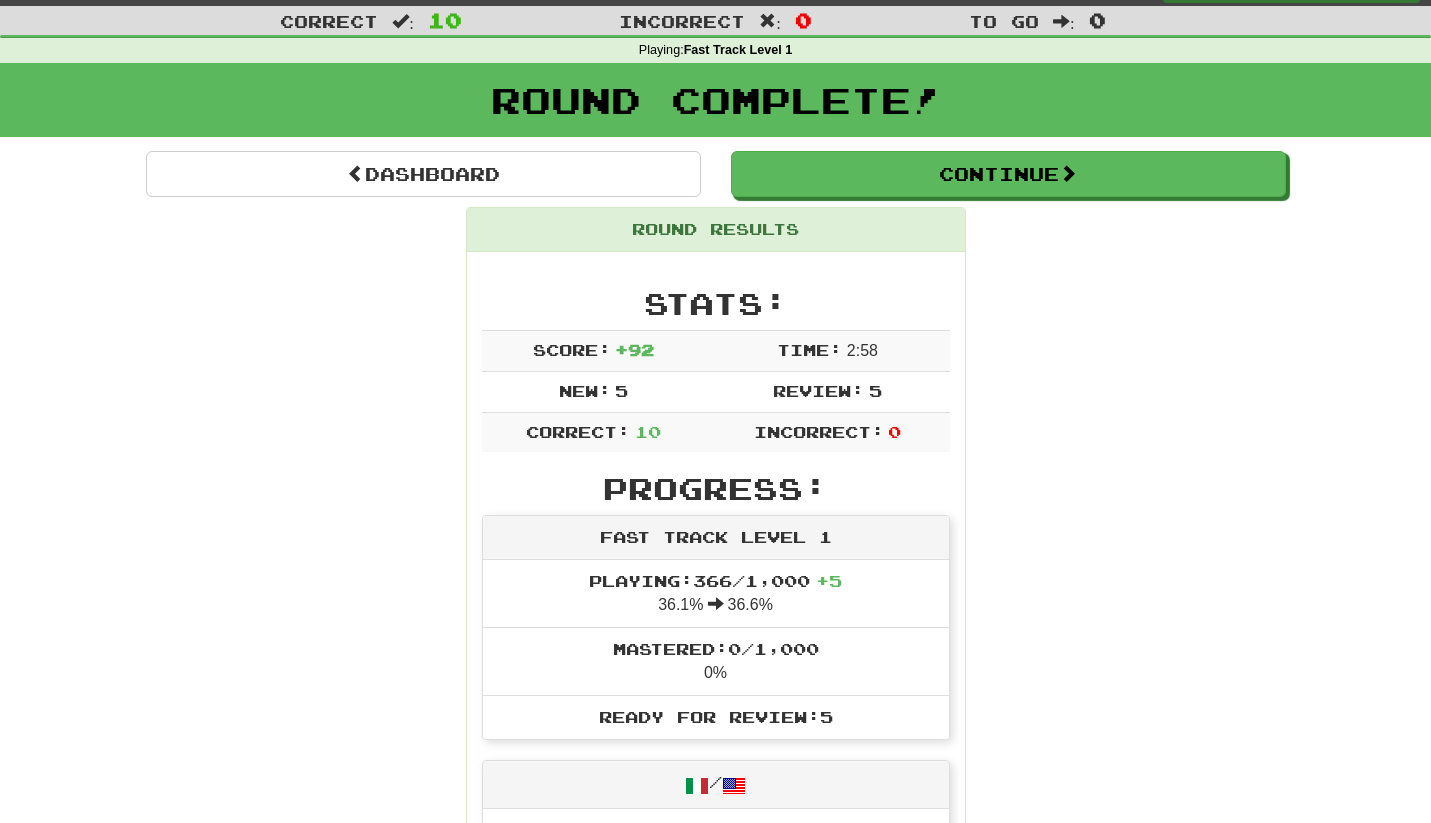 scroll, scrollTop: 31, scrollLeft: 0, axis: vertical 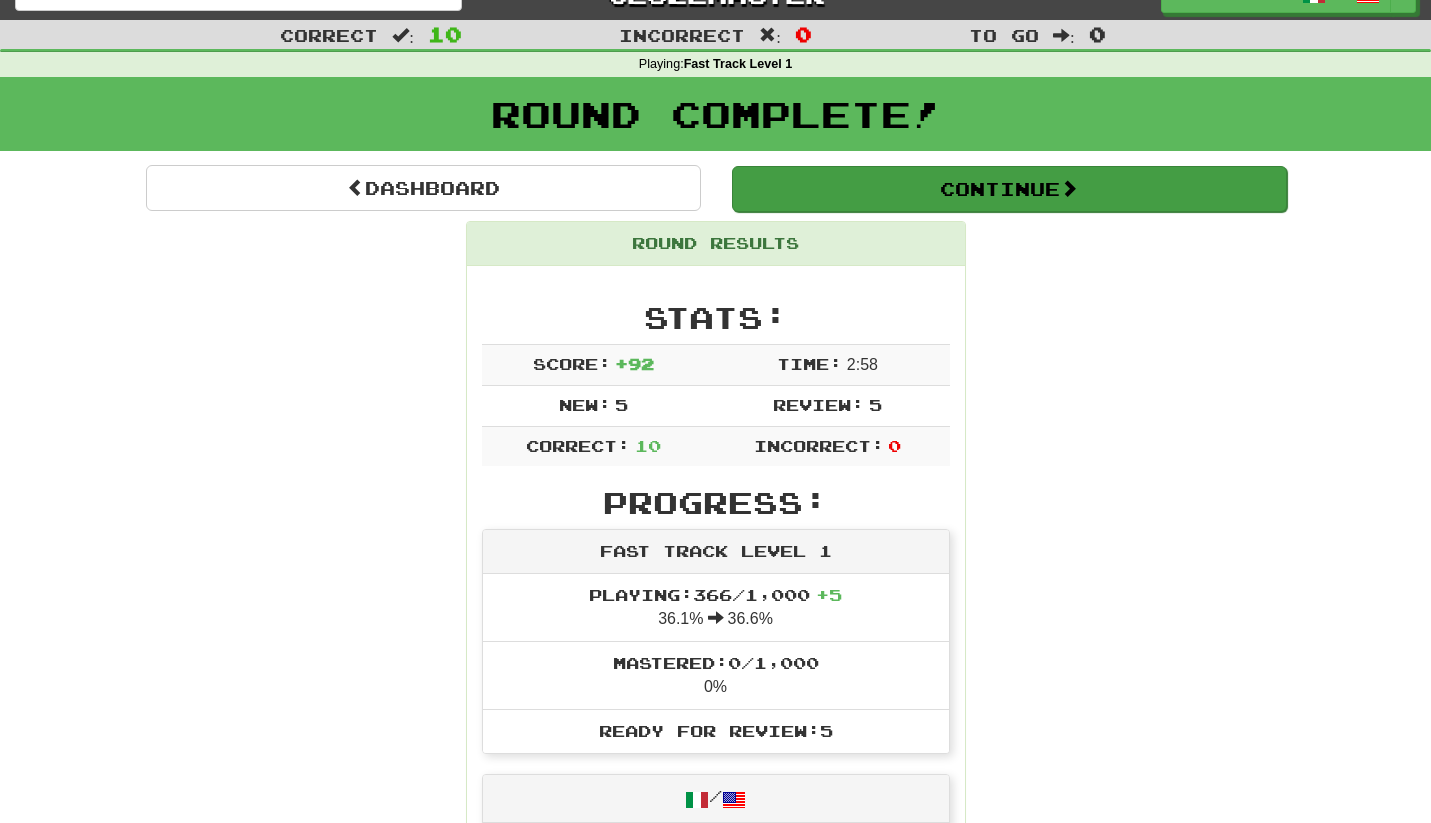 click on "Continue" at bounding box center [1009, 189] 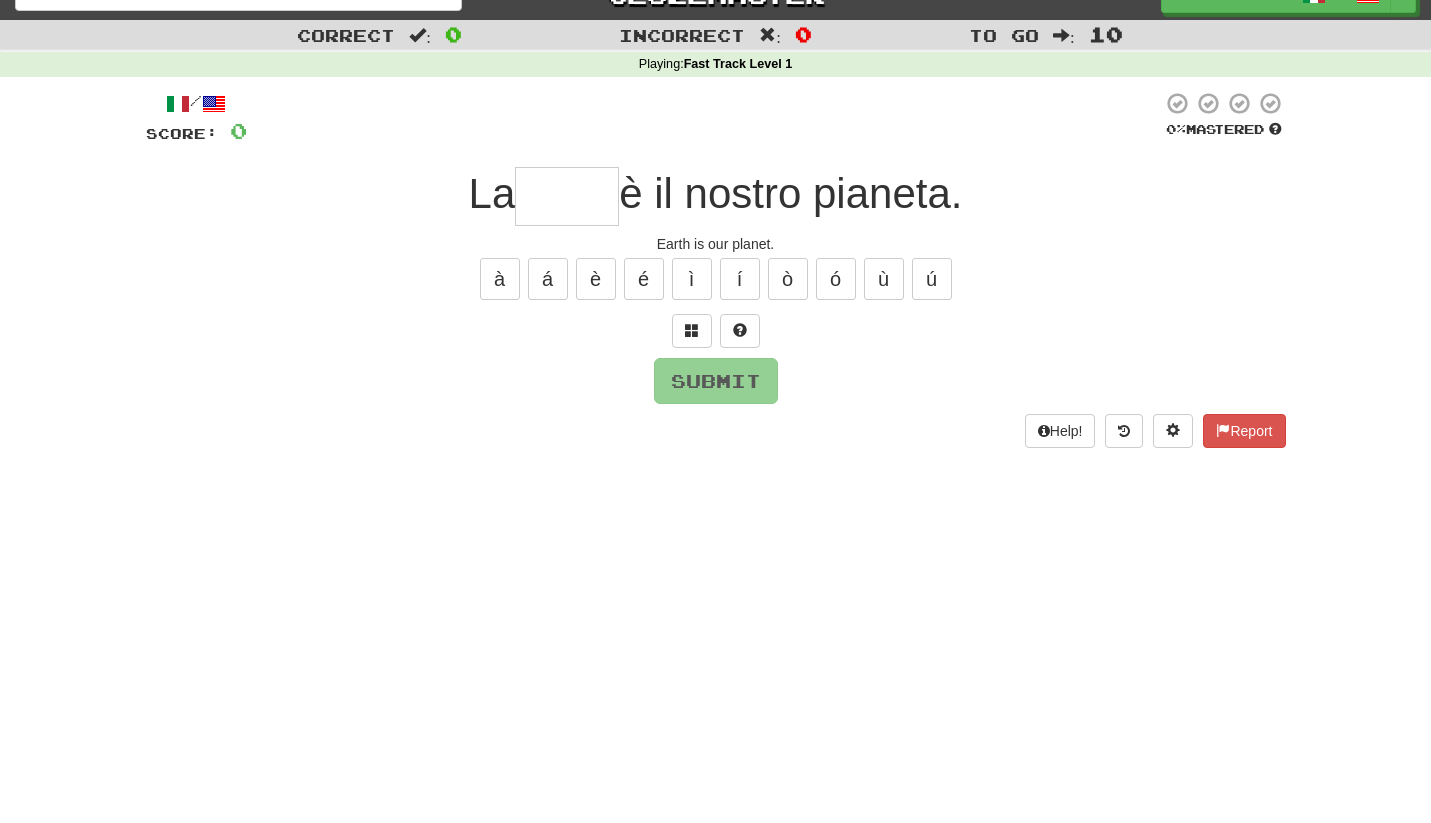 type on "*" 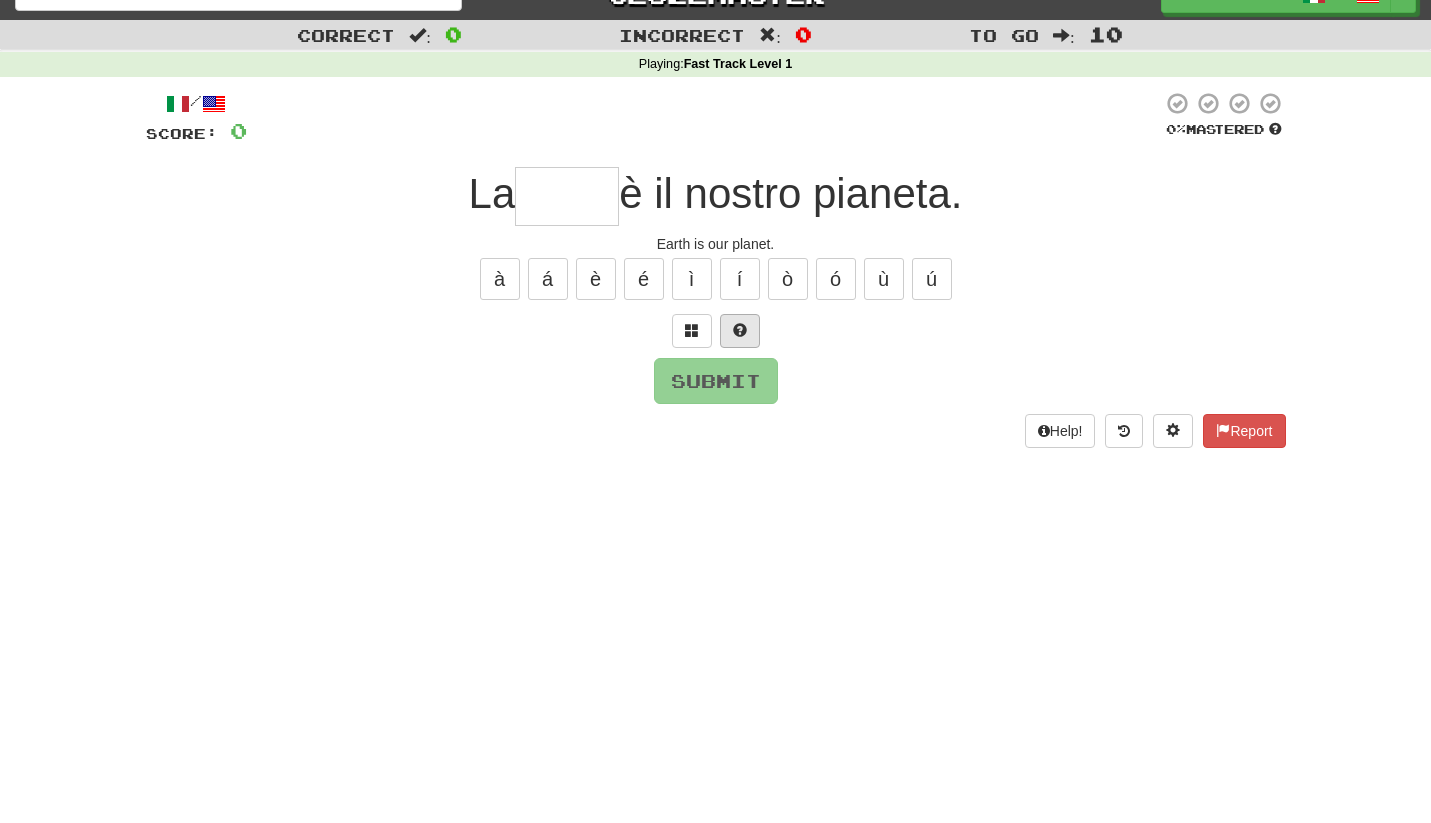 click at bounding box center (740, 330) 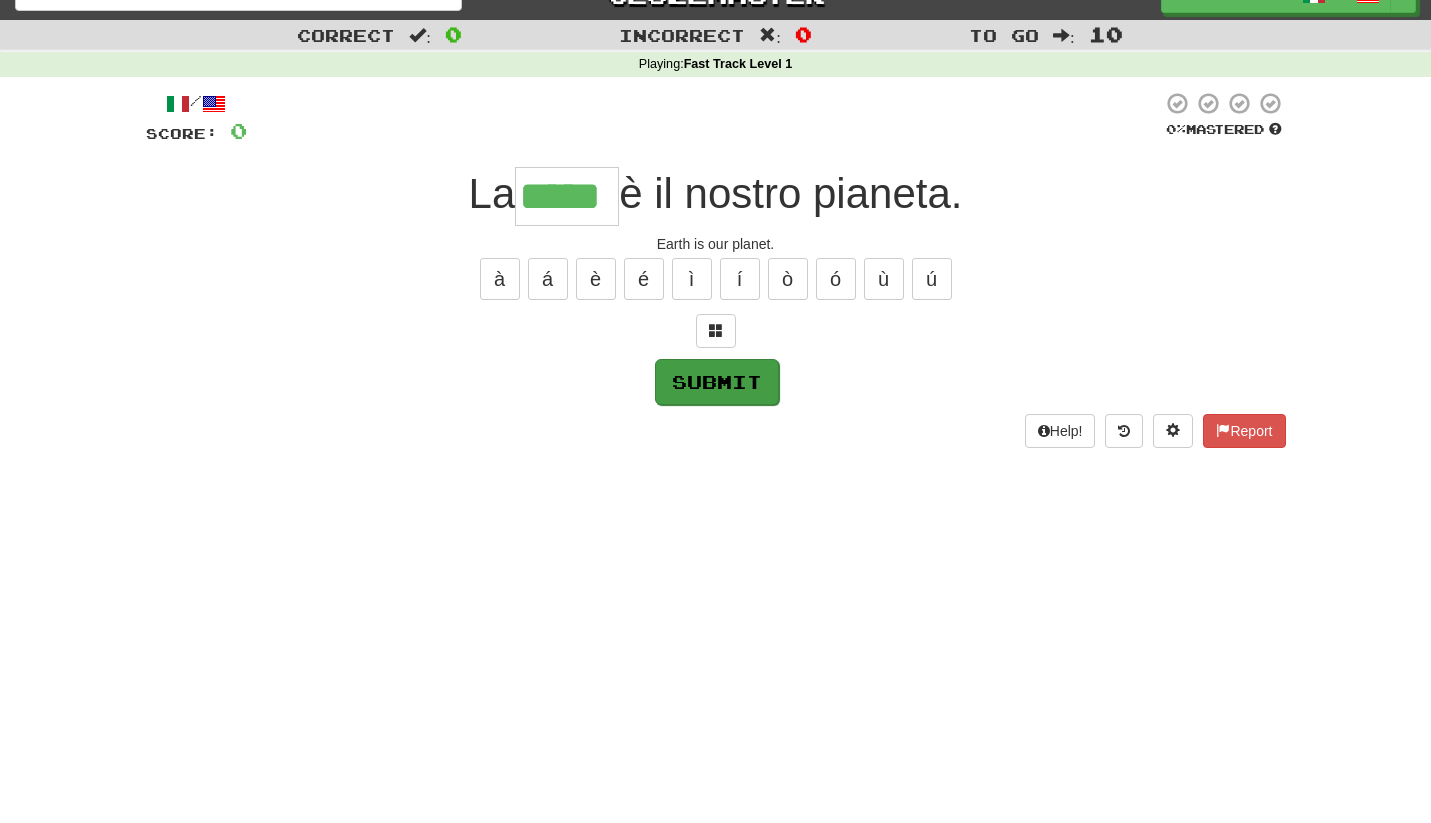 type on "*****" 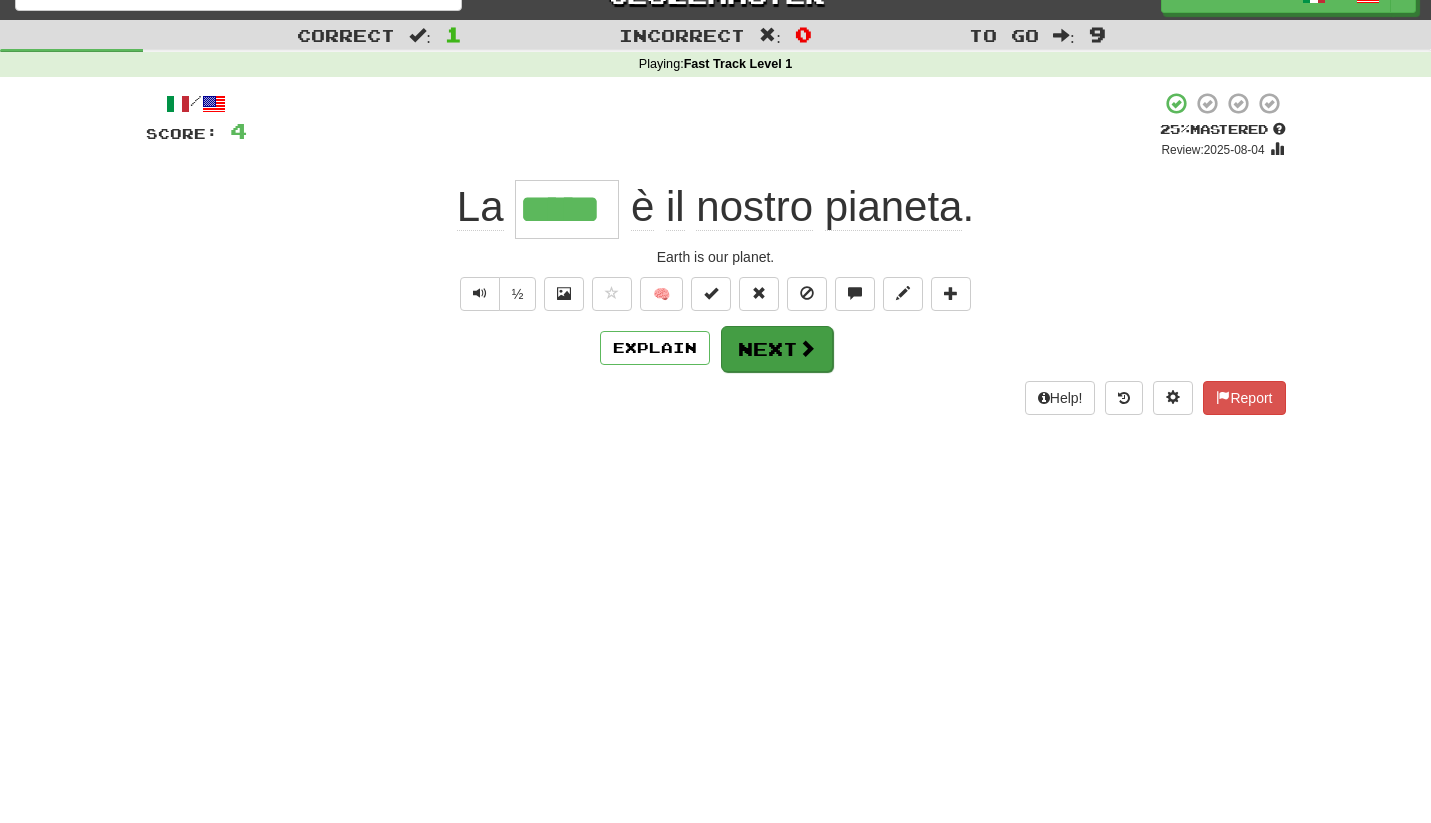 click on "Next" at bounding box center [777, 349] 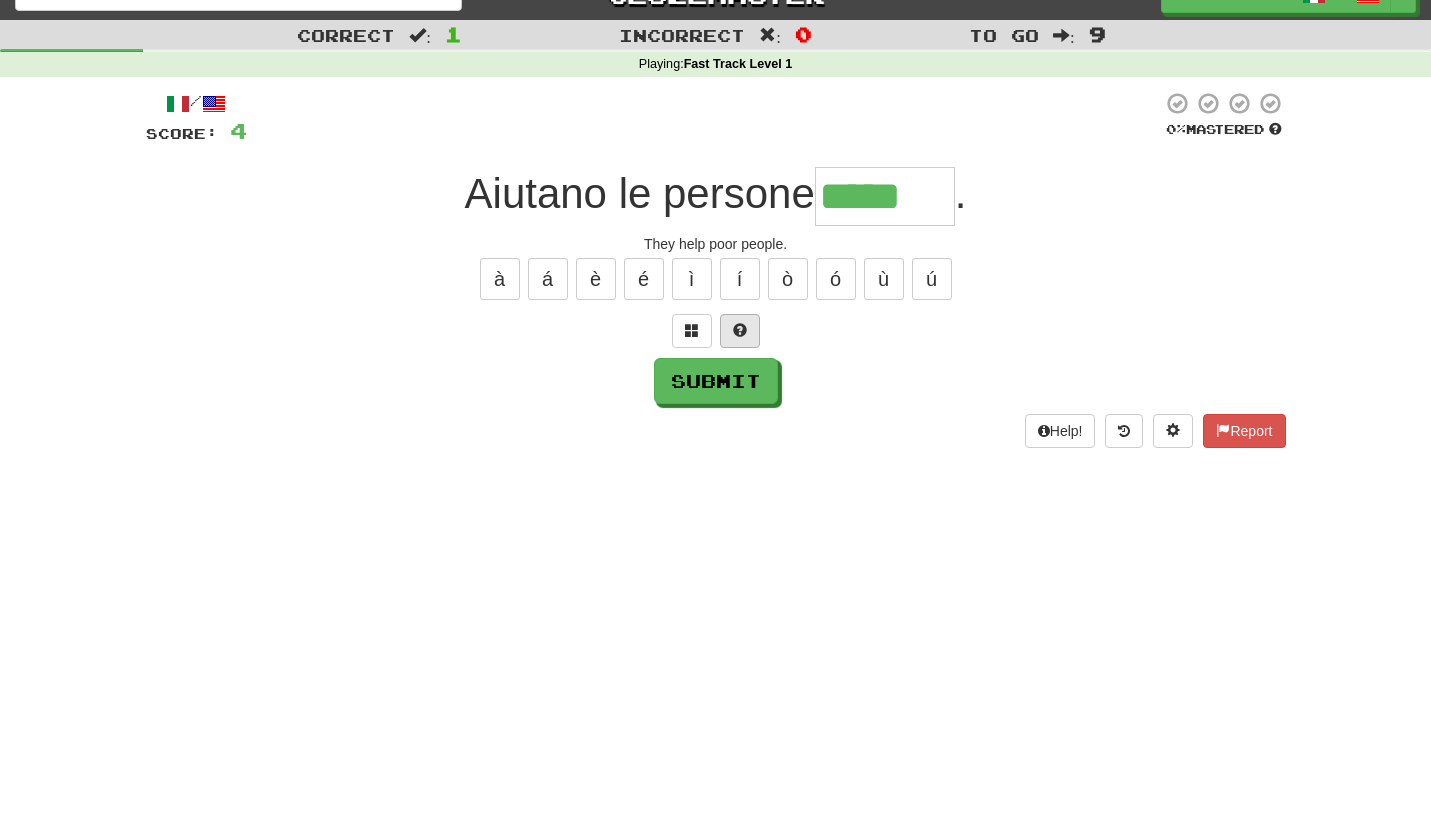 click at bounding box center [740, 330] 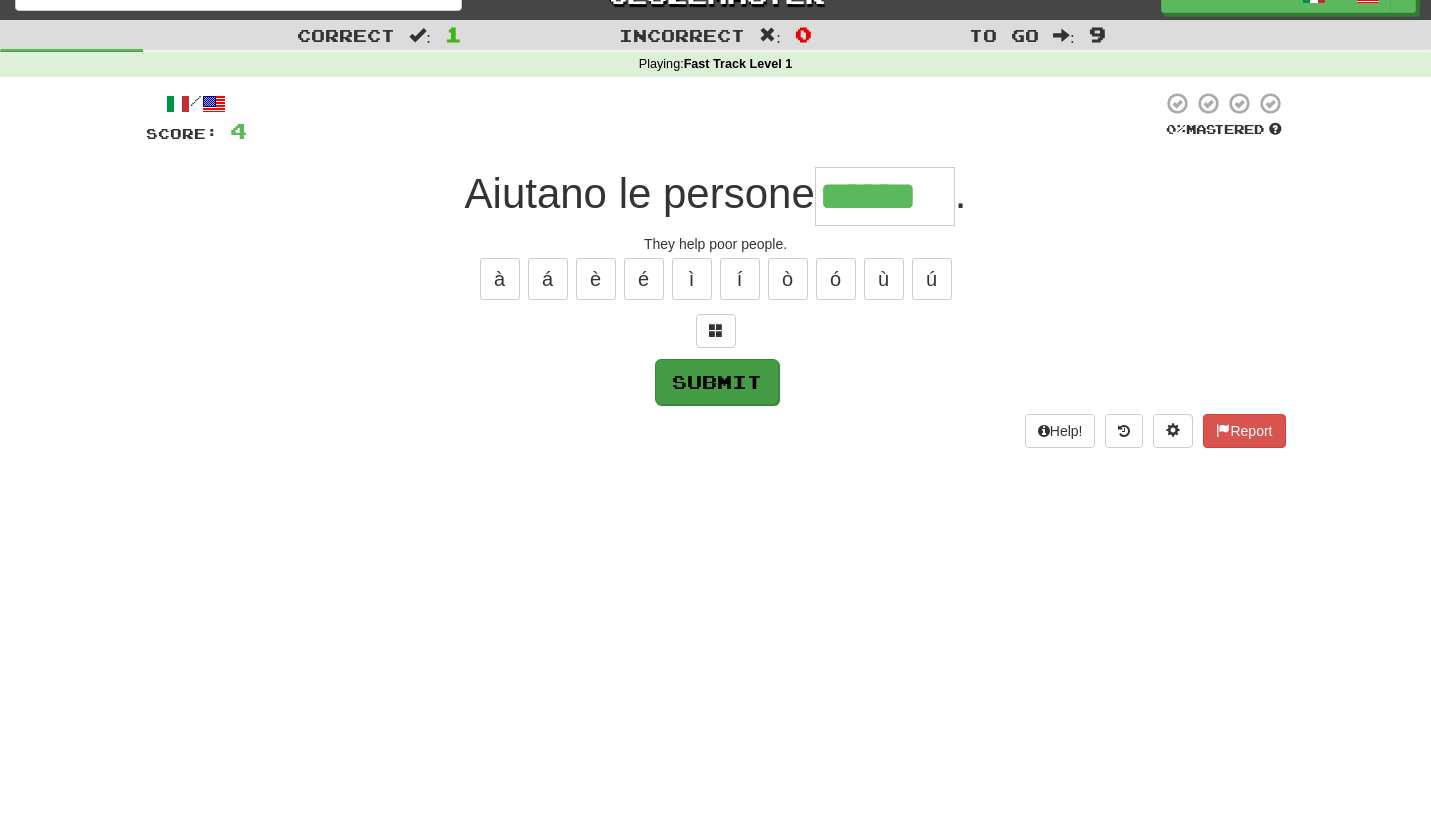 click on "Submit" at bounding box center (717, 382) 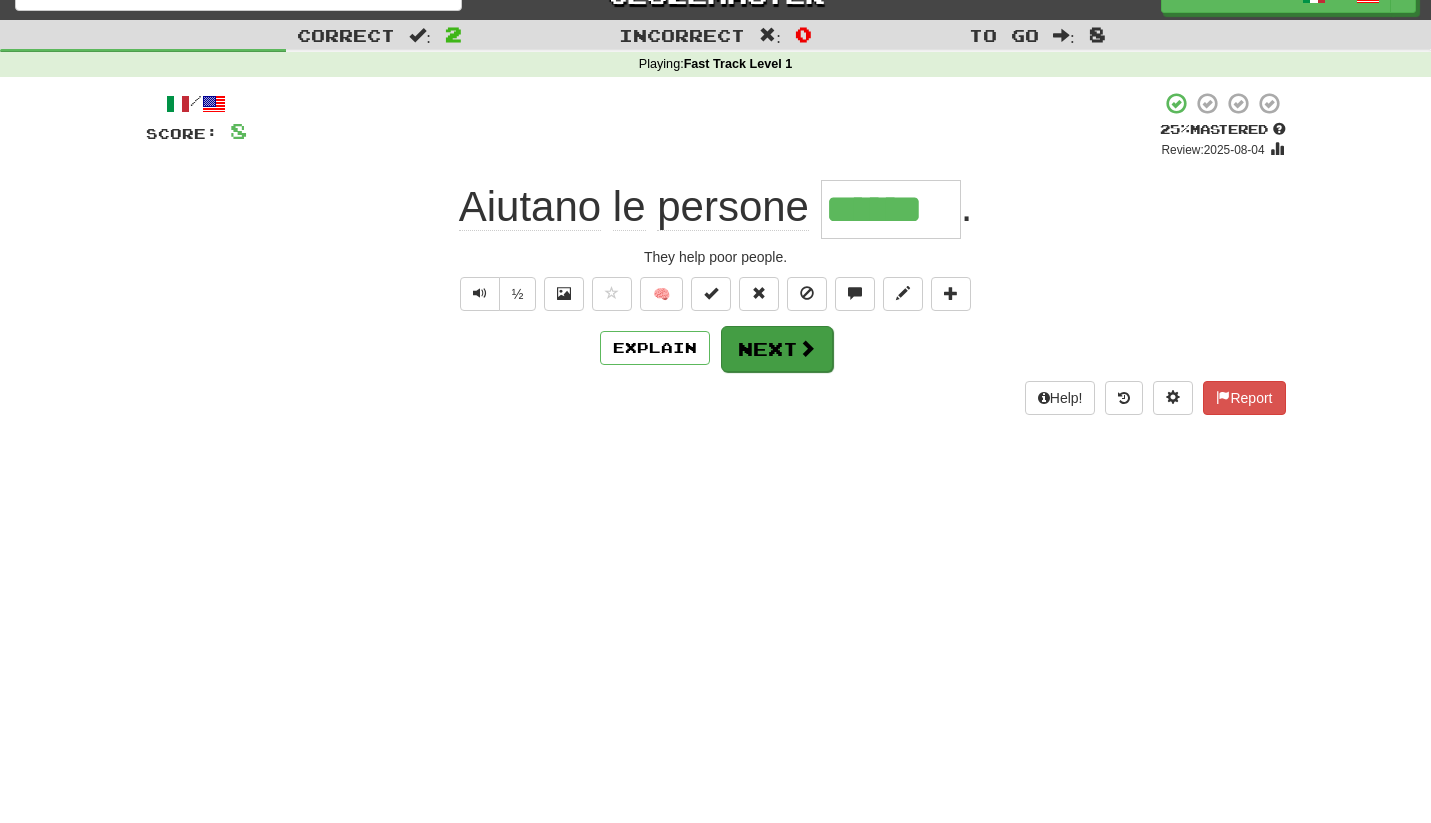 click at bounding box center (807, 348) 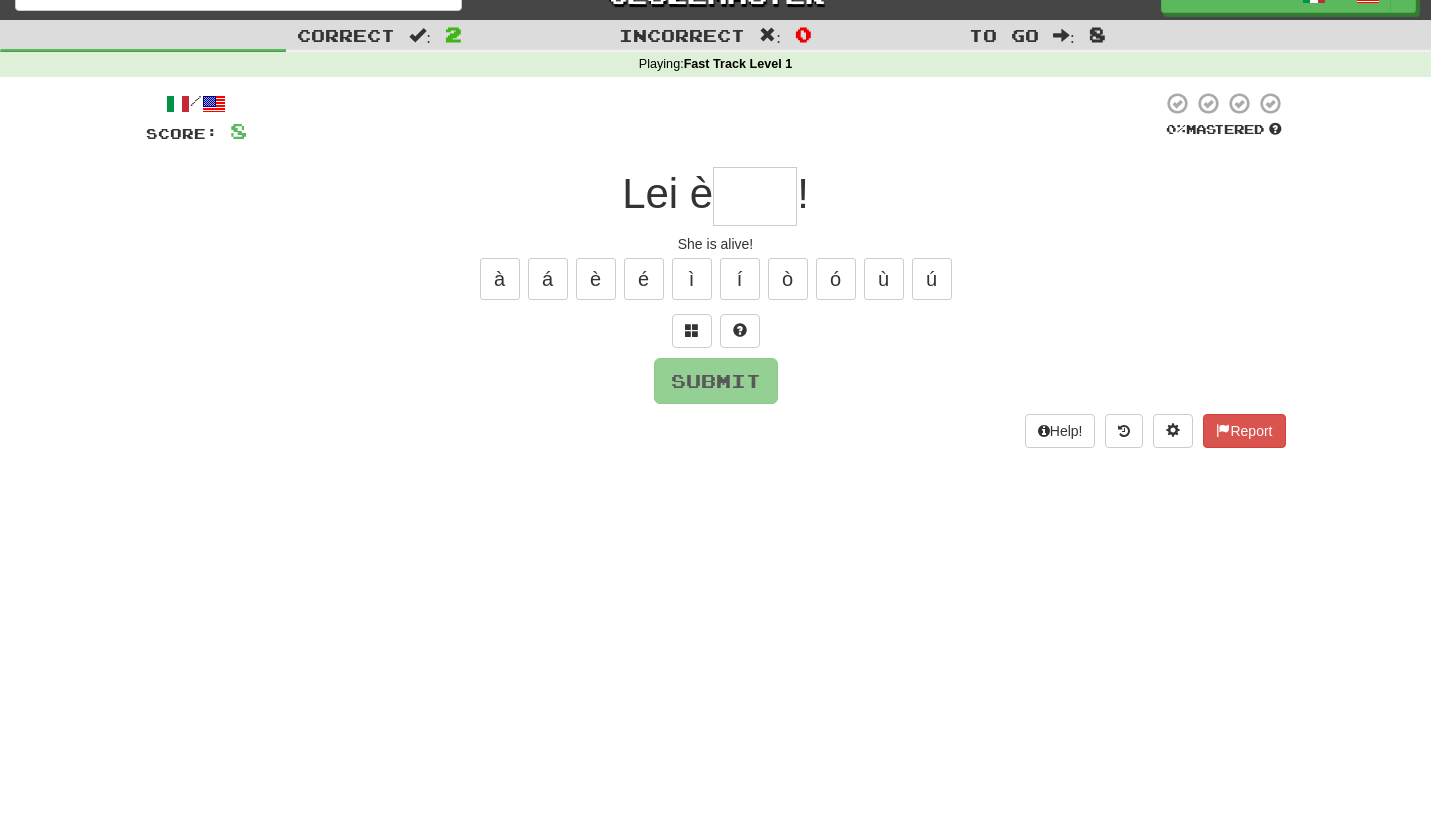 scroll, scrollTop: 52, scrollLeft: 0, axis: vertical 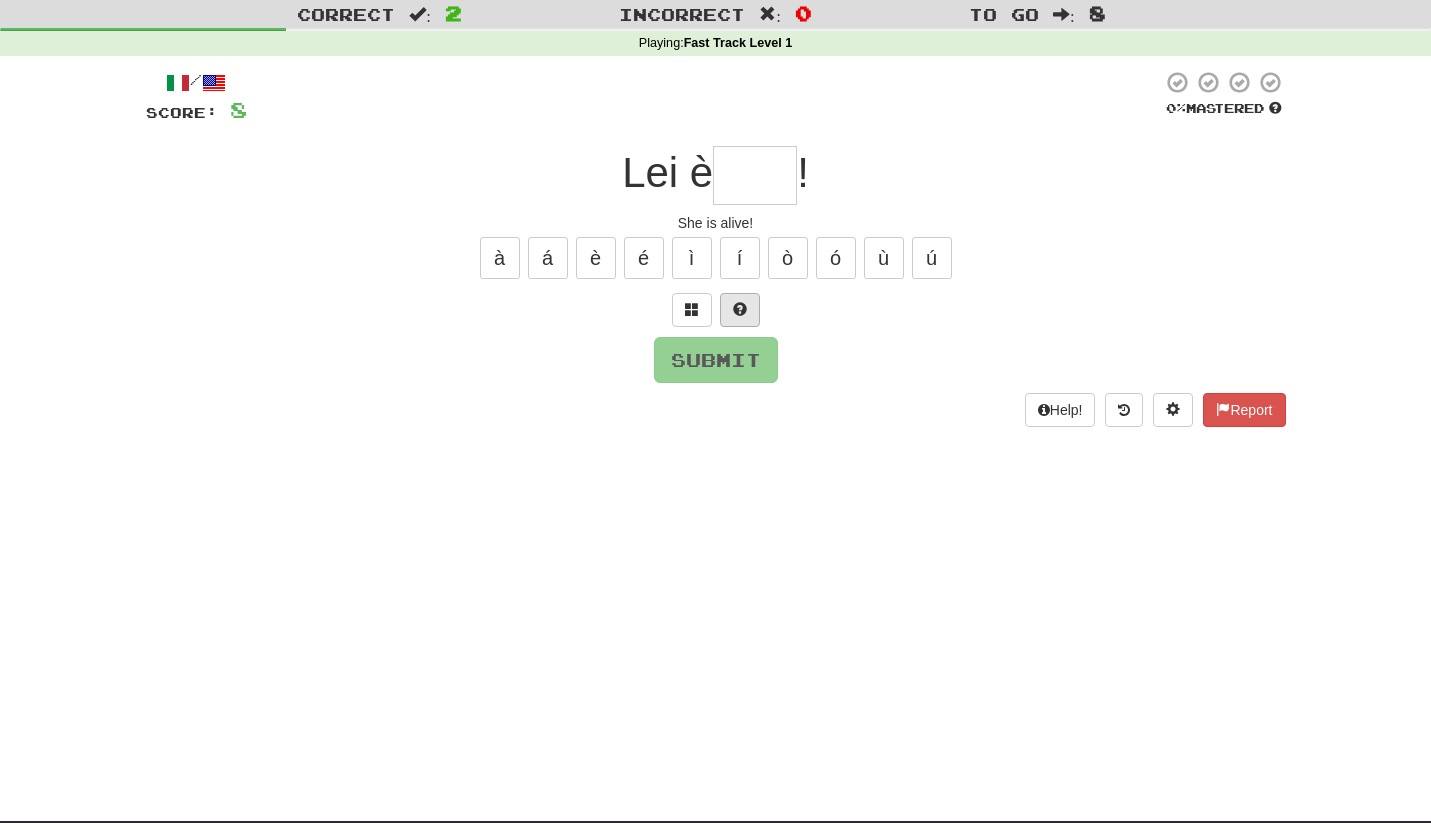 click at bounding box center [740, 310] 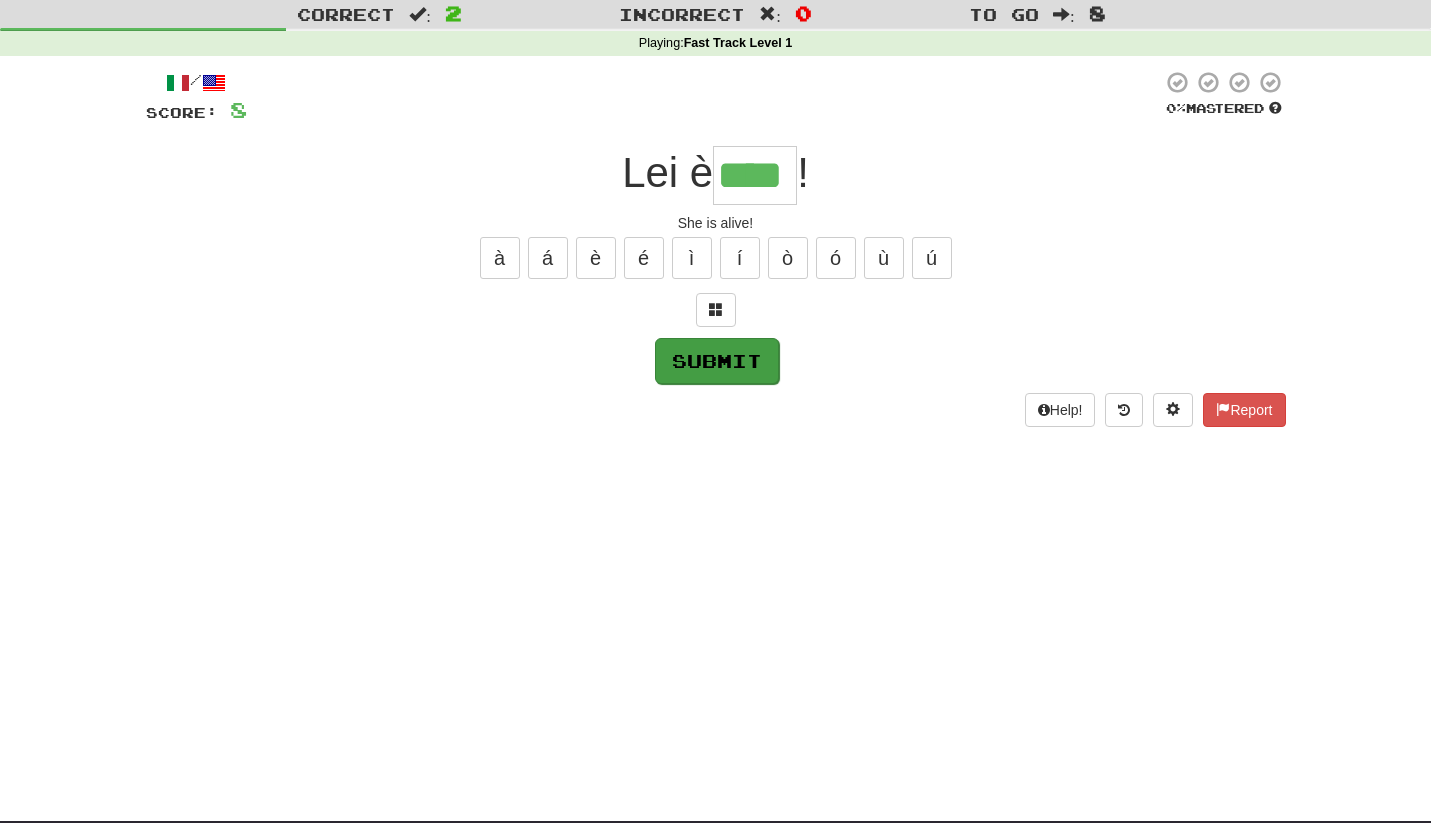 type on "****" 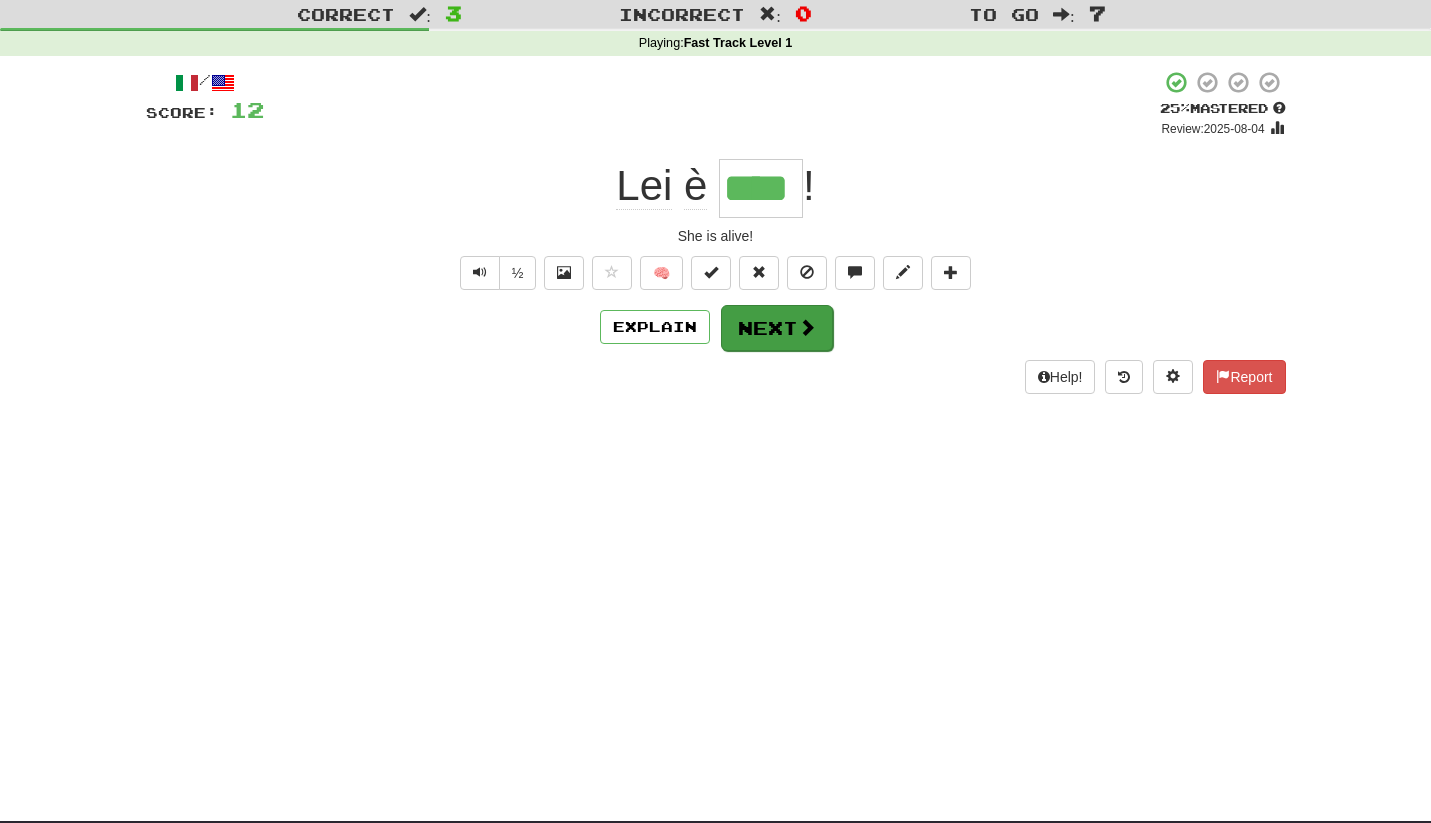 click on "Next" at bounding box center [777, 328] 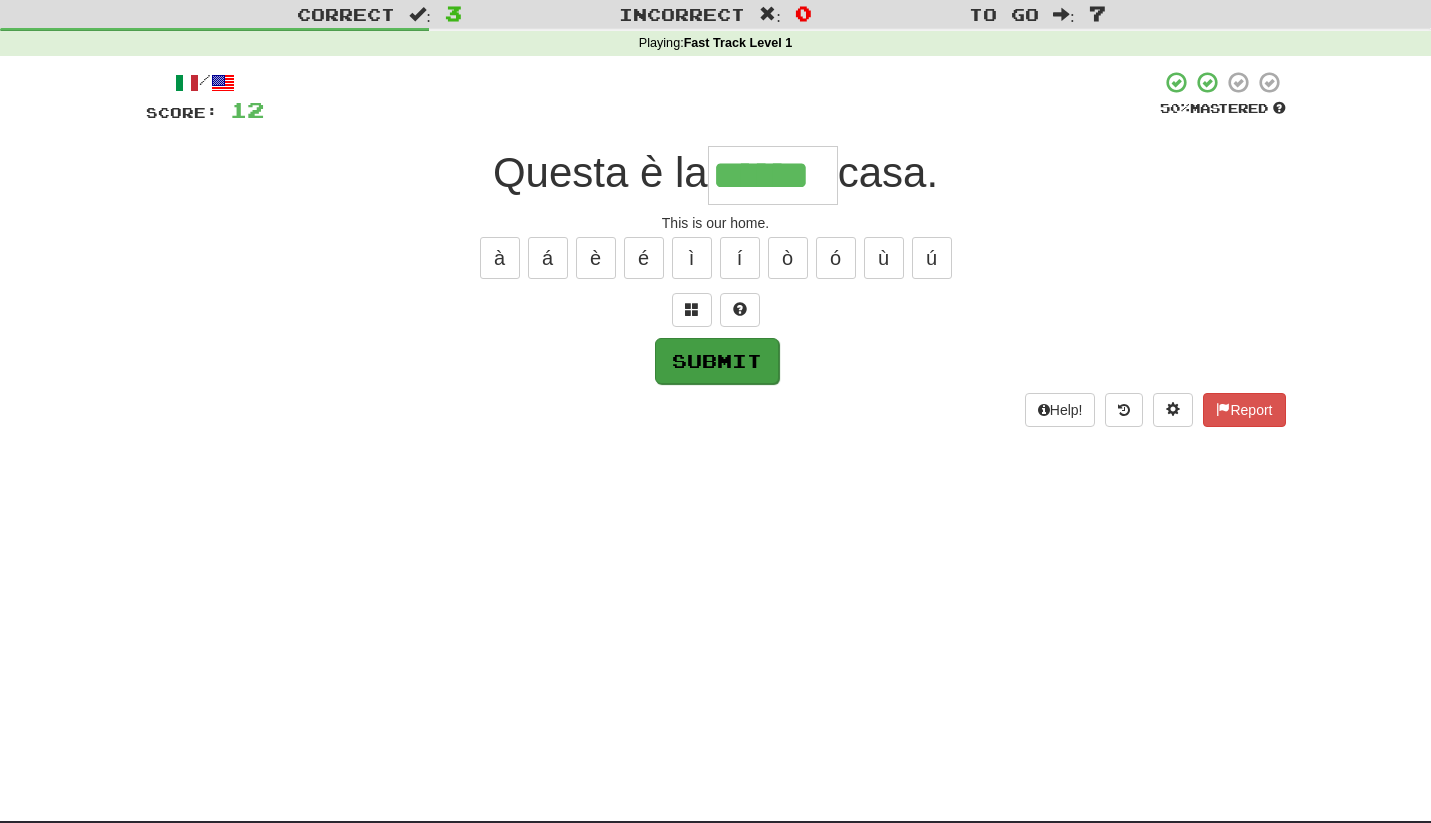 type on "******" 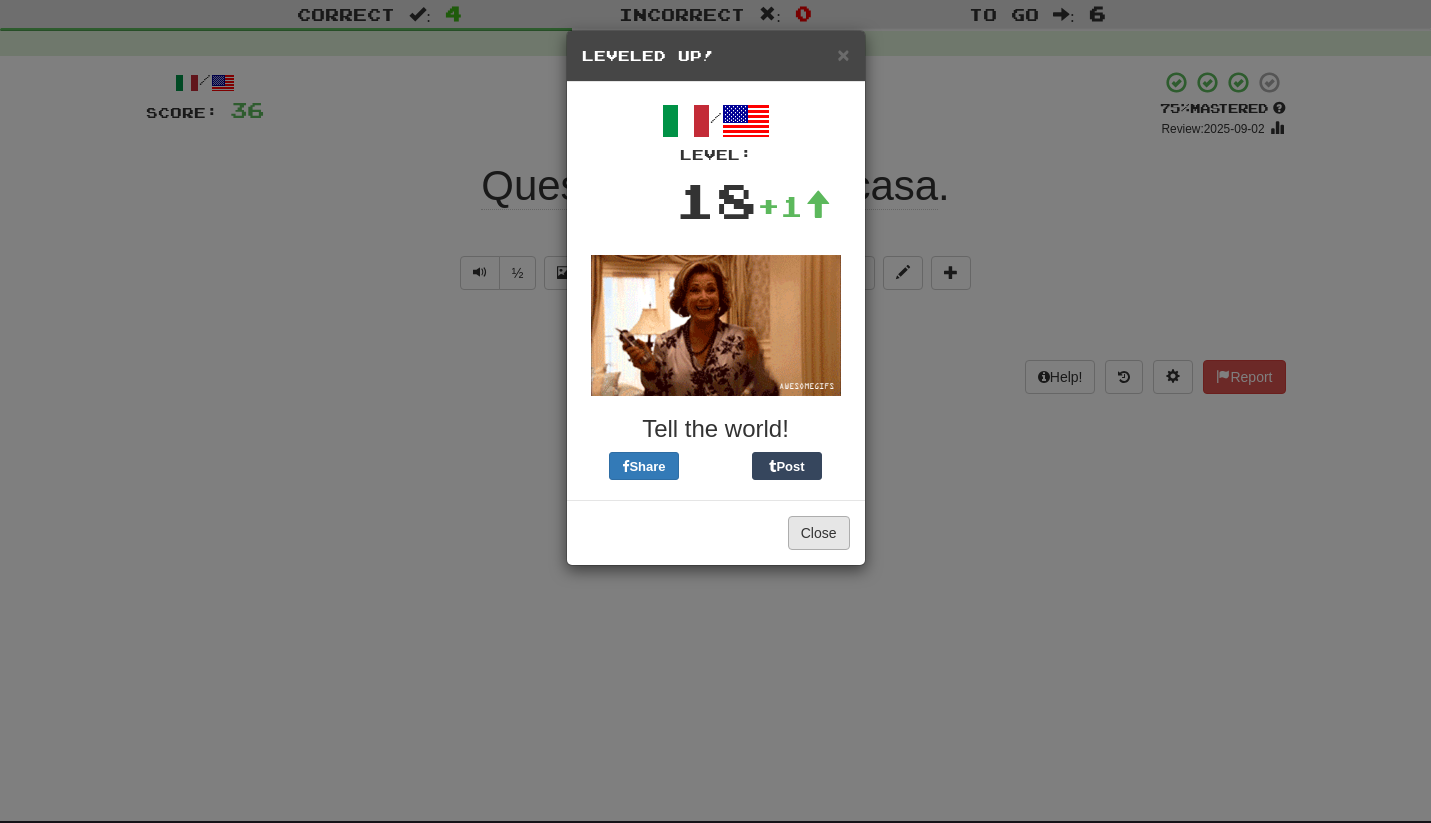 click on "Close" at bounding box center (819, 533) 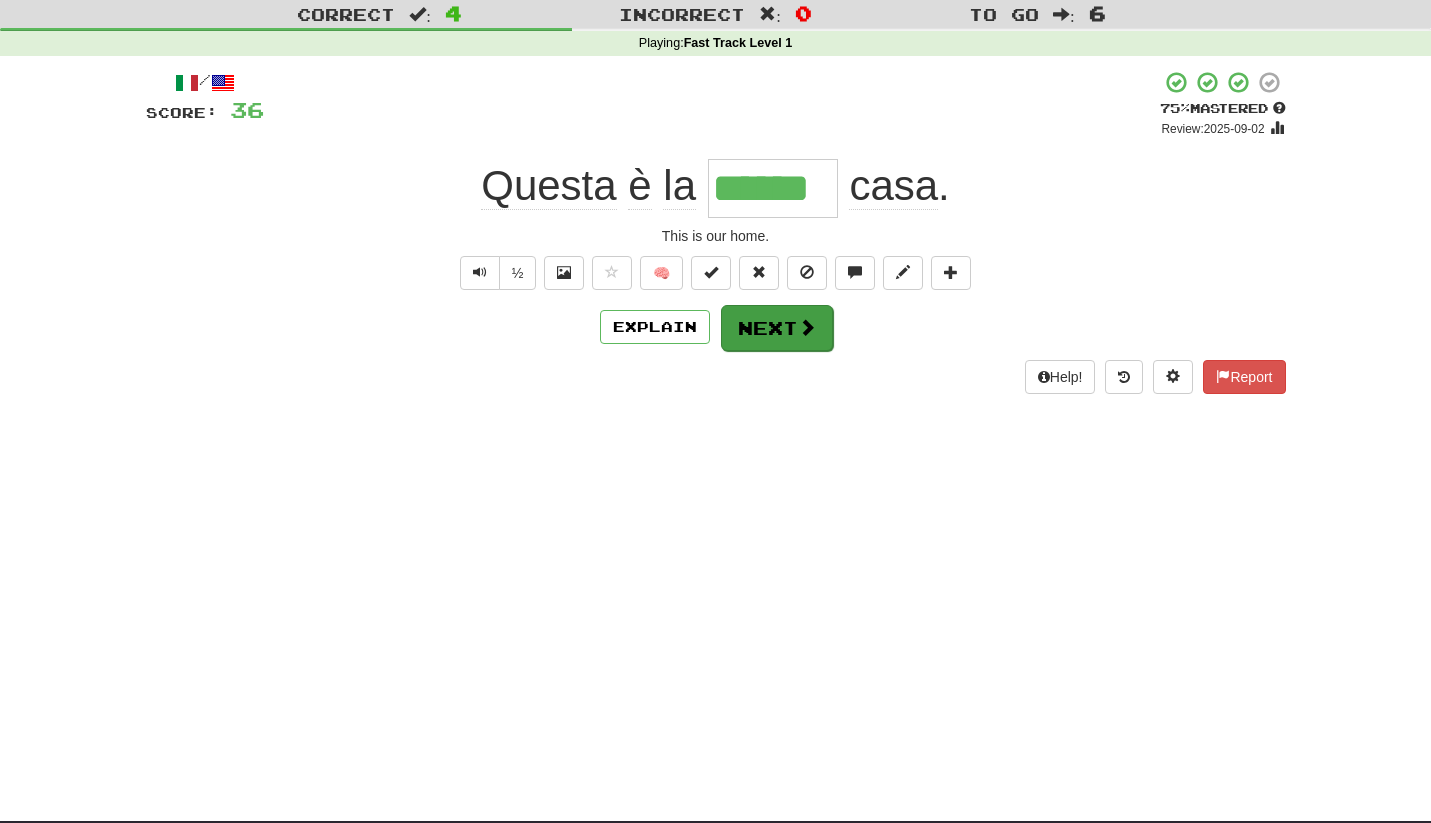 click at bounding box center (807, 327) 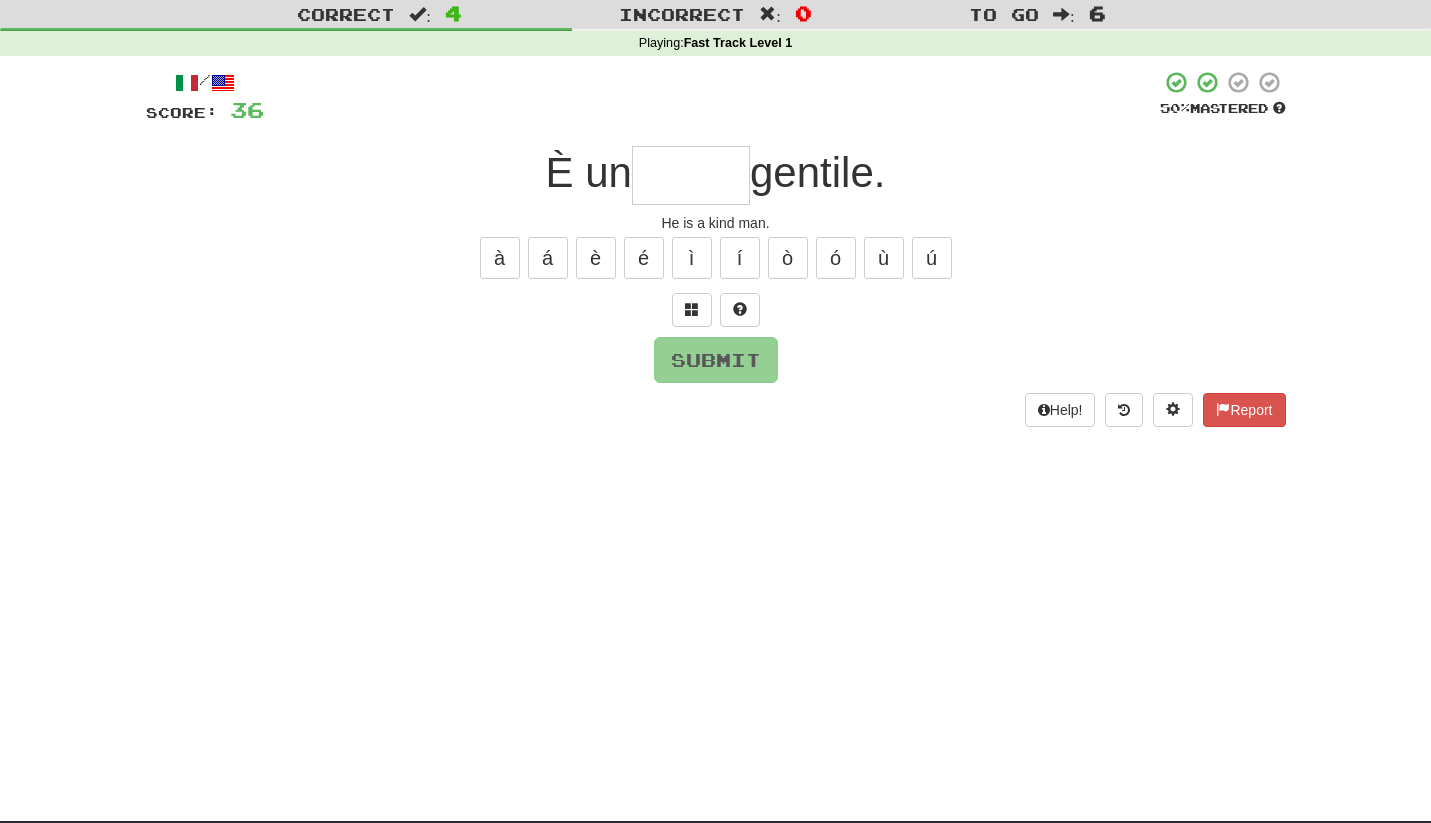 type on "*" 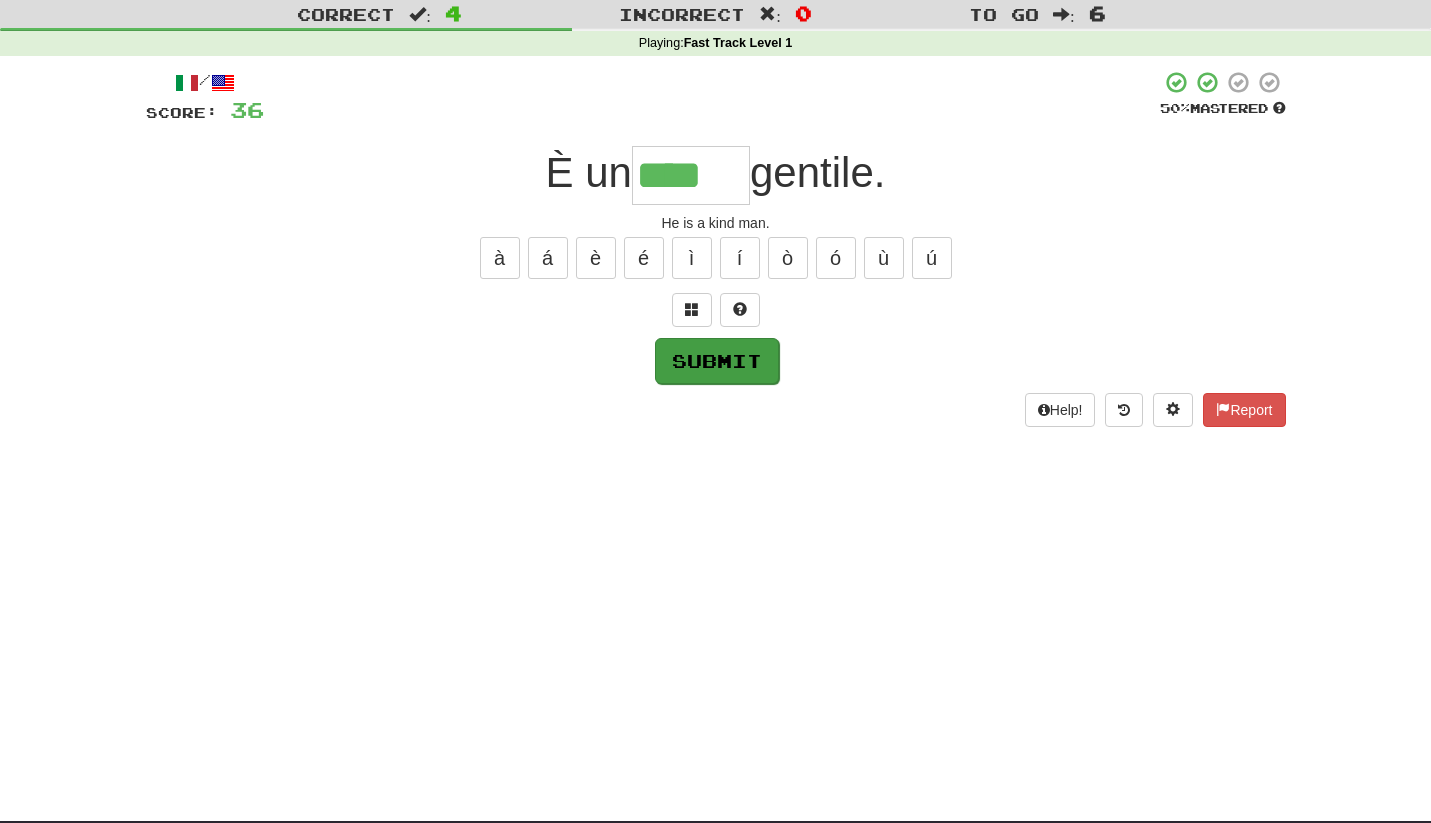 type on "****" 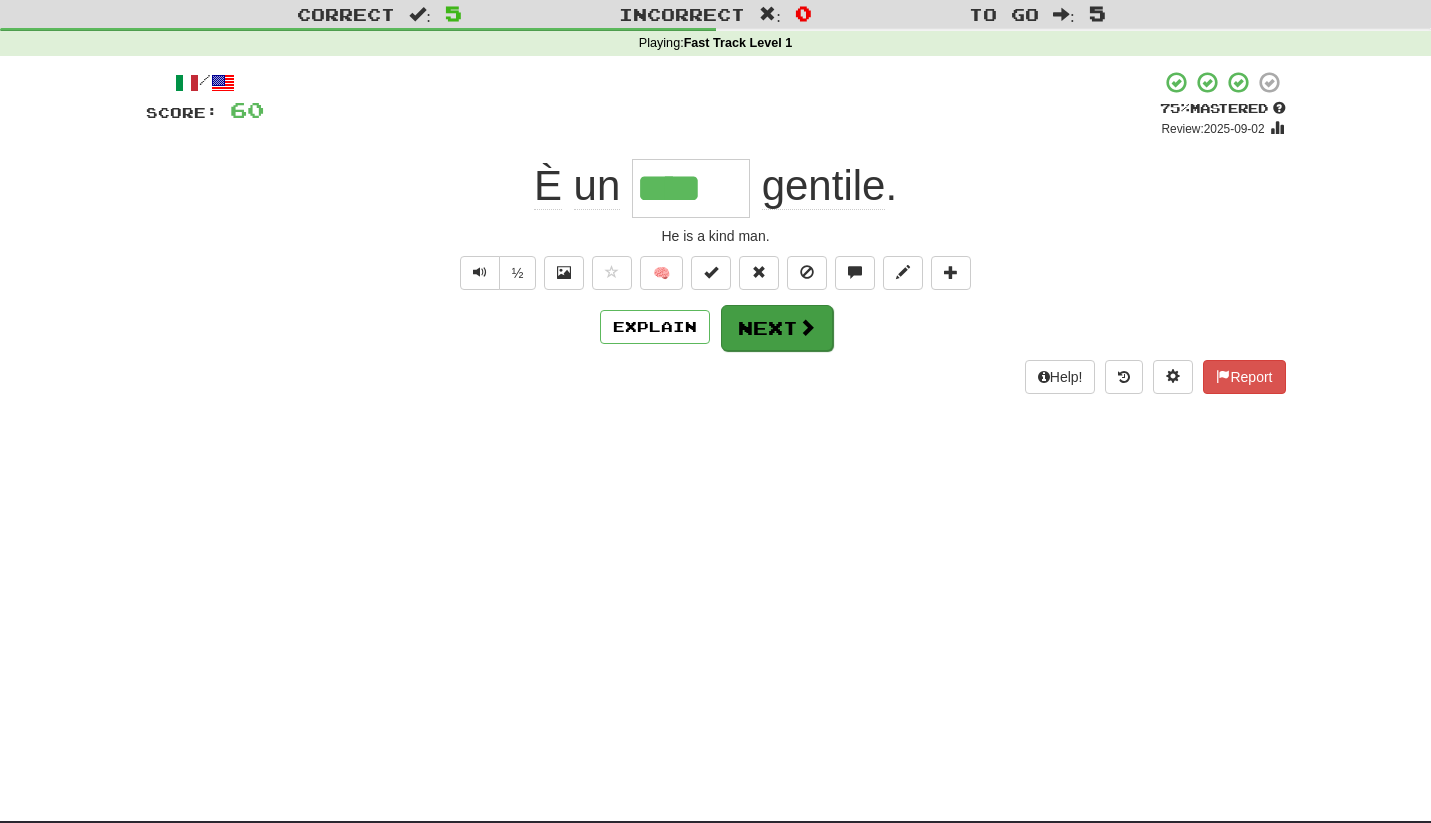 click on "Next" at bounding box center (777, 328) 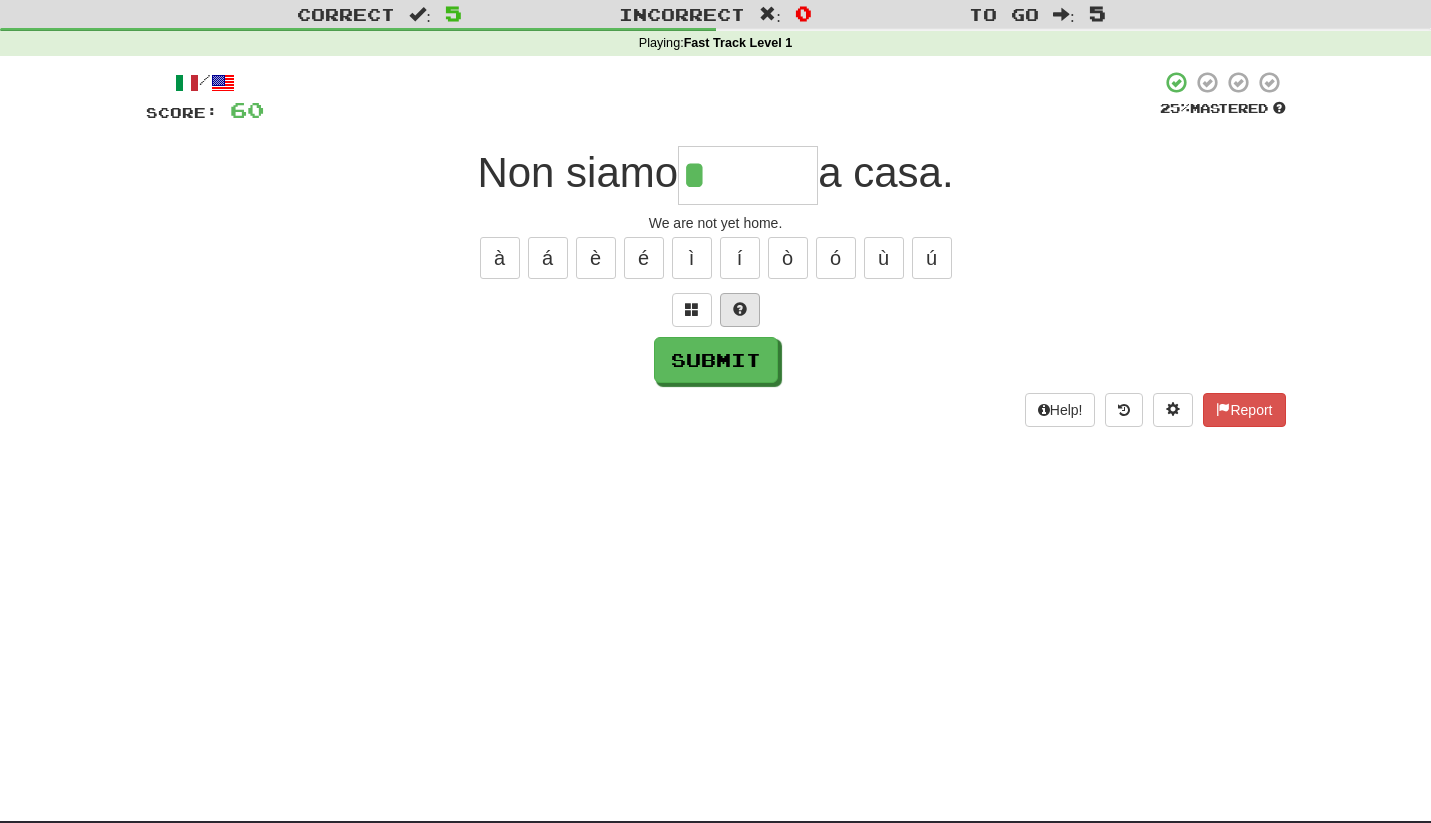 click at bounding box center (740, 310) 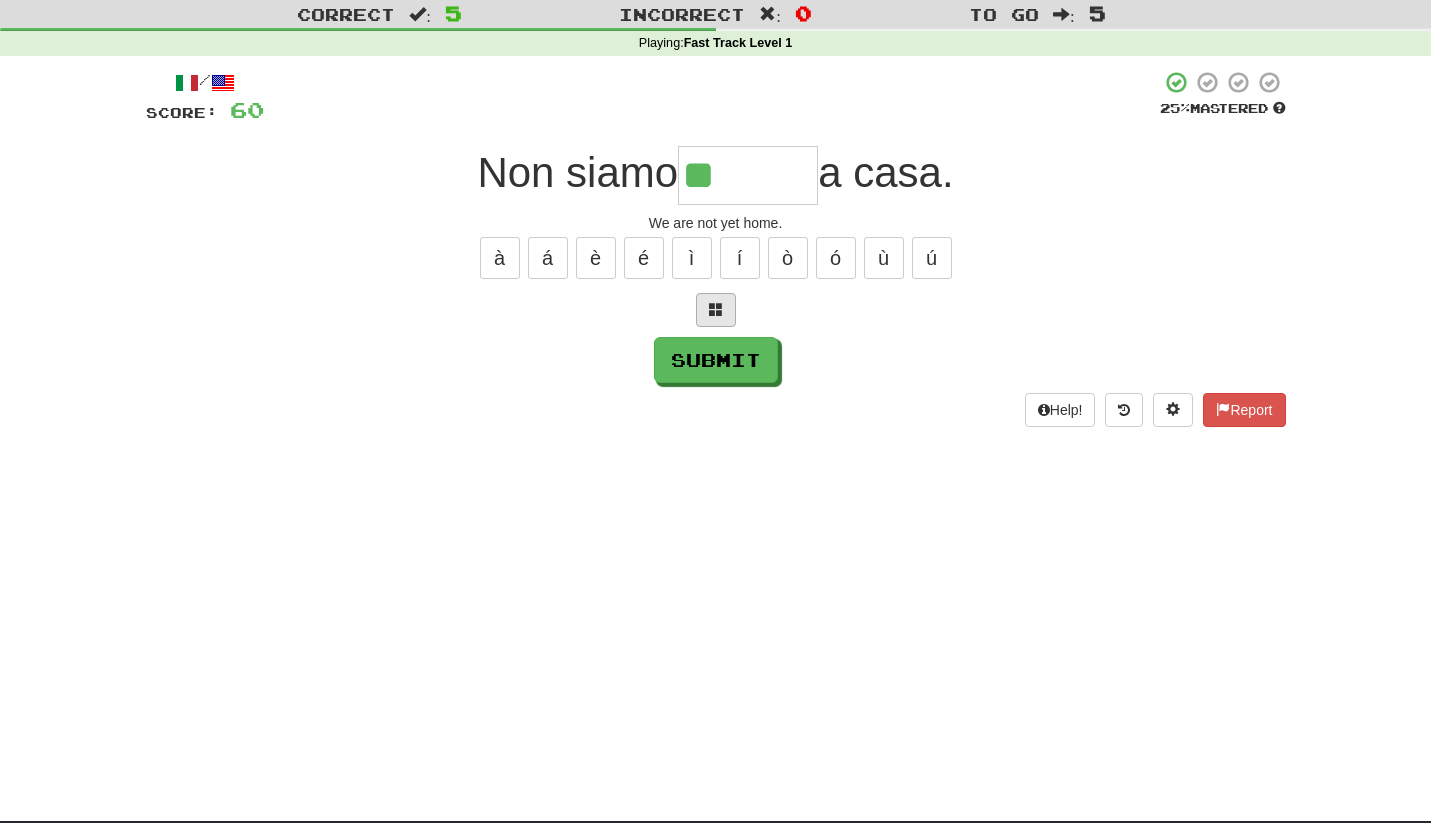click at bounding box center [716, 310] 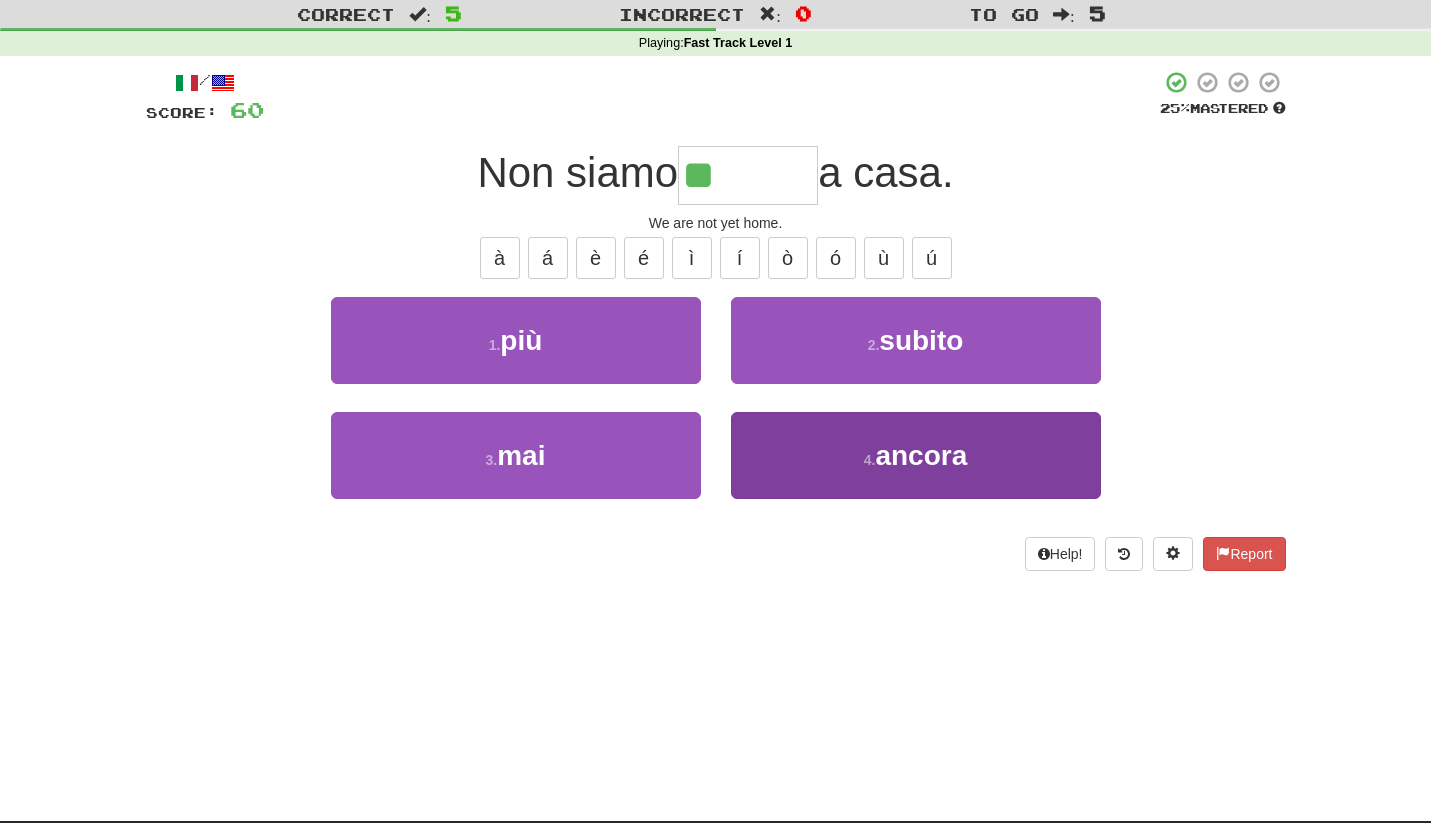 click on "4 ." at bounding box center [870, 460] 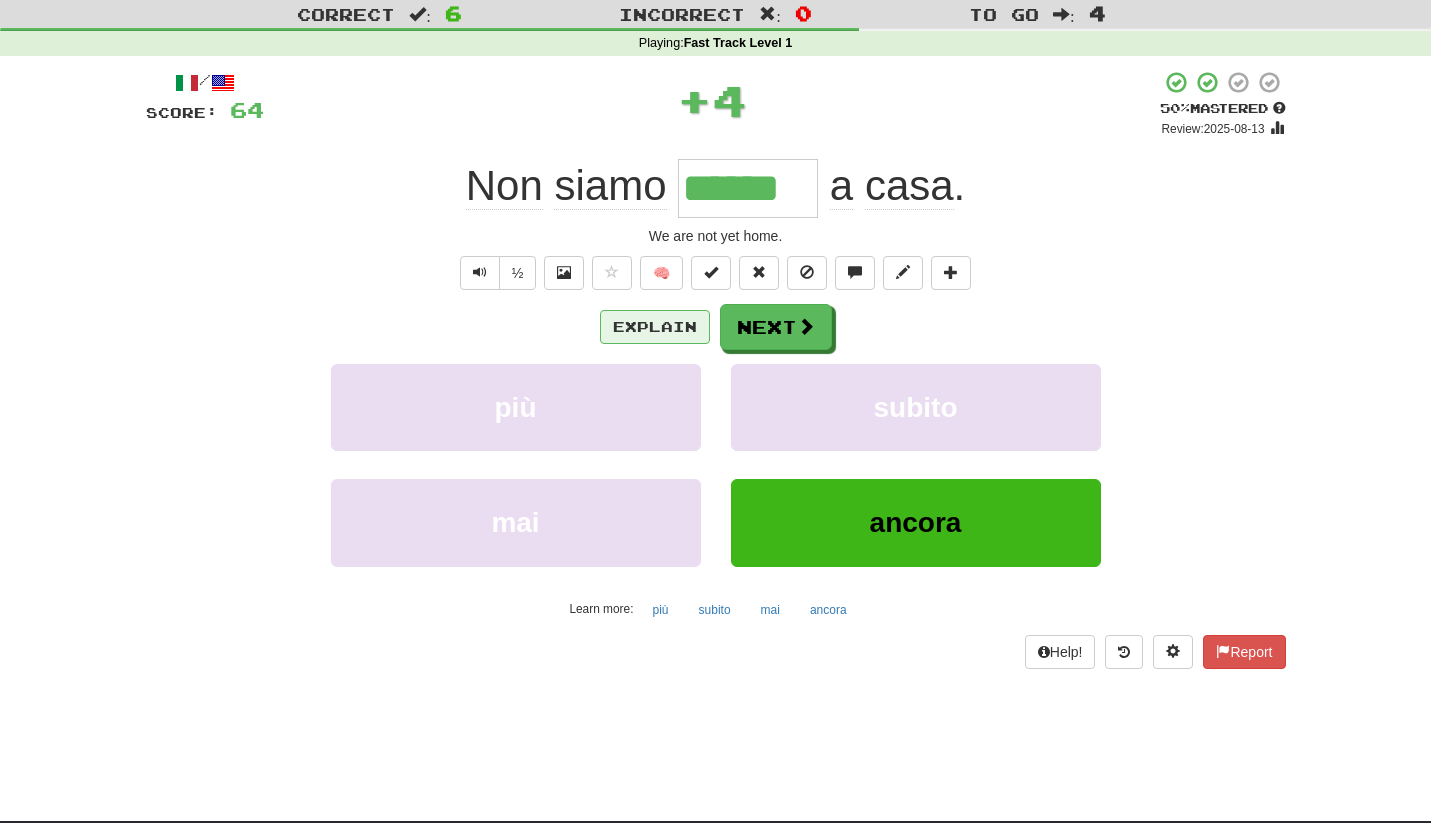 click on "Explain" at bounding box center (655, 327) 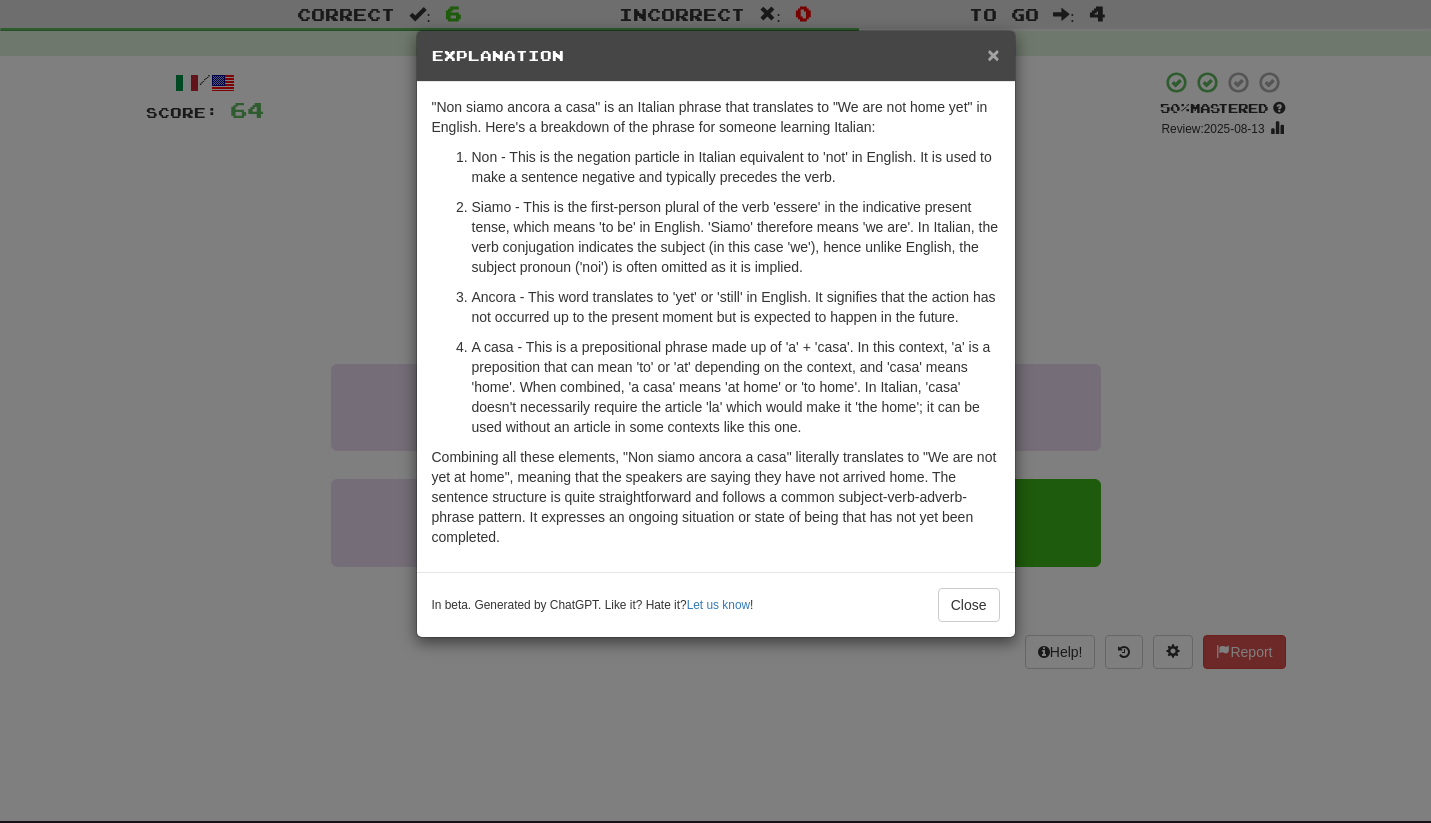 click on "×" at bounding box center [993, 54] 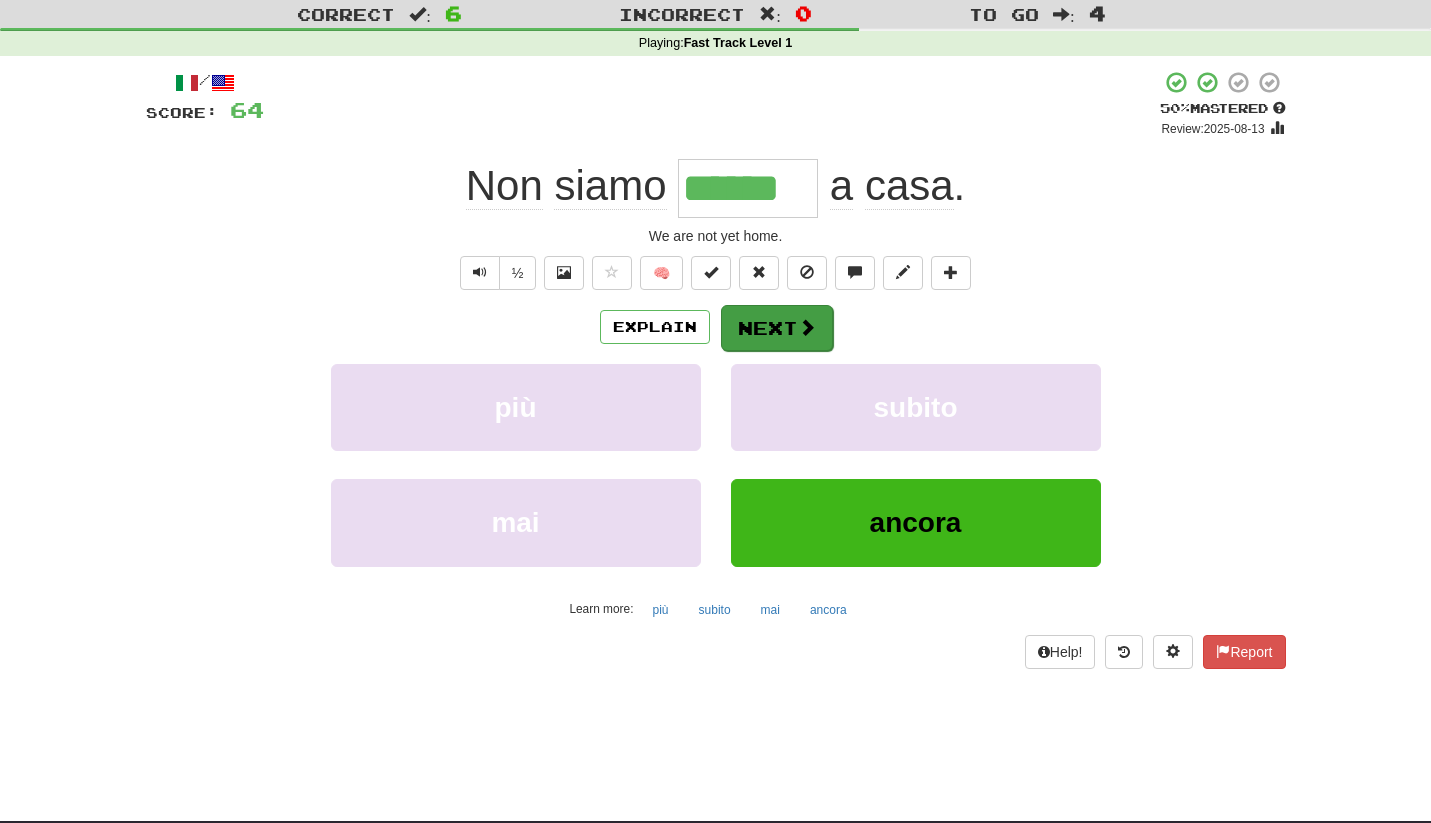 click at bounding box center [807, 327] 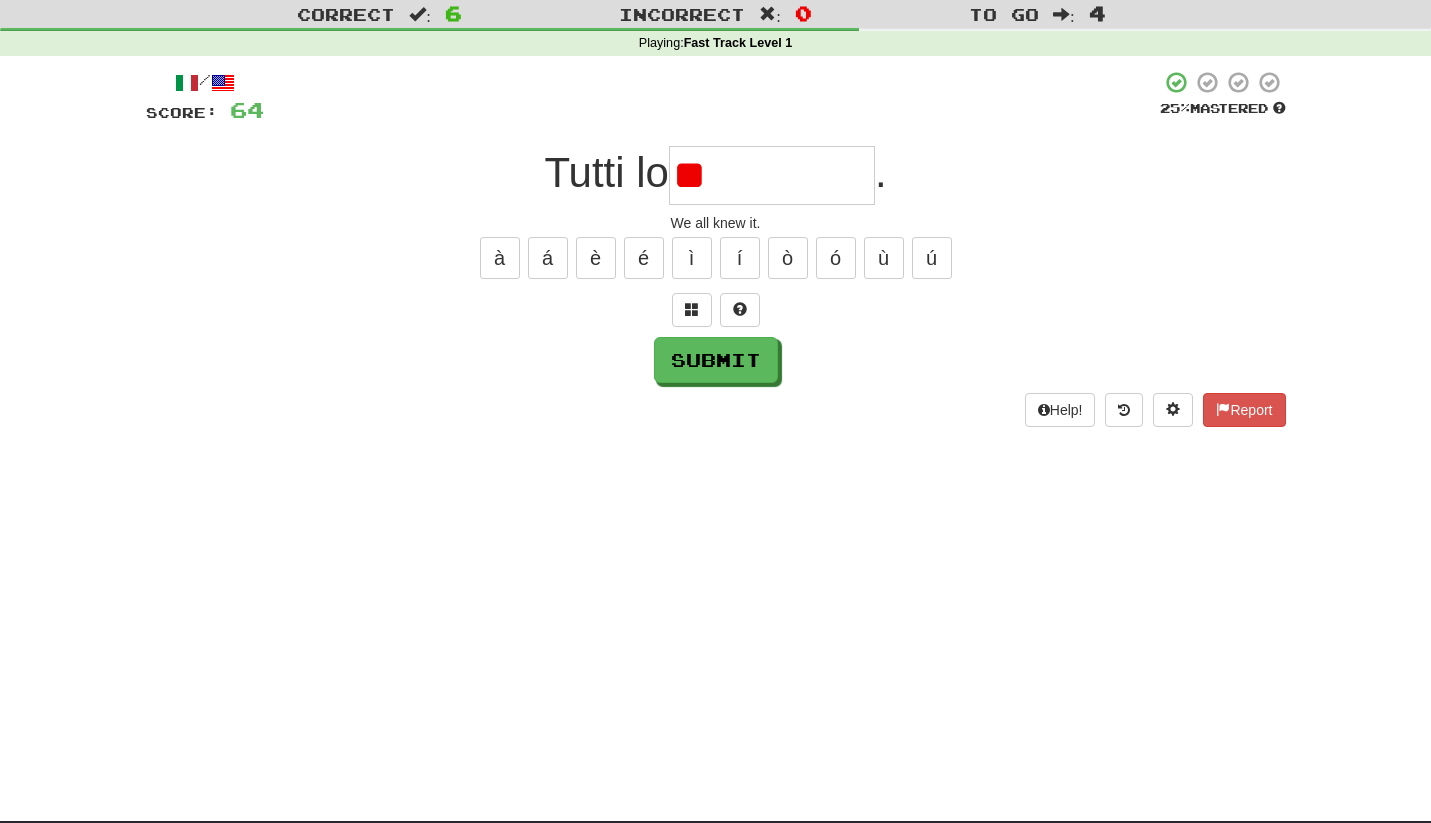 type on "*" 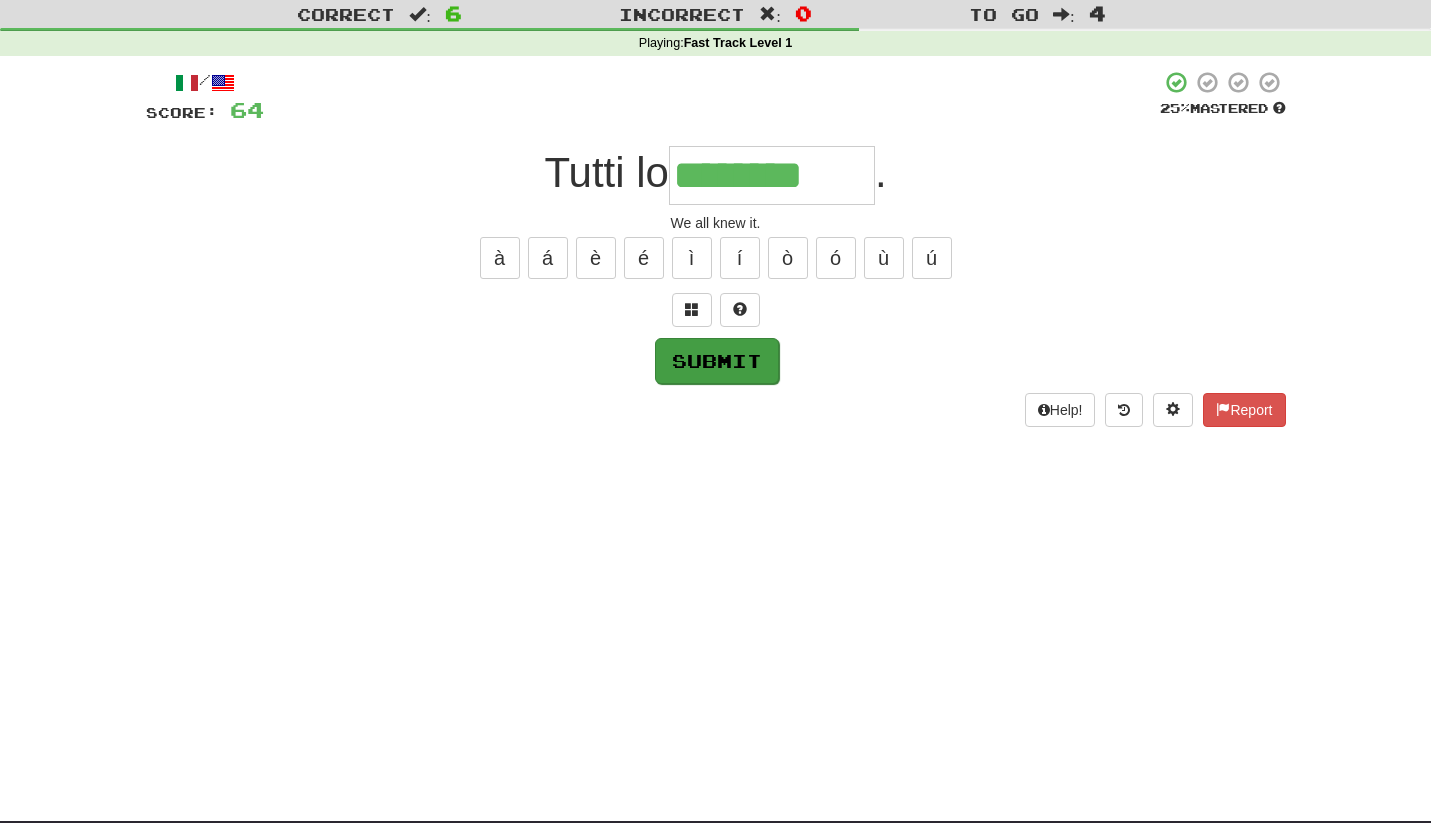 type on "********" 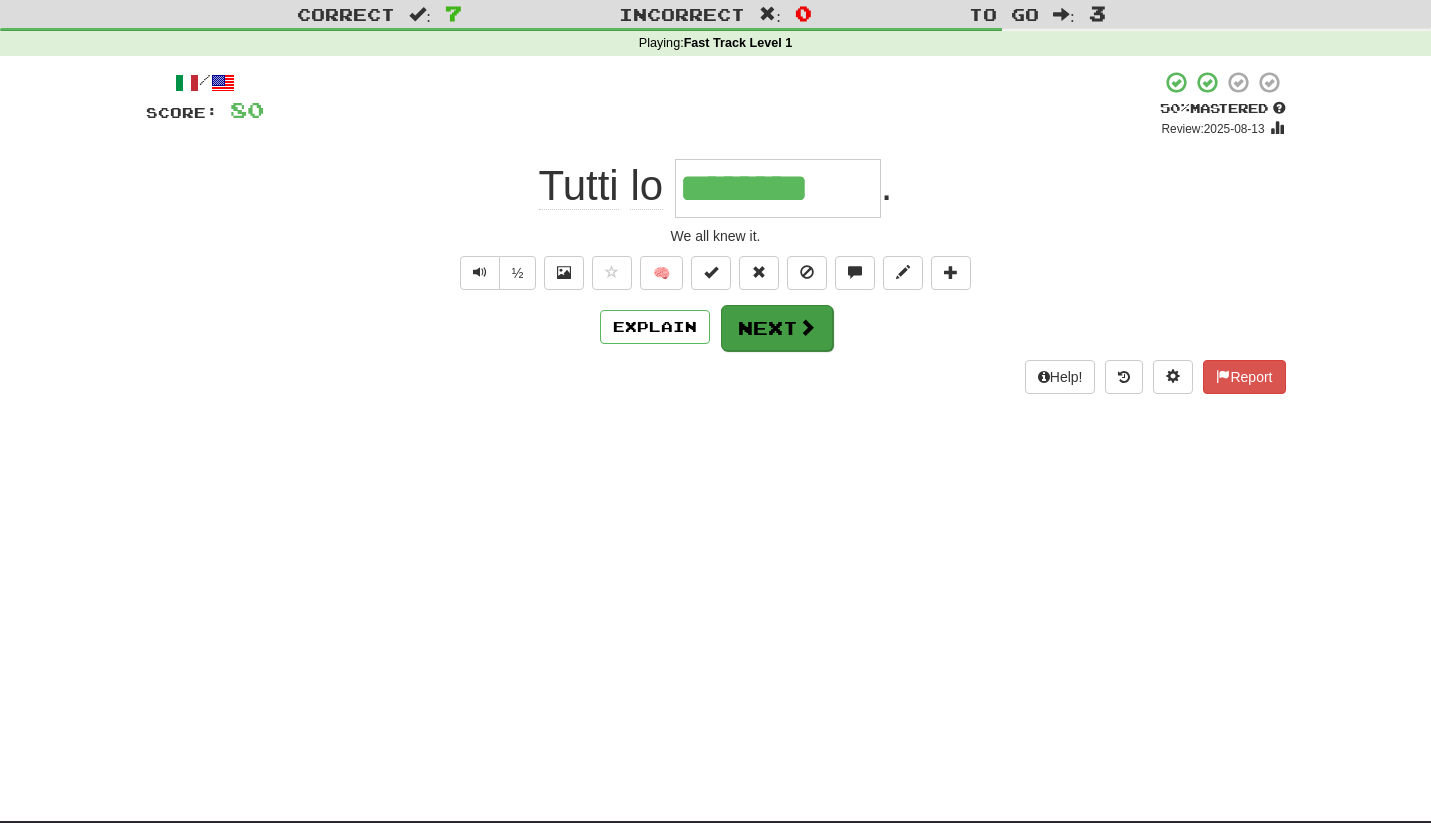click on "Next" at bounding box center (777, 328) 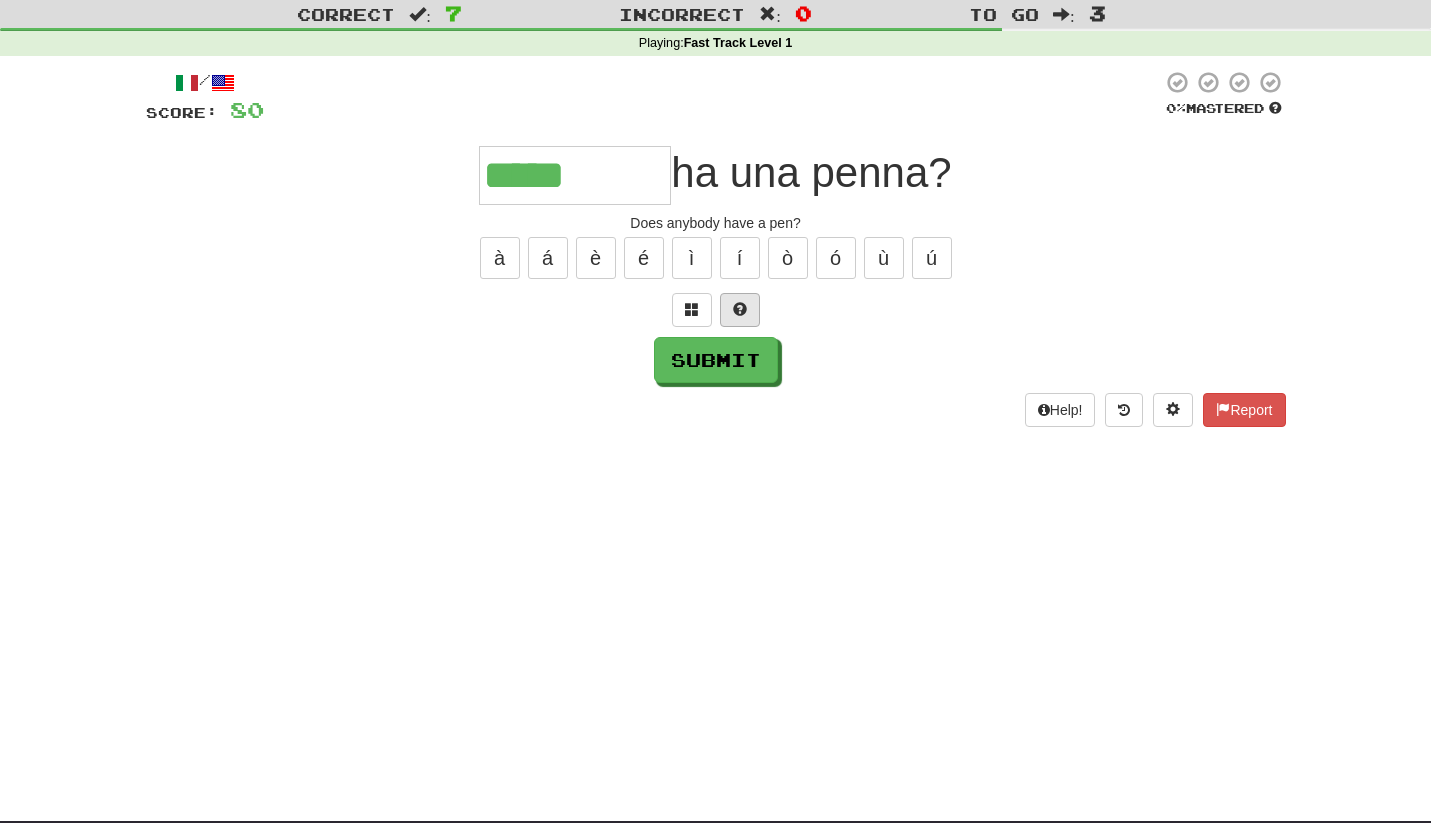 click at bounding box center (740, 309) 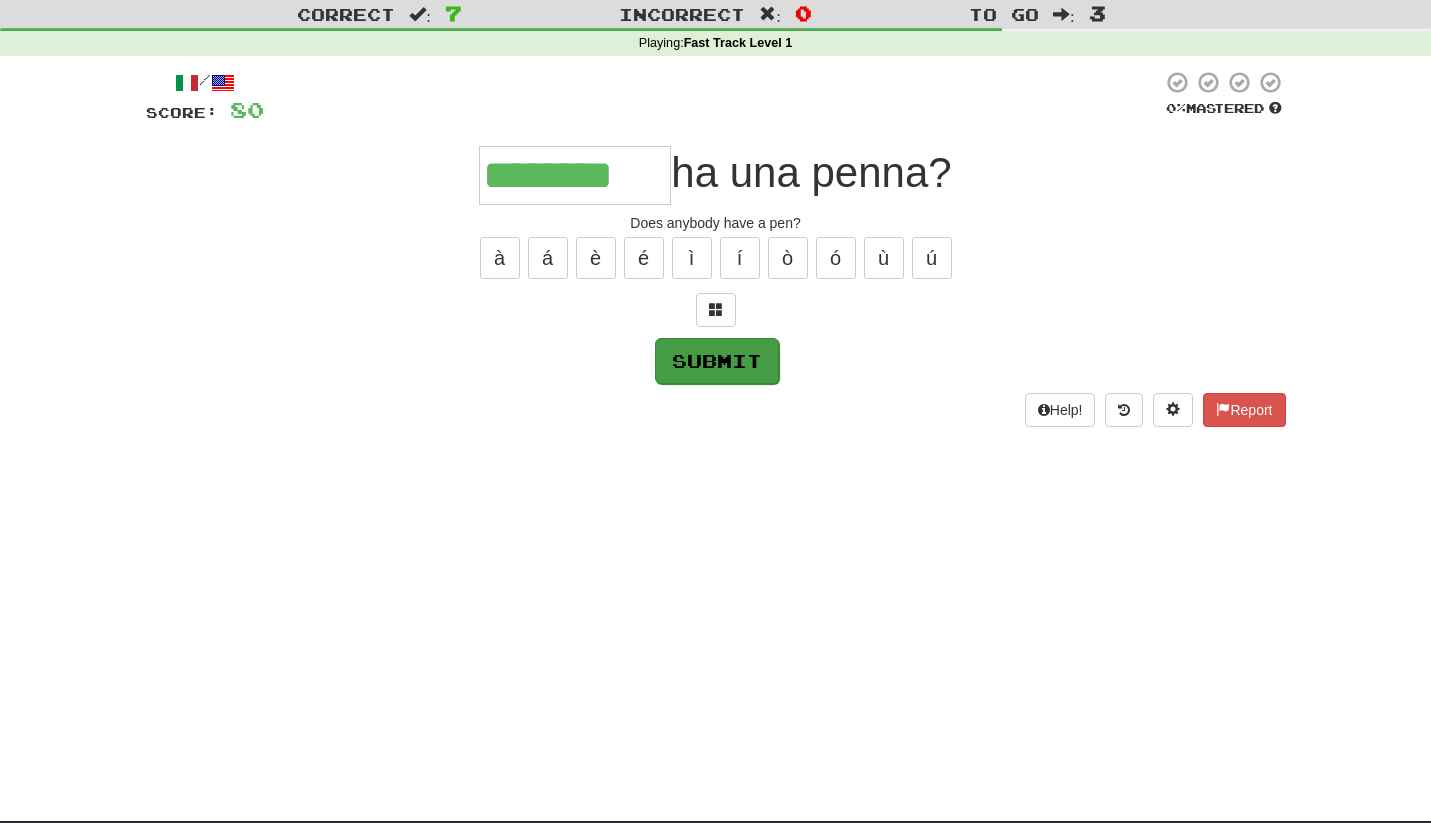 type on "********" 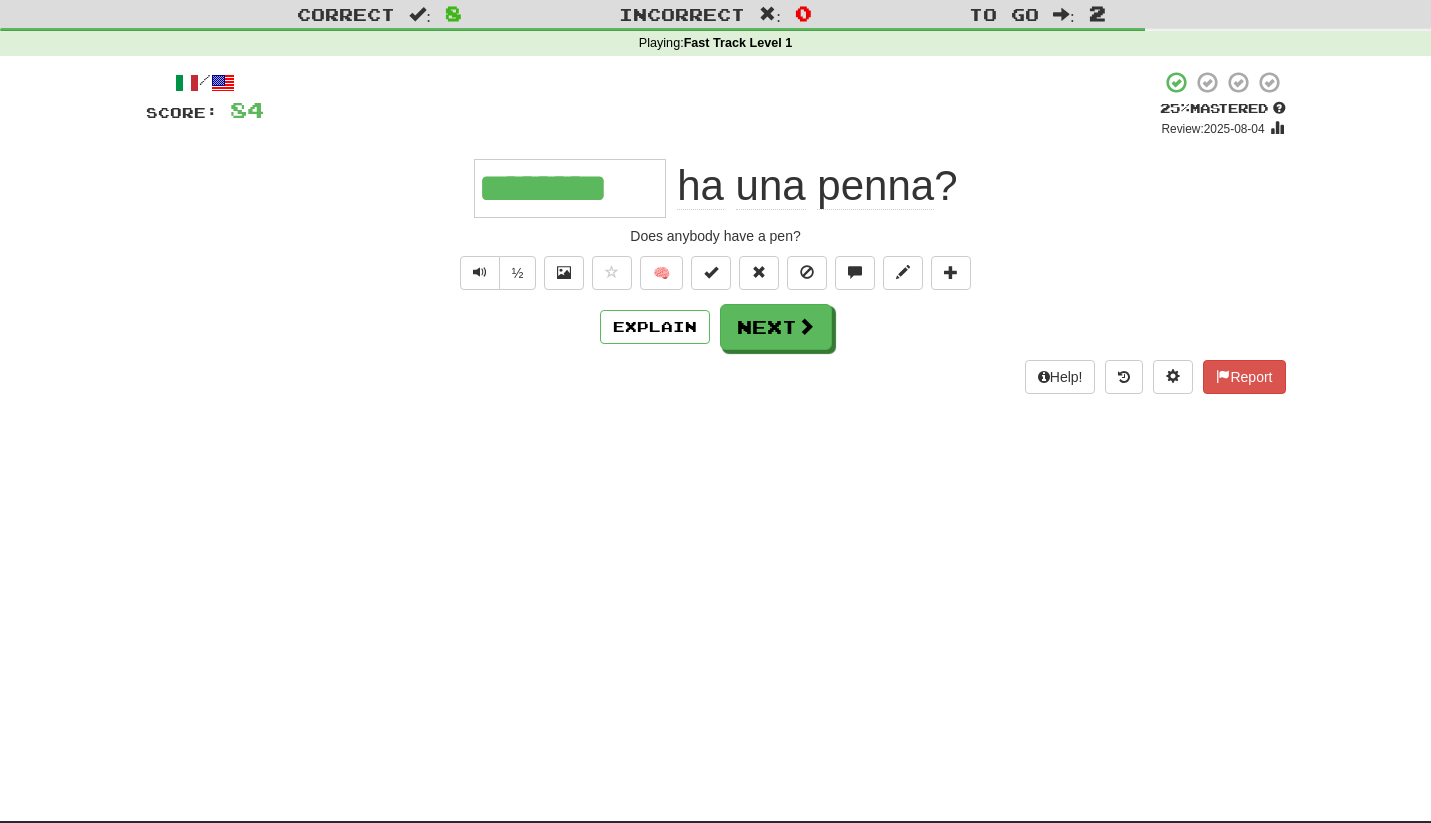 click on "/  Score:   84 + 4 25 %  Mastered Review:  2025-08-04 ********   ha   una   penna ? Does anybody have a pen? ½ 🧠 Explain Next  Help!  Report" at bounding box center (716, 232) 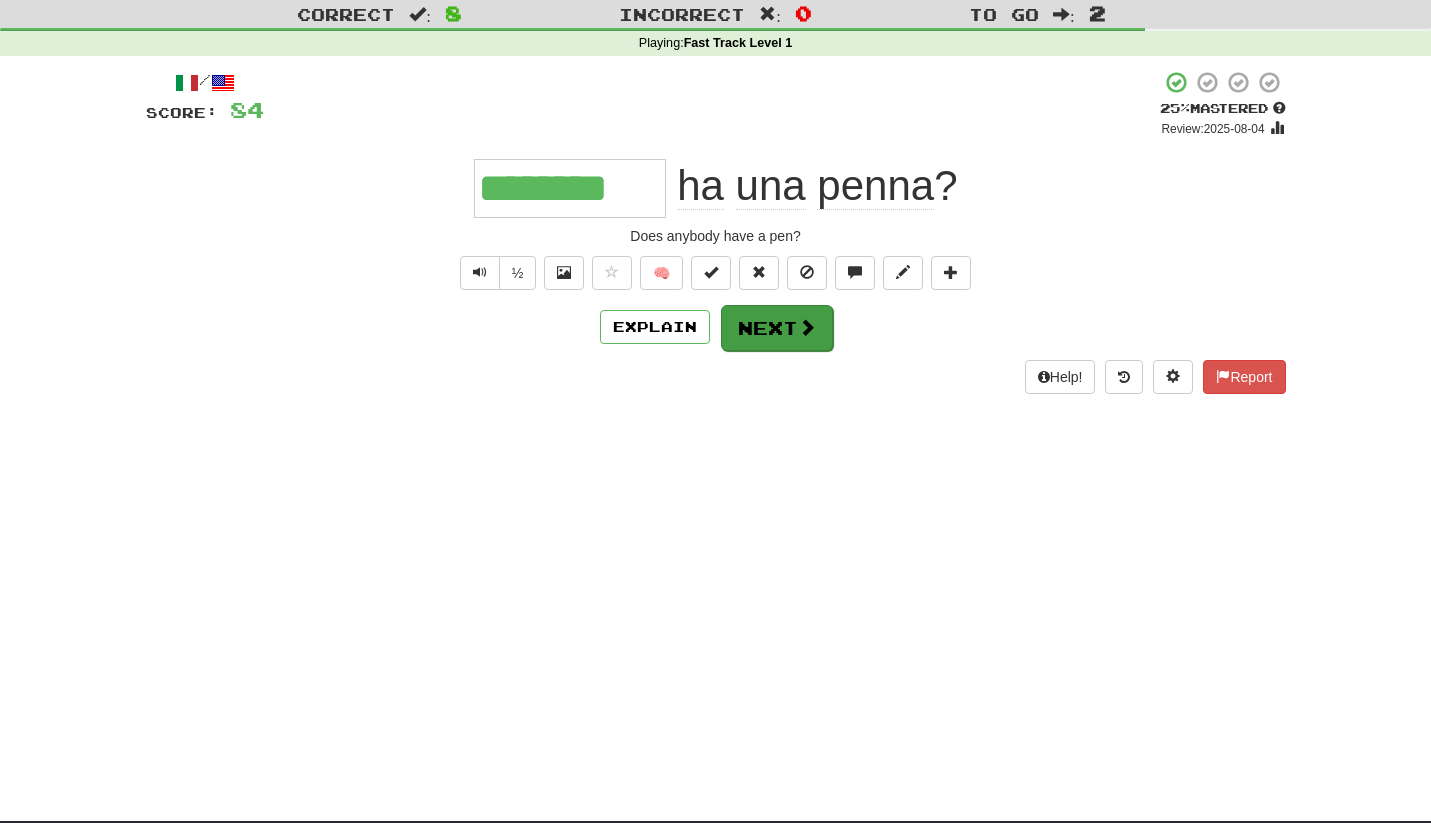 click on "Next" at bounding box center (777, 328) 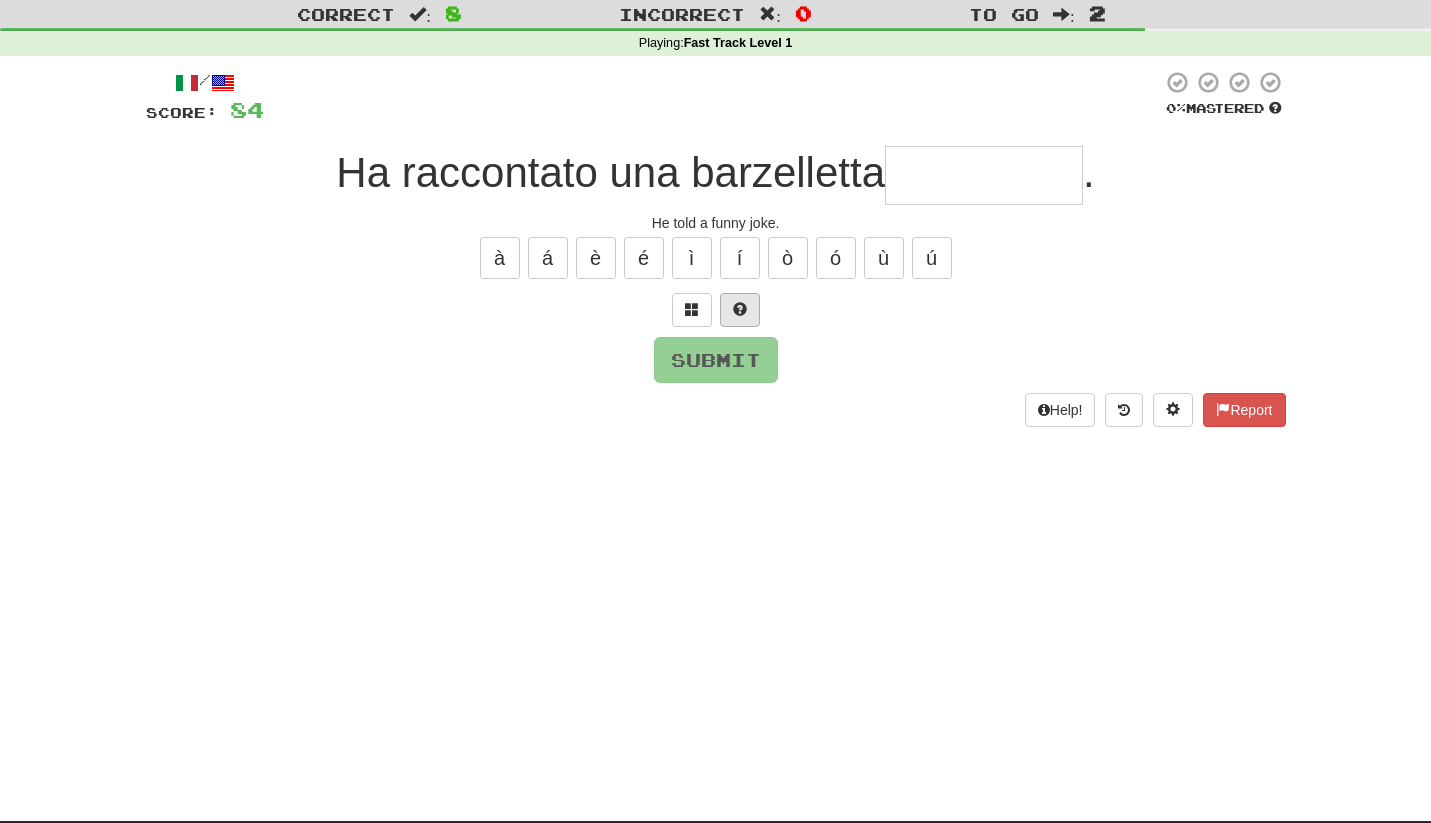 click at bounding box center (740, 309) 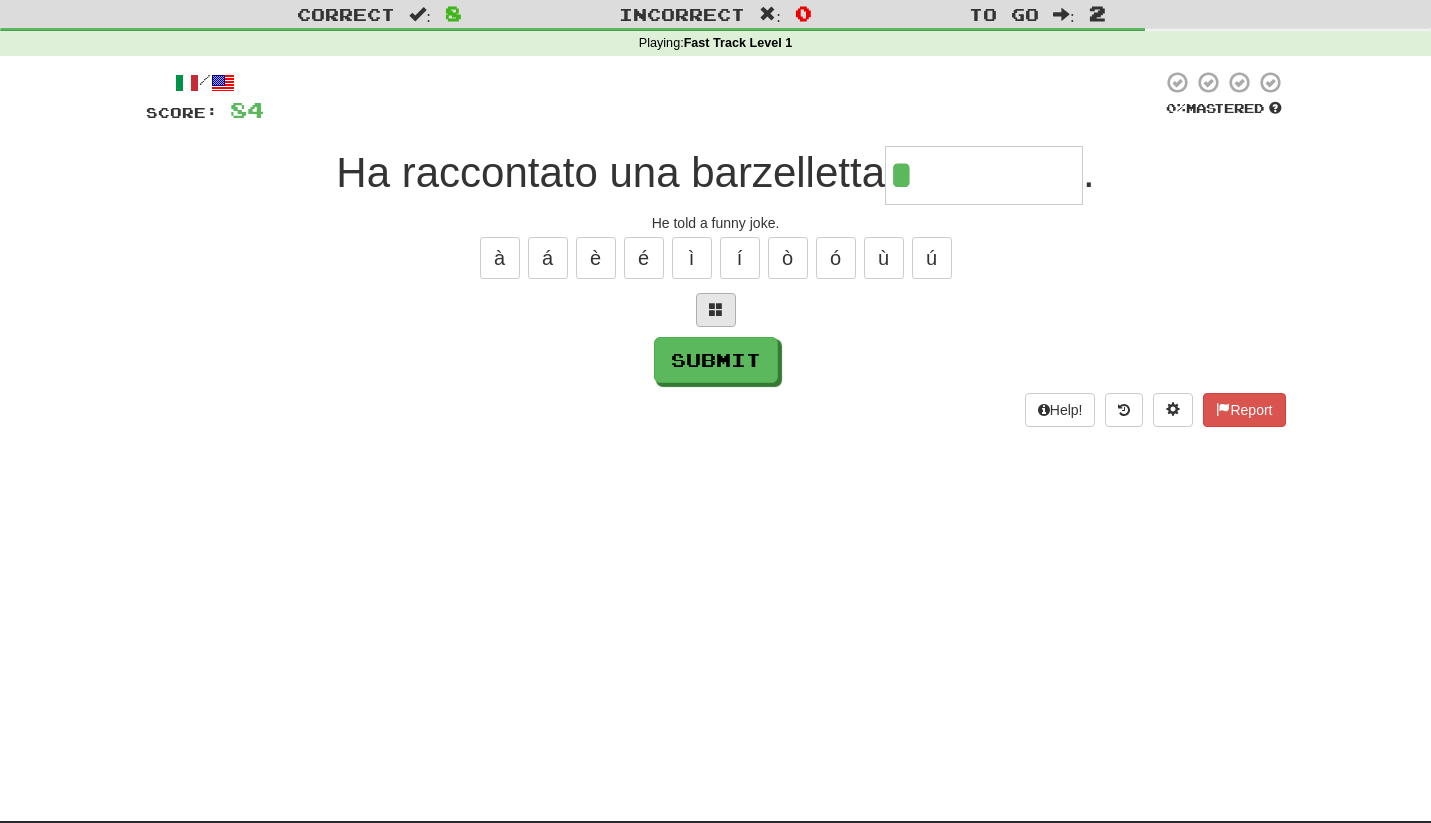 click at bounding box center (716, 310) 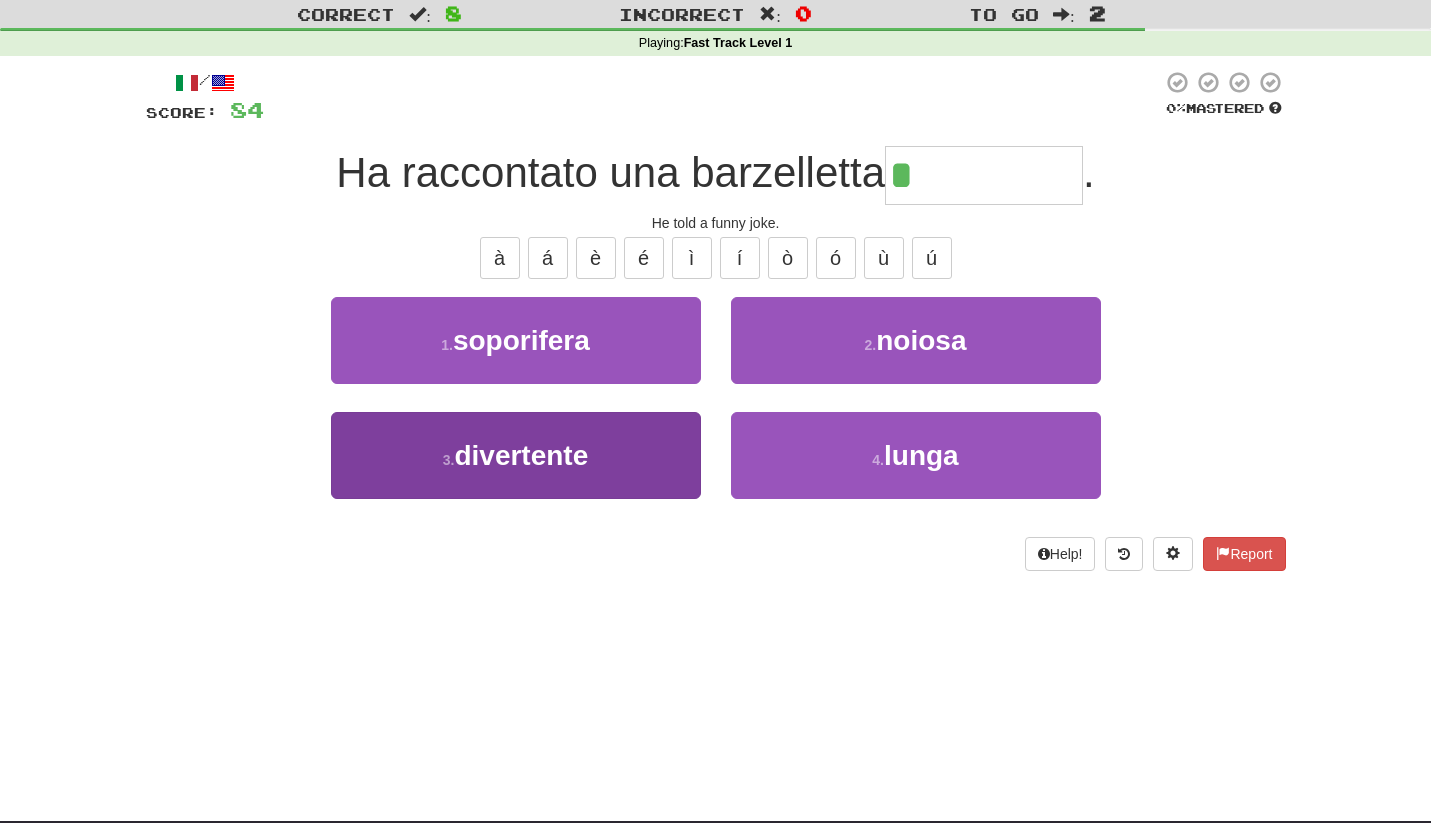 click on "3 .  divertente" at bounding box center (516, 455) 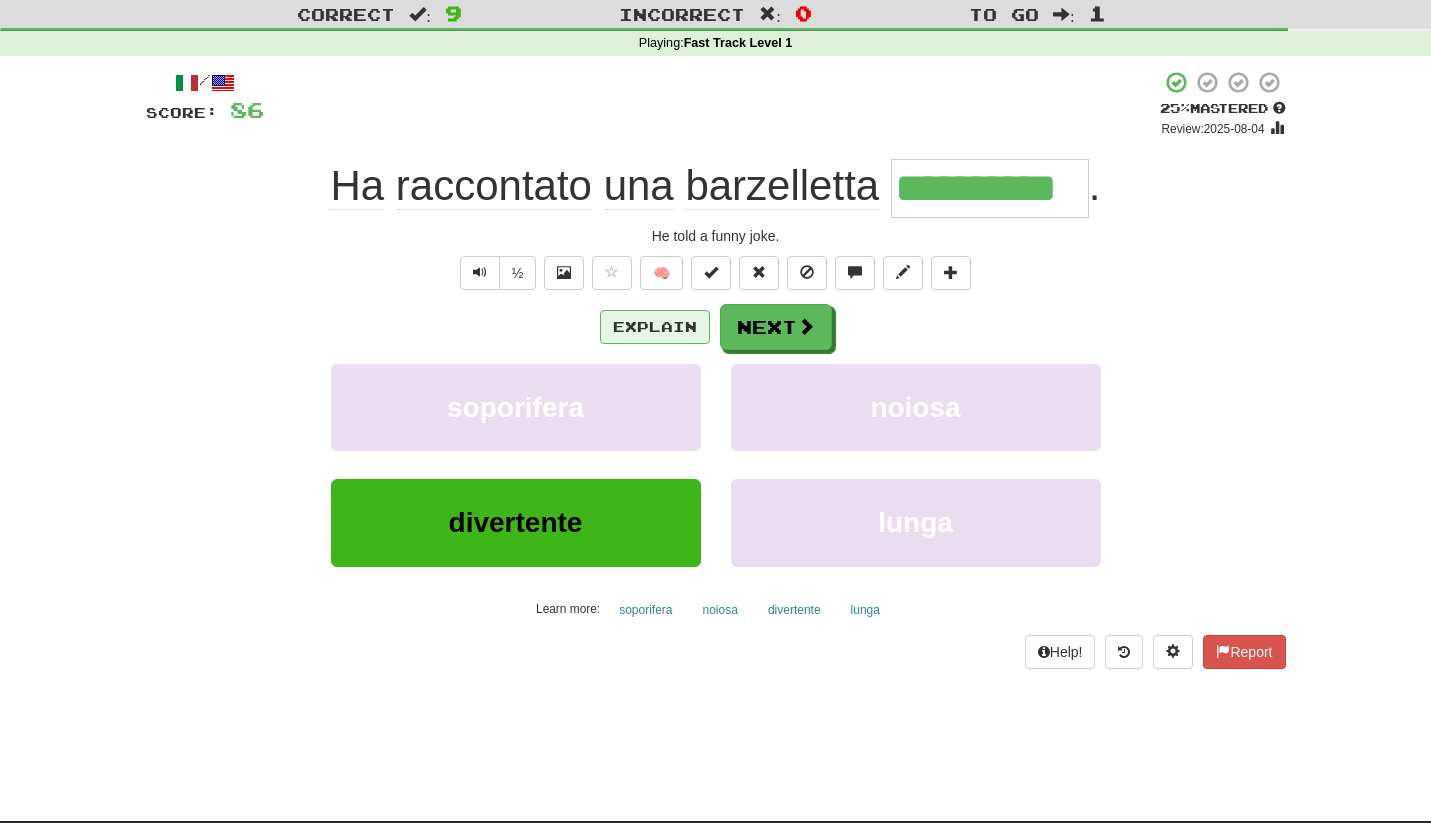 click on "Explain" at bounding box center [655, 327] 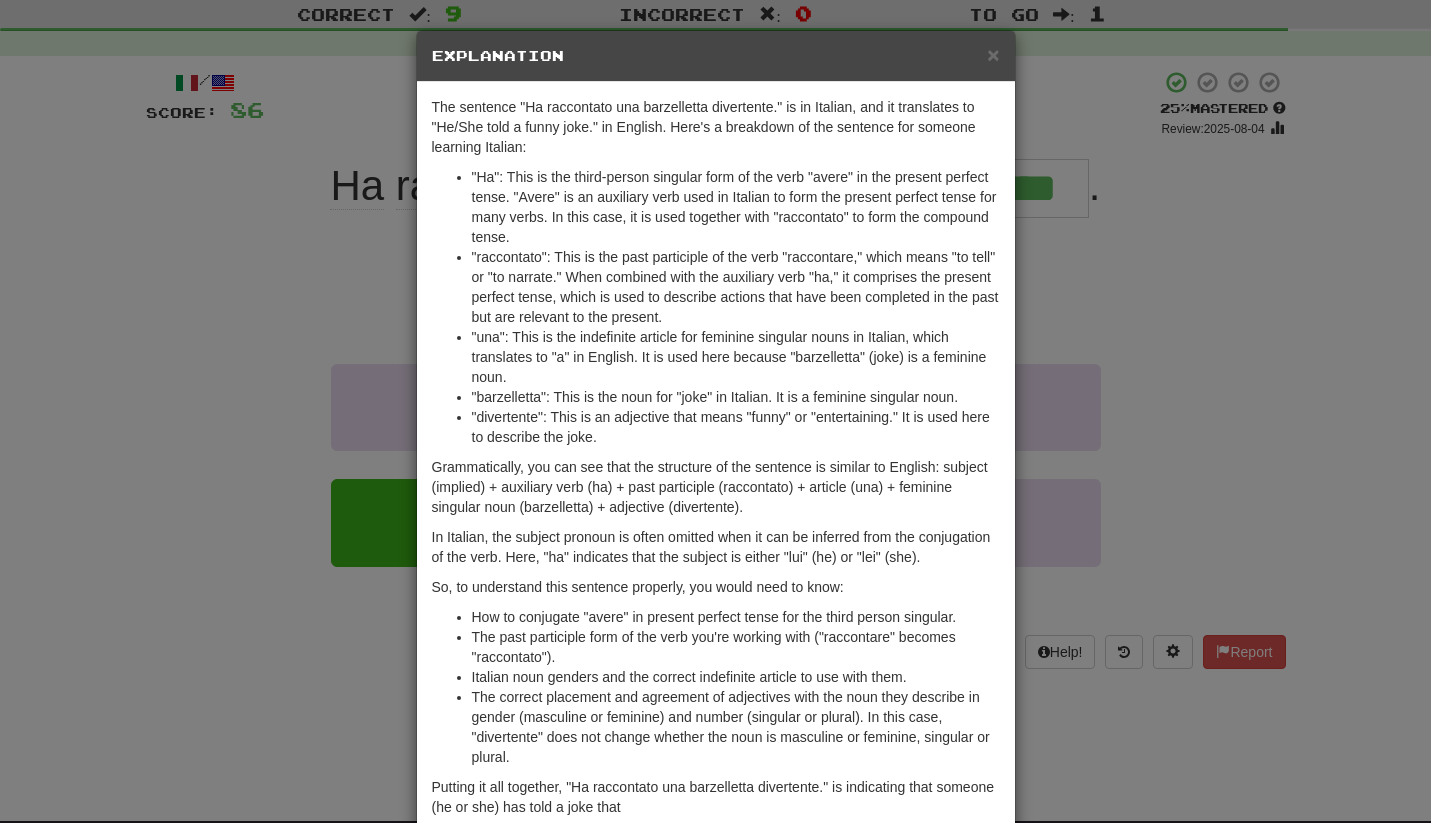 scroll, scrollTop: 0, scrollLeft: 0, axis: both 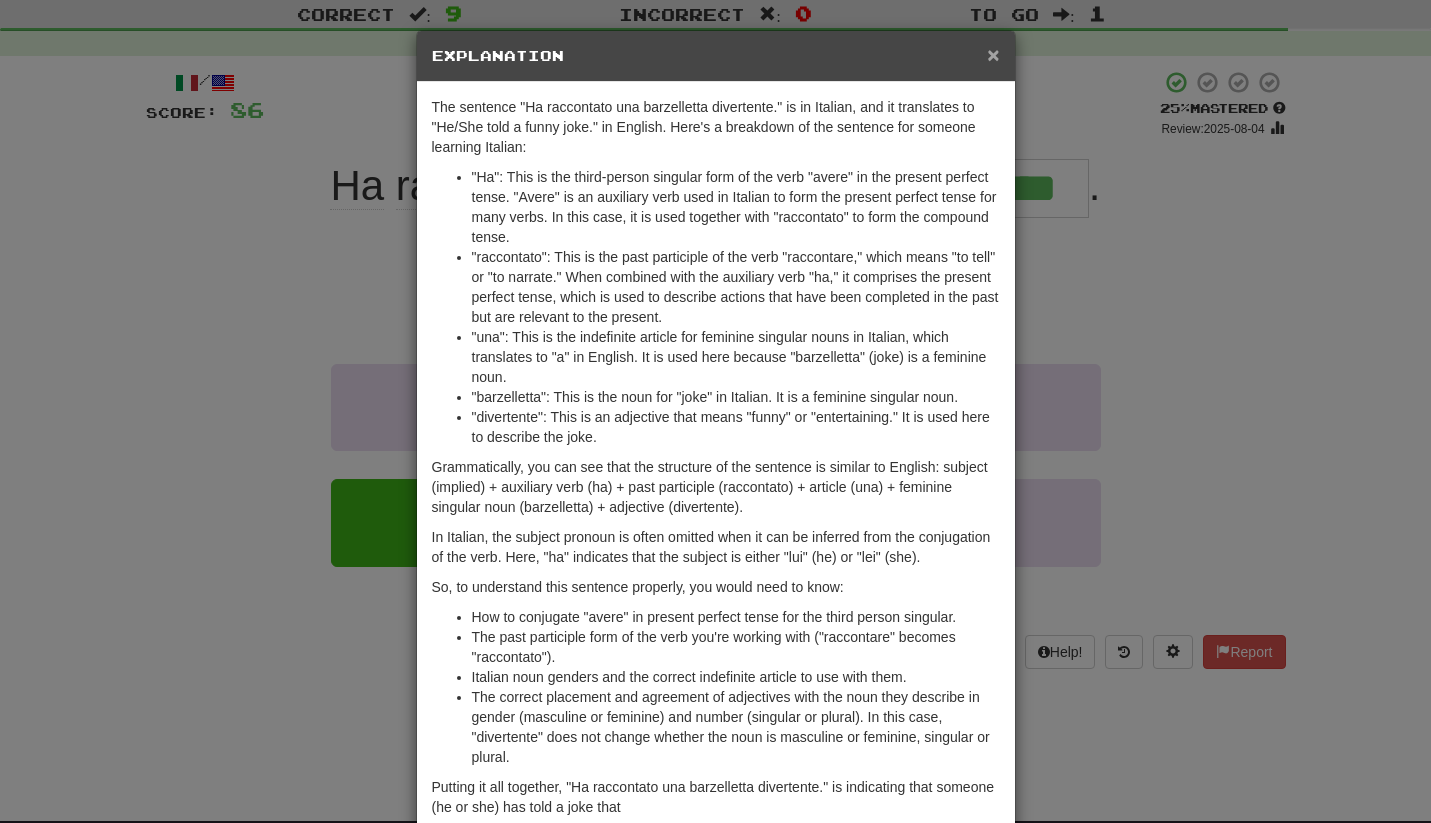 click on "×" at bounding box center (993, 54) 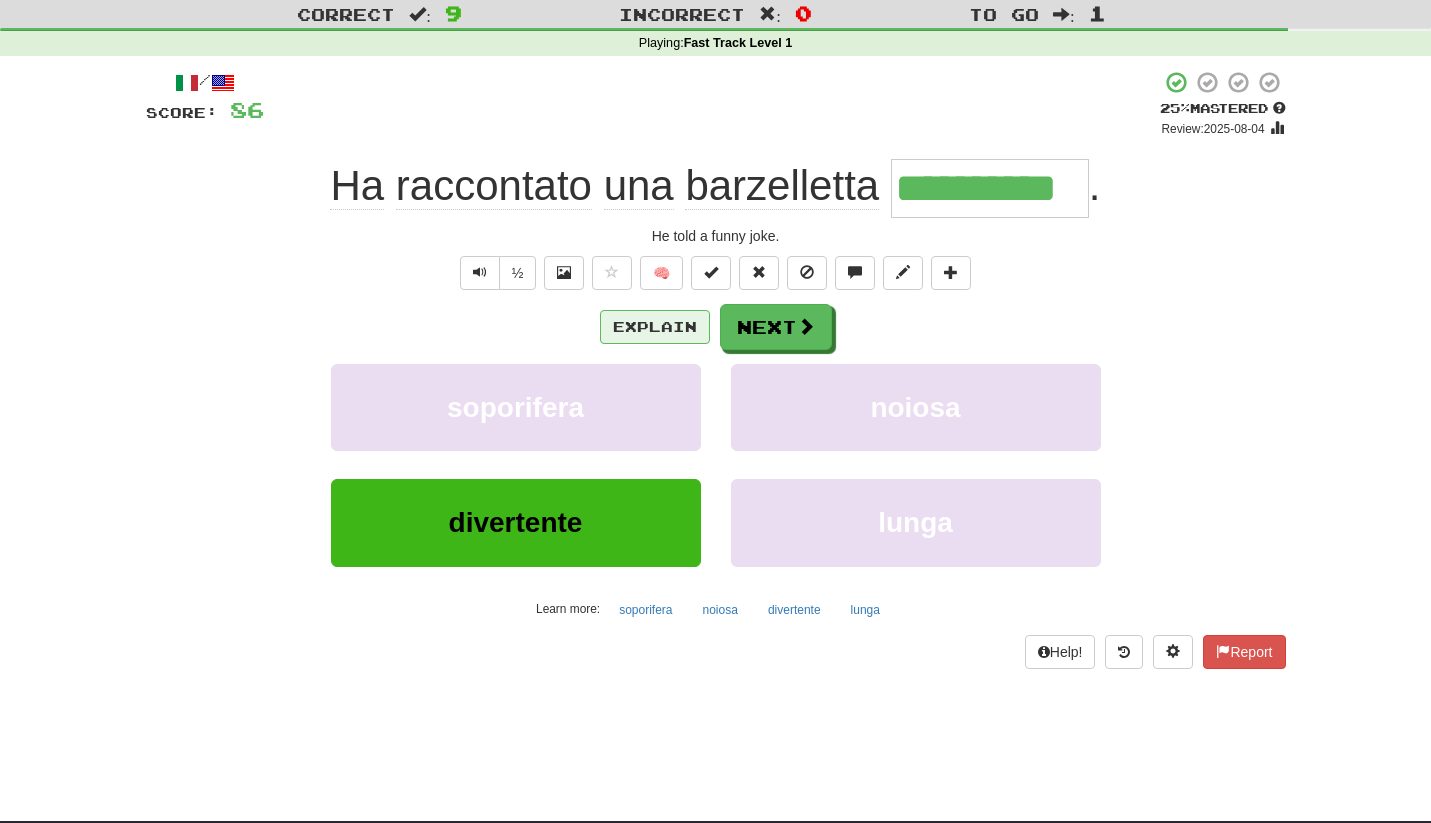 click on "Explain" at bounding box center (655, 327) 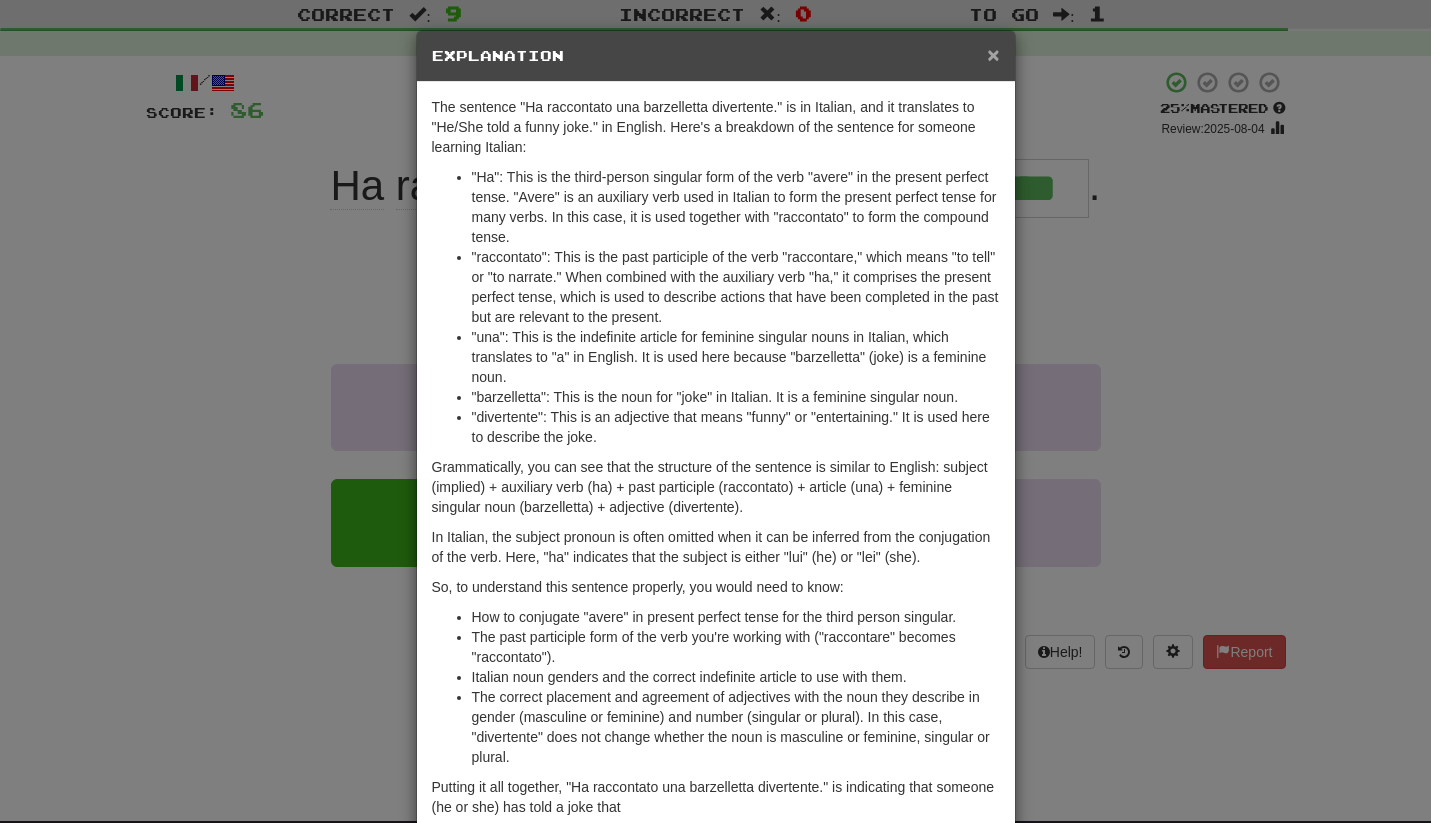 click on "×" at bounding box center (993, 54) 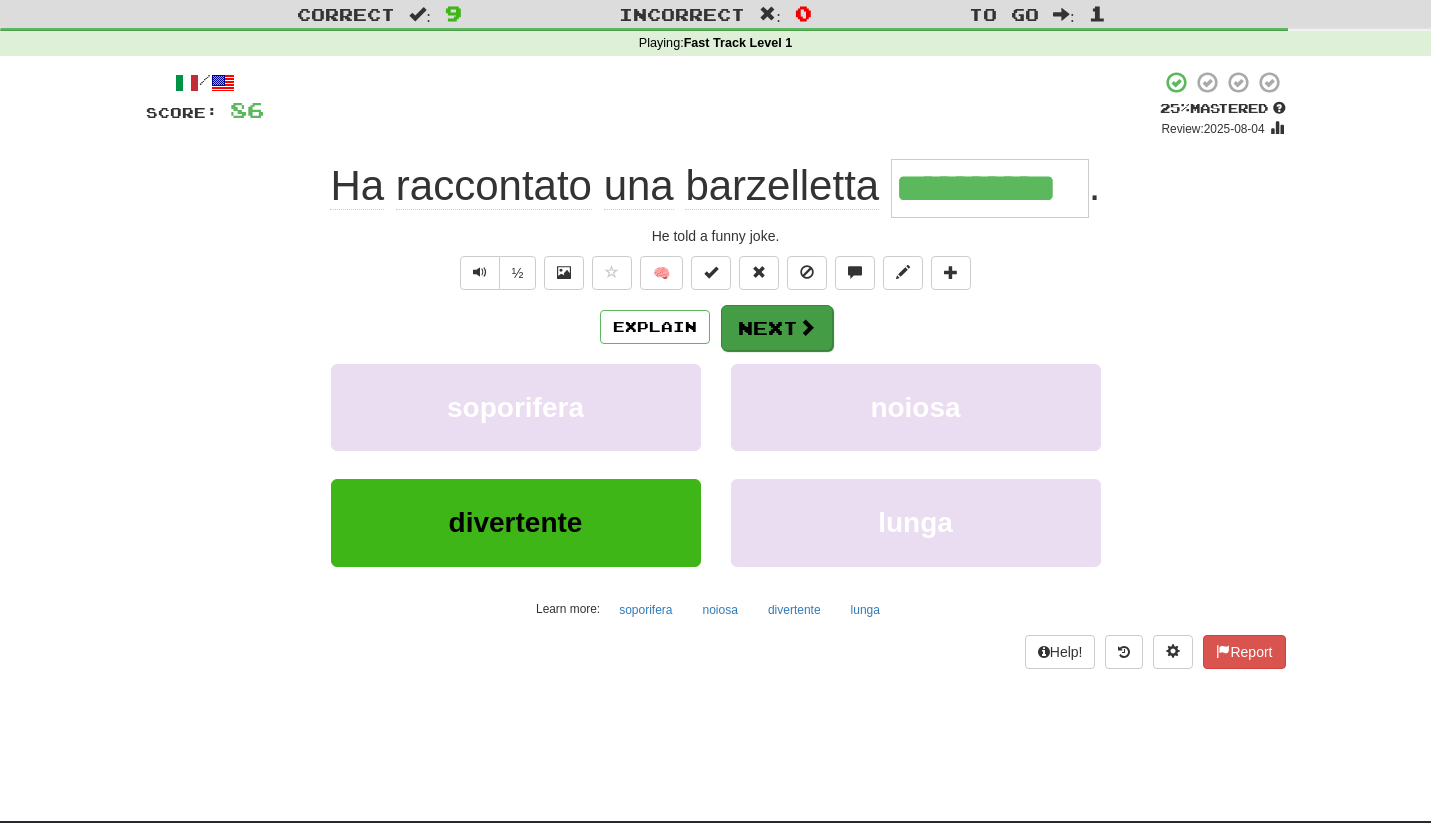 click on "Next" at bounding box center [777, 328] 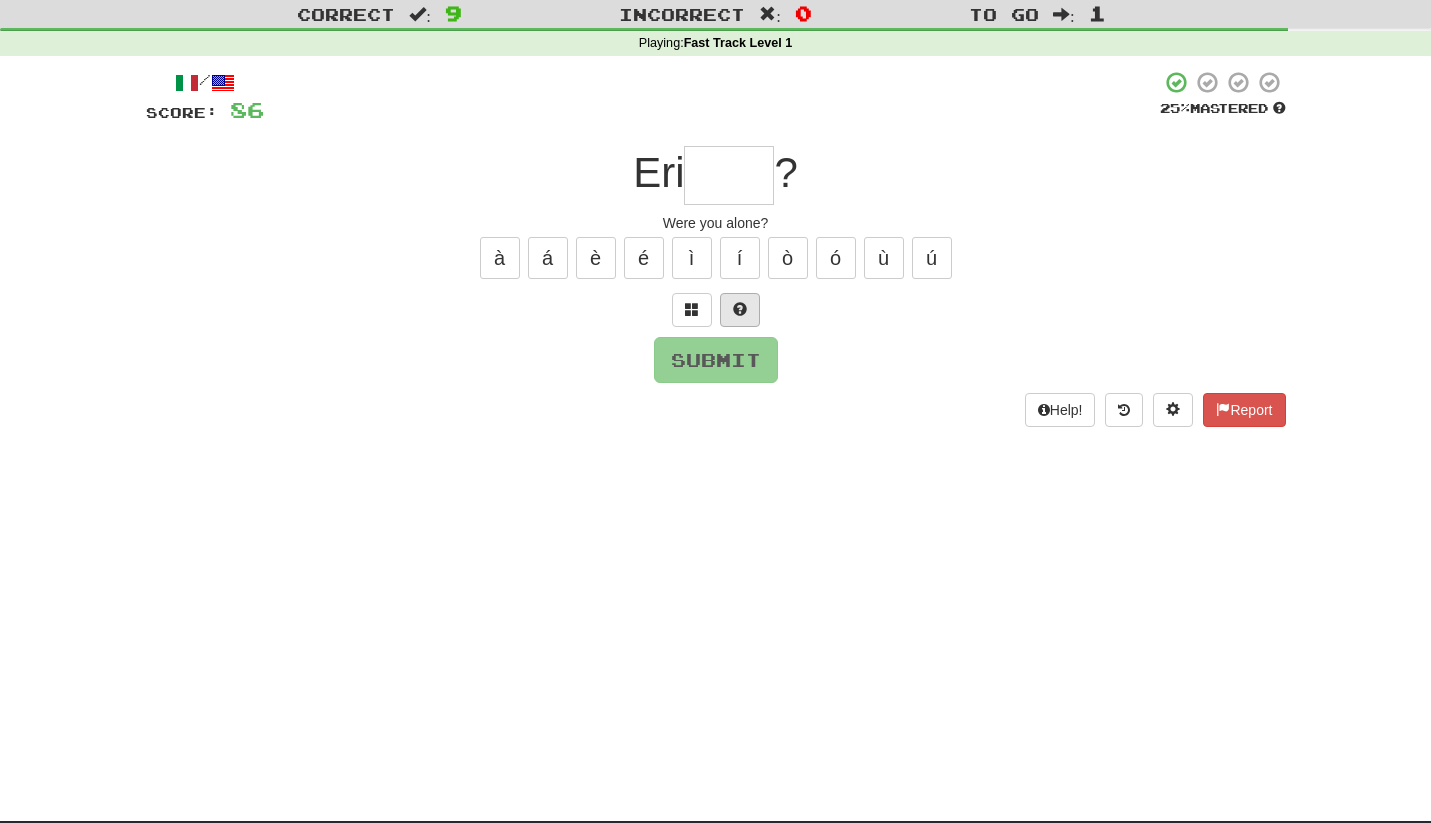 click at bounding box center (740, 309) 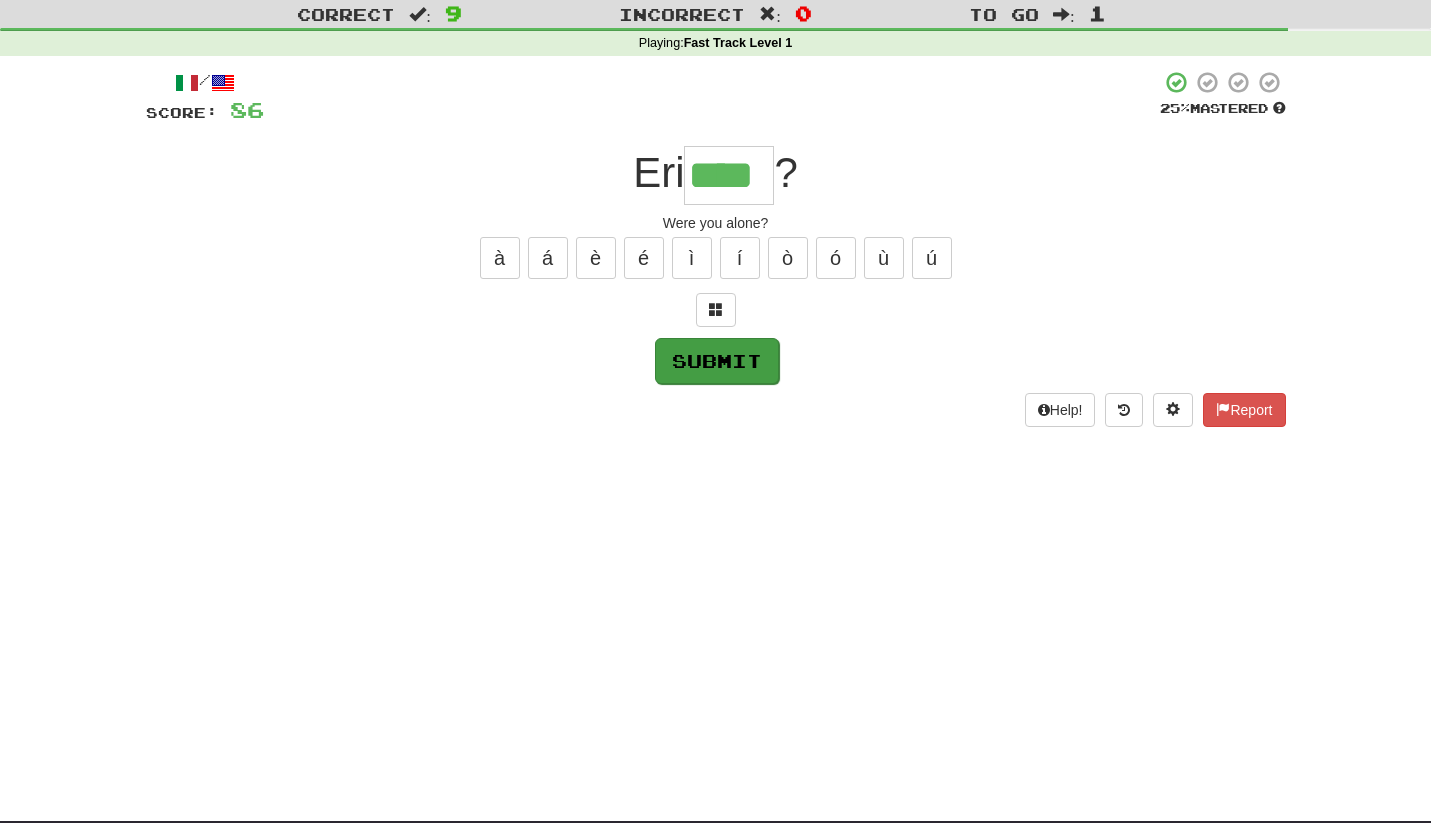 type on "****" 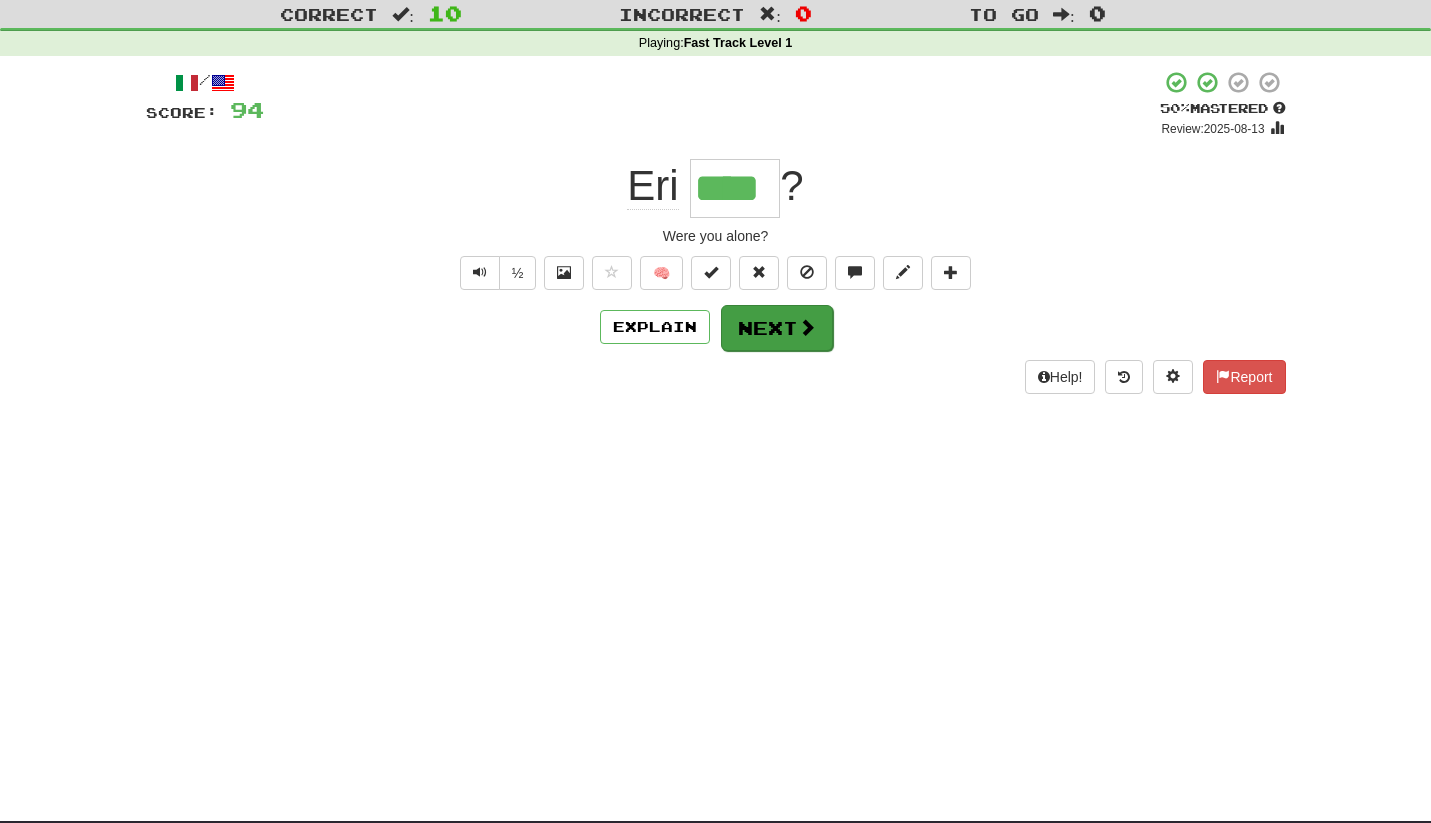 click on "Next" at bounding box center [777, 328] 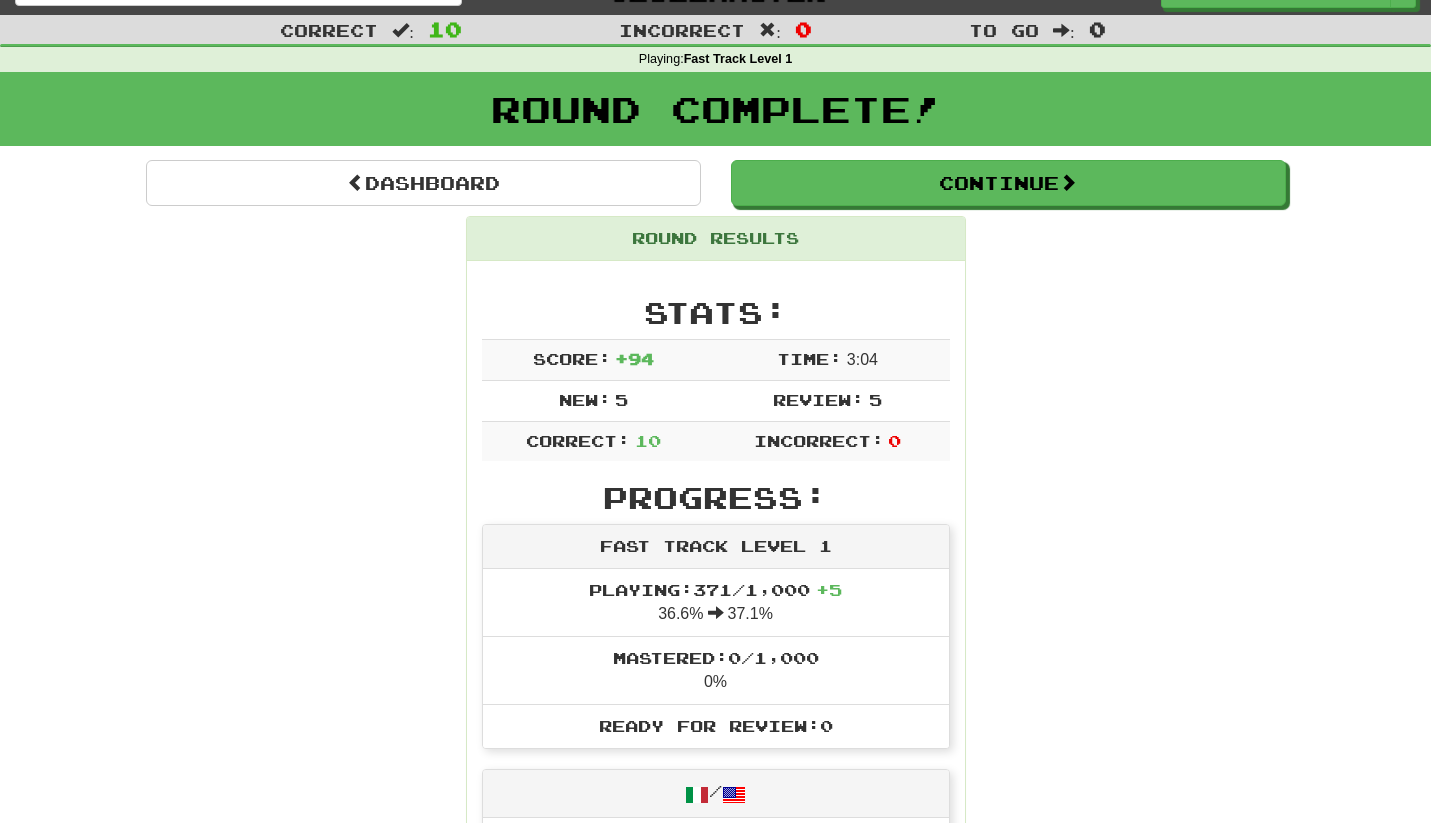 scroll, scrollTop: 32, scrollLeft: 0, axis: vertical 